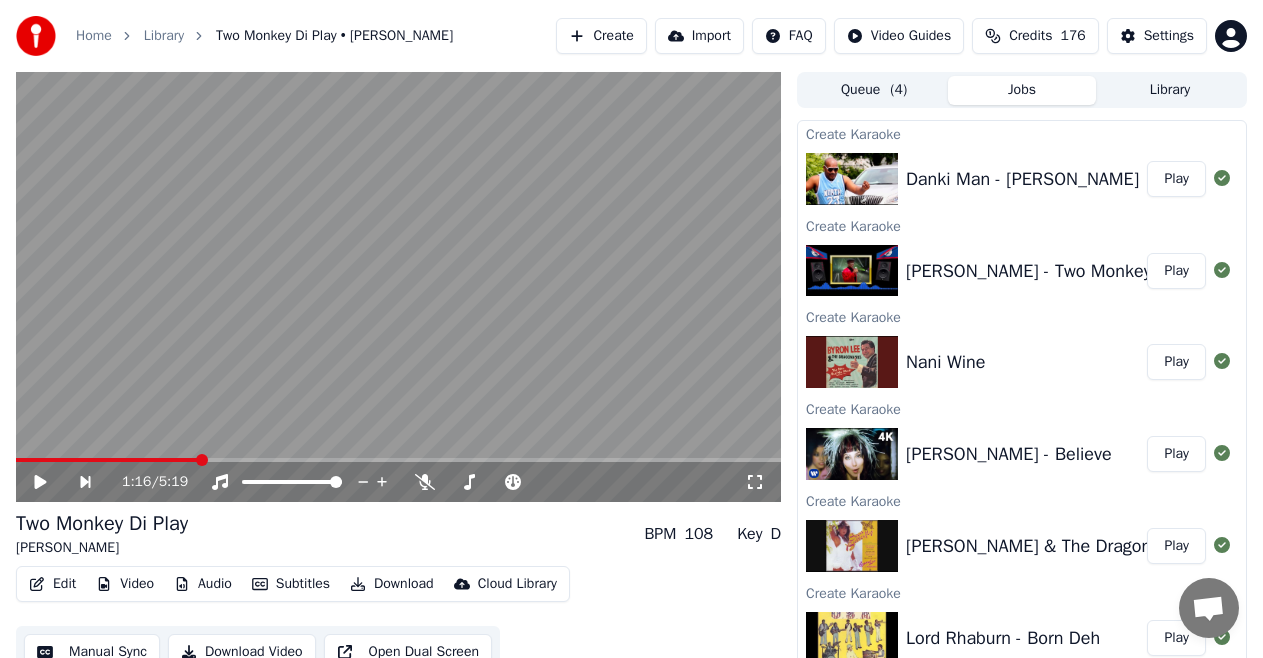 scroll, scrollTop: 0, scrollLeft: 0, axis: both 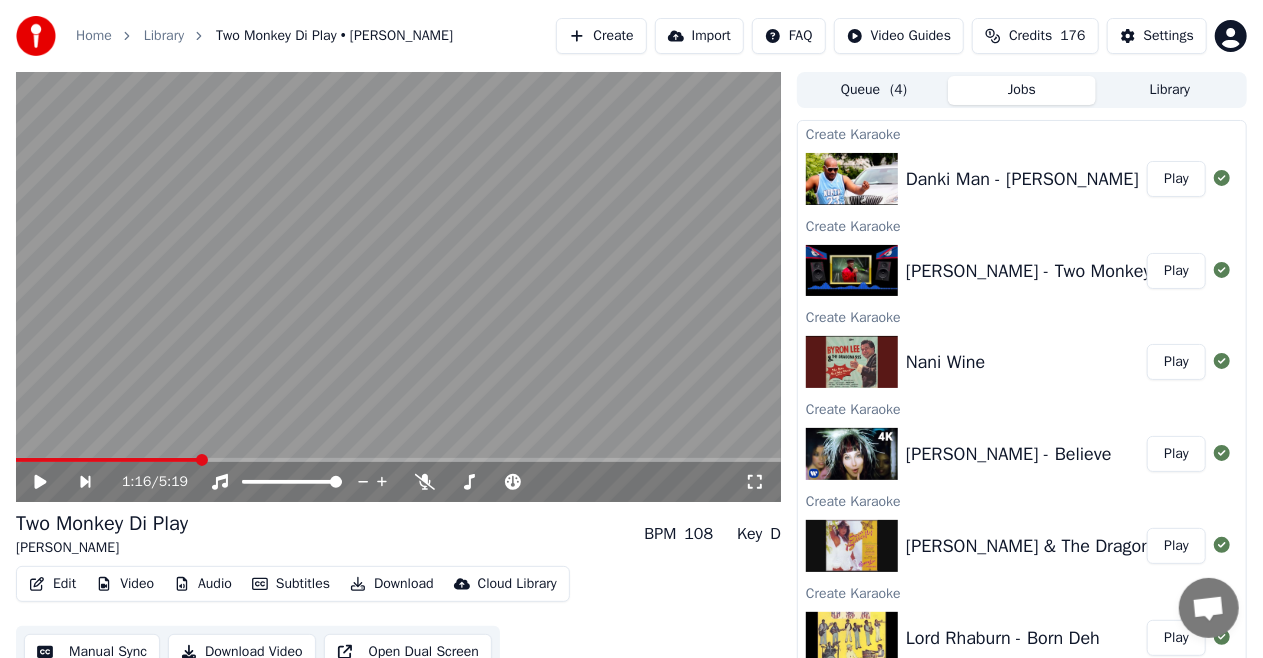 type 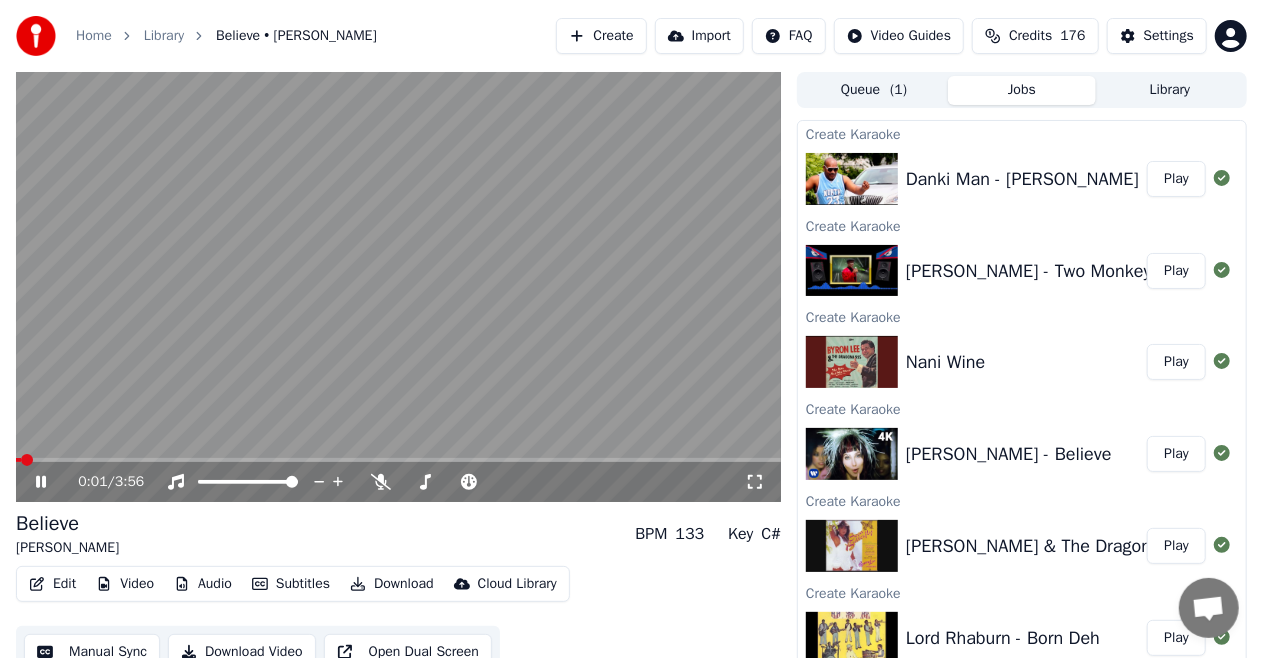 type 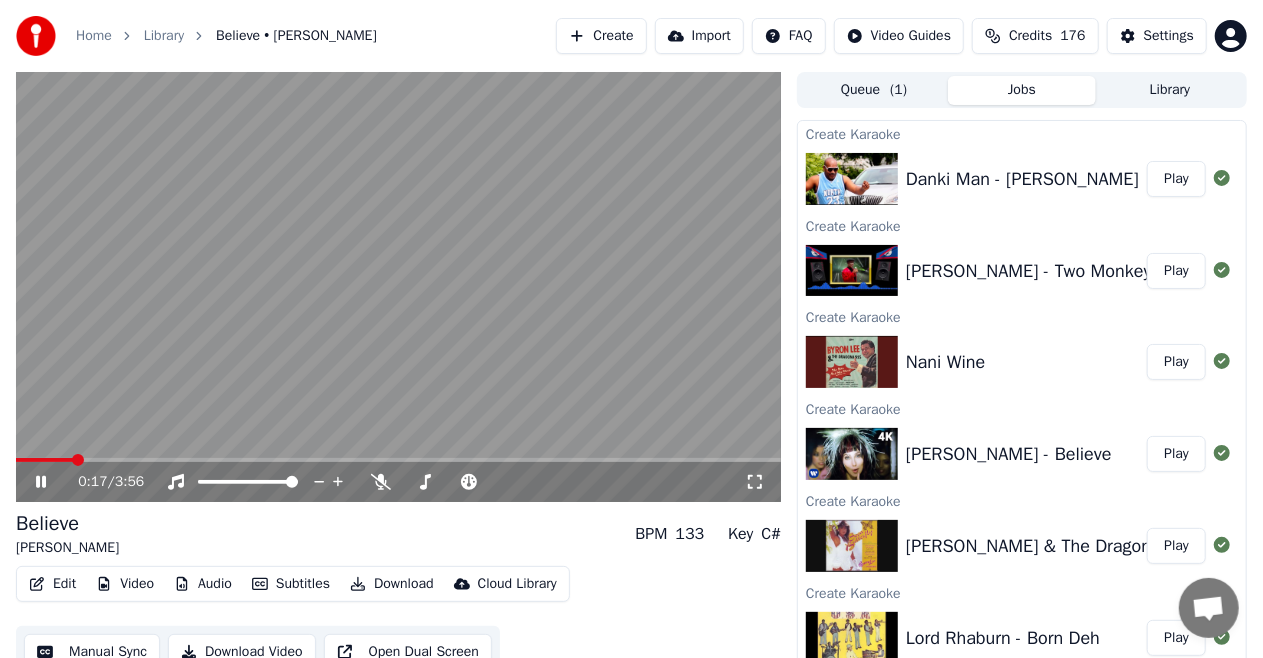 click at bounding box center (398, 460) 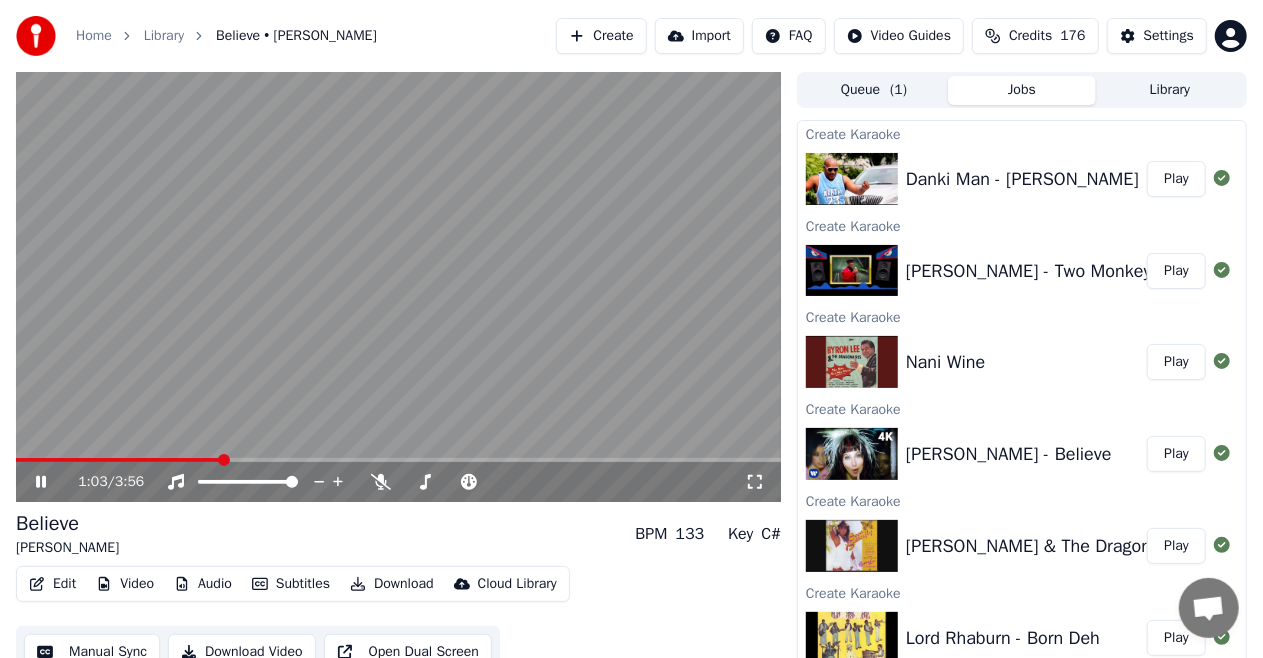 click 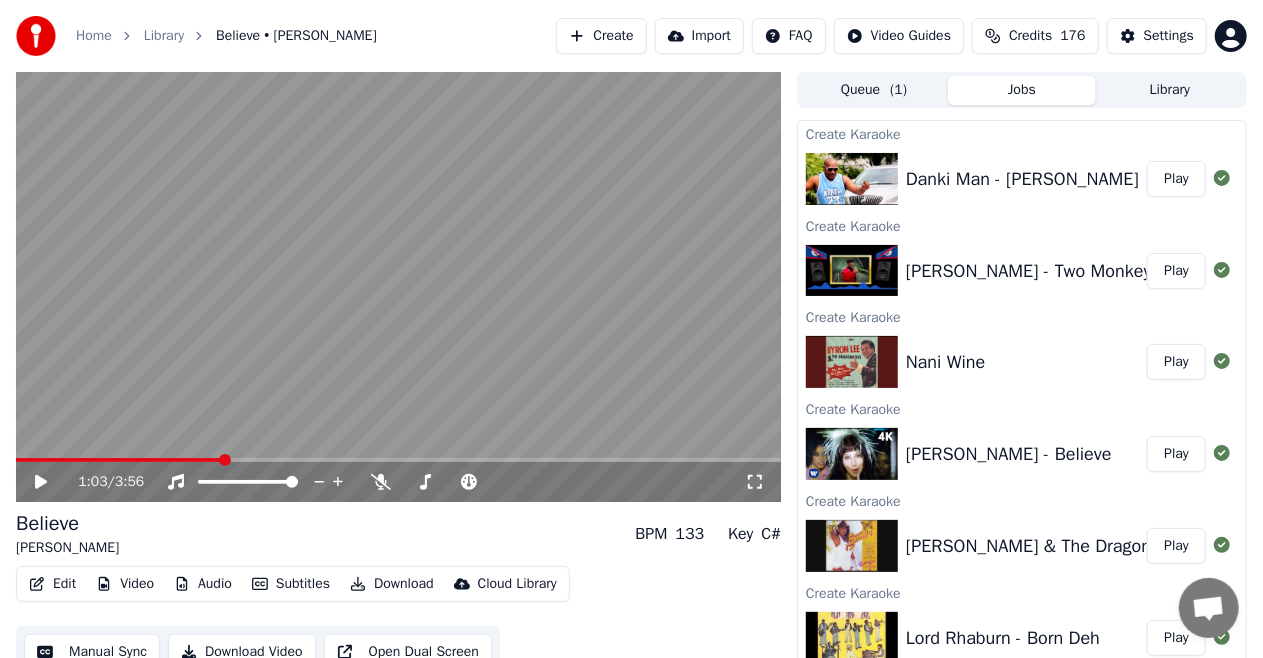 click on "Play" at bounding box center (1176, 271) 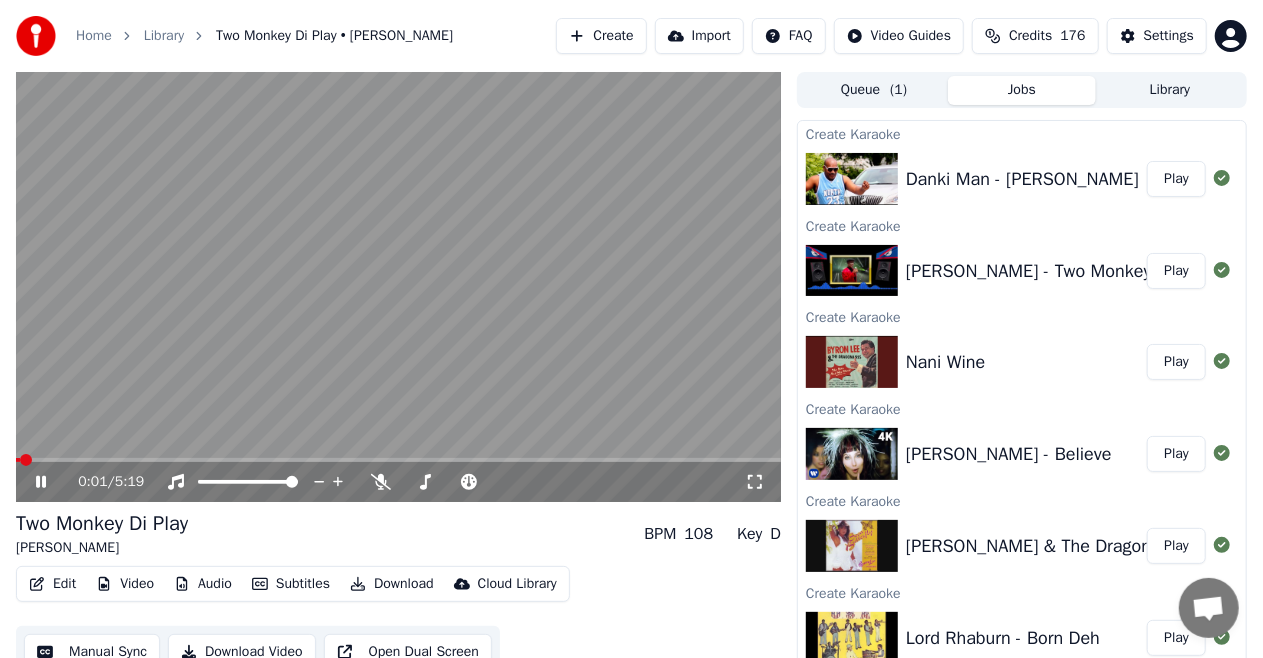 type 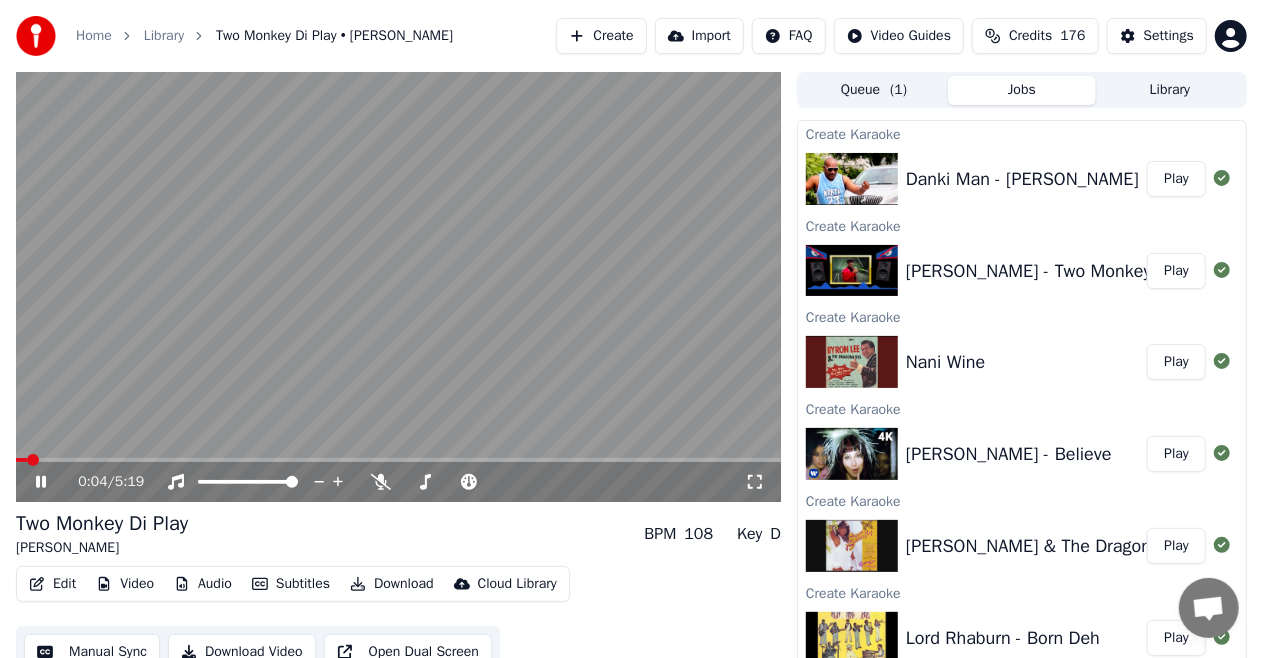click at bounding box center (398, 460) 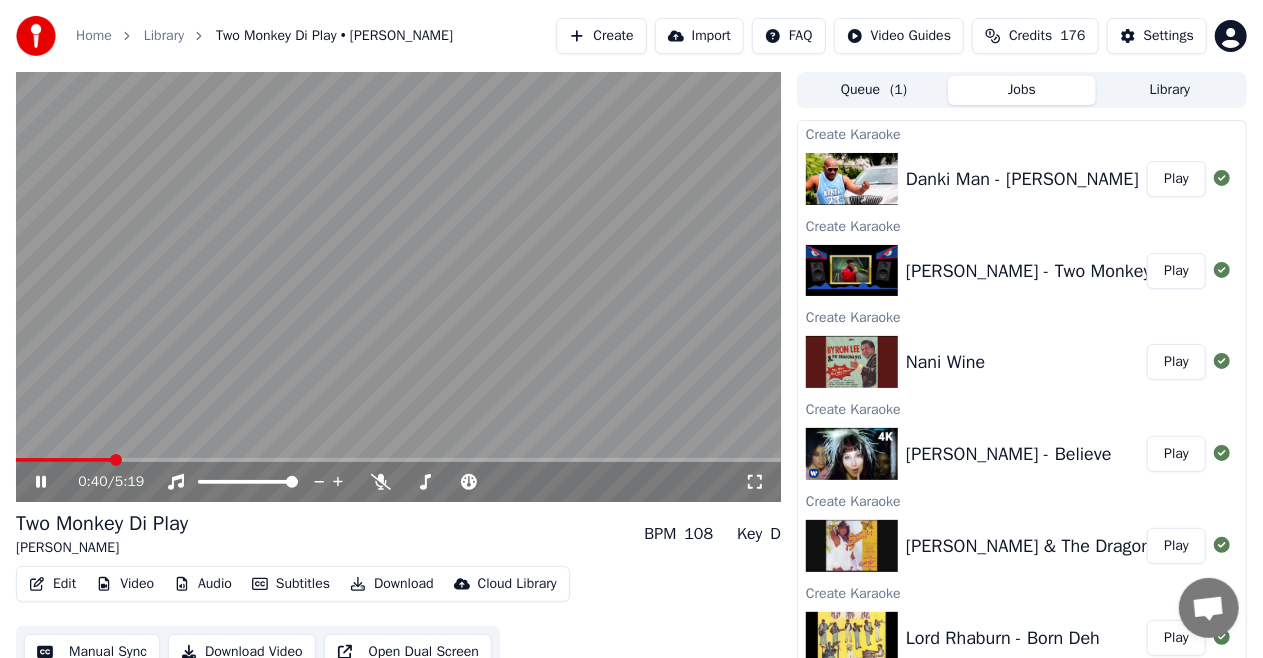 click at bounding box center [398, 460] 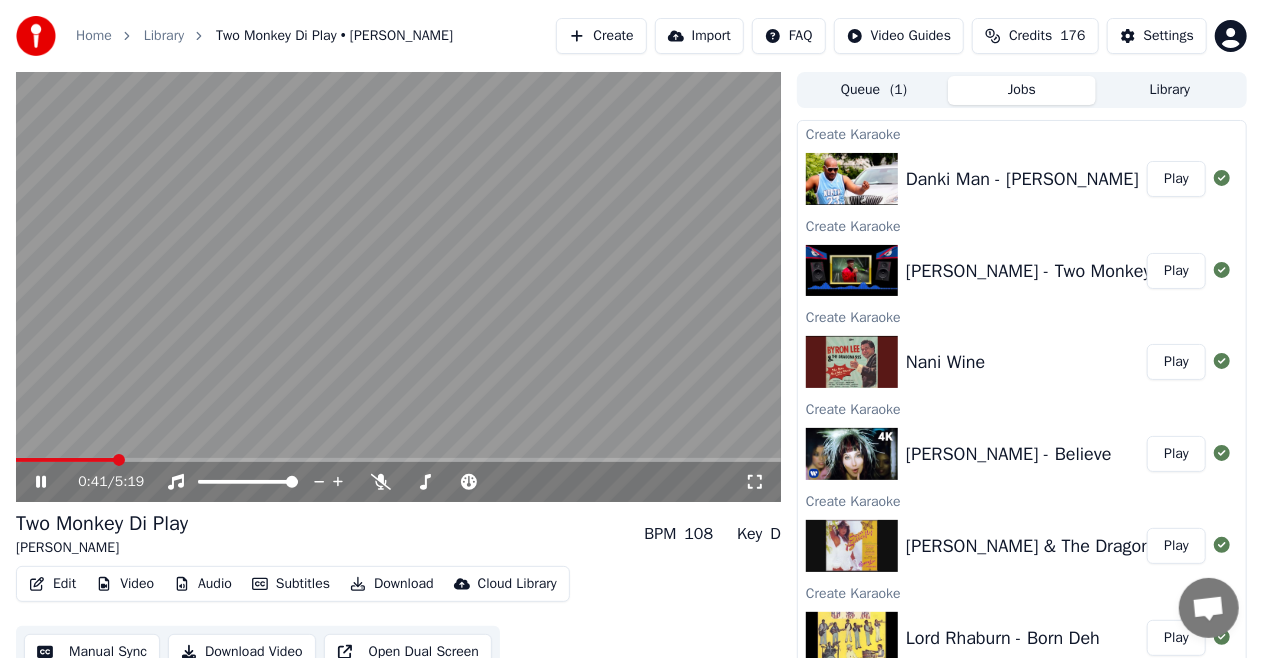click on "0:41  /  5:19" at bounding box center [398, 482] 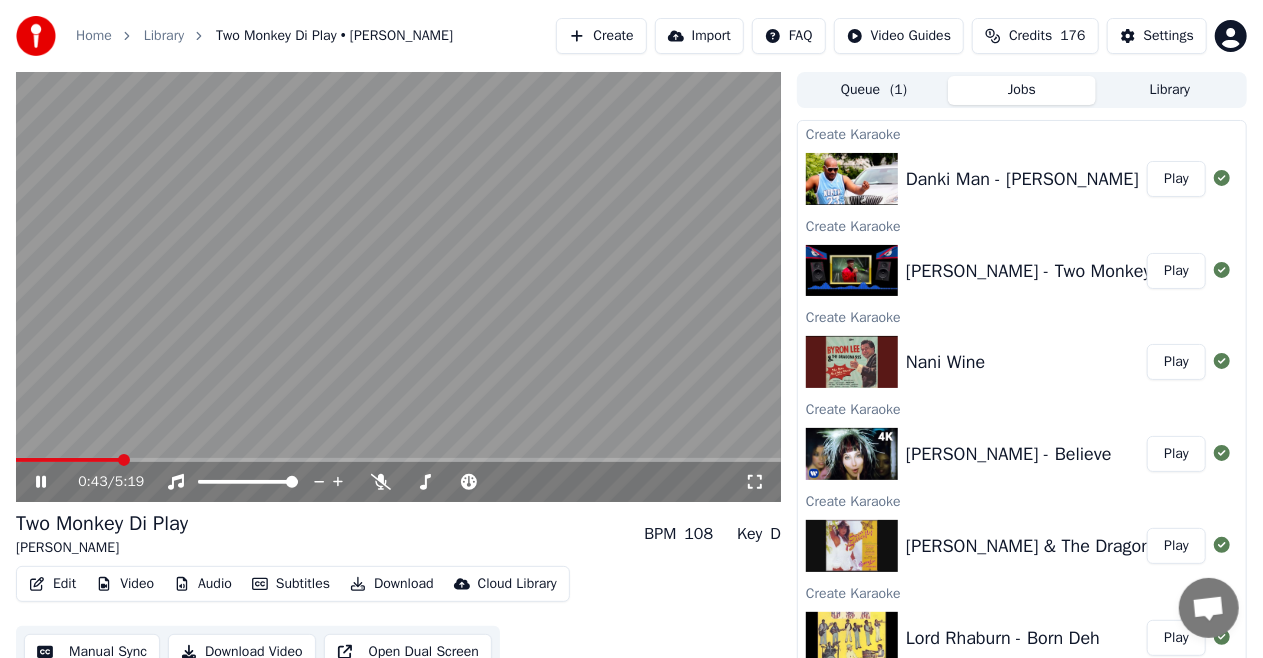 click 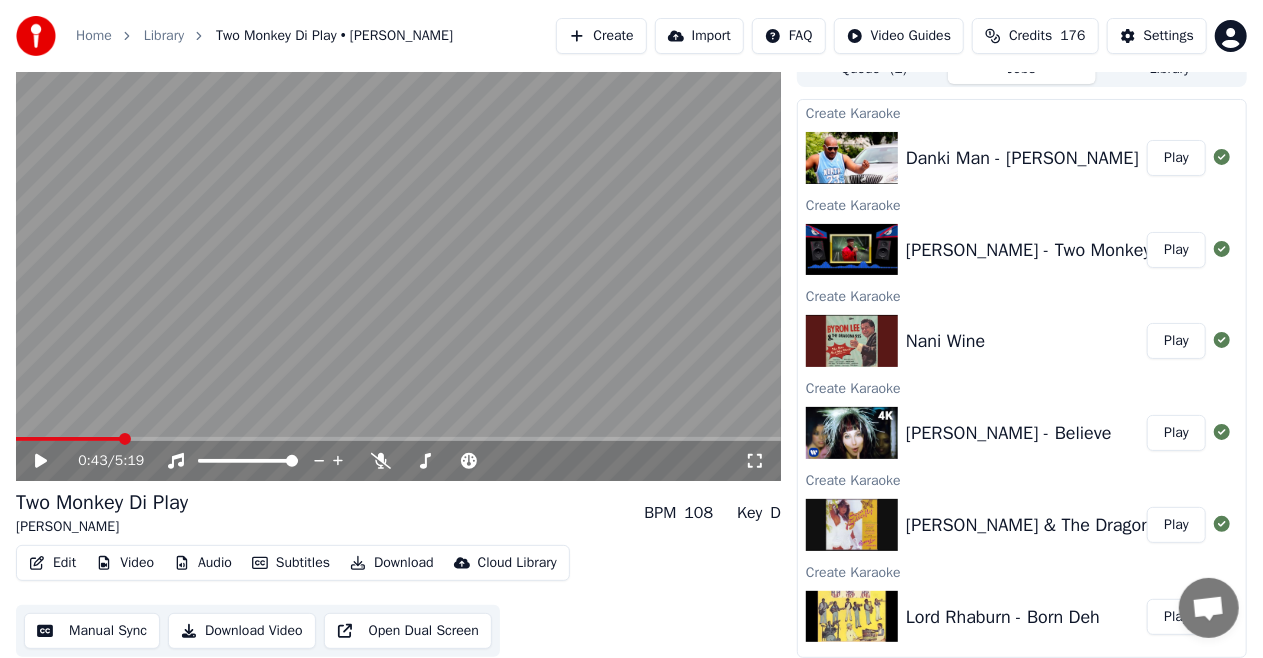 scroll, scrollTop: 0, scrollLeft: 0, axis: both 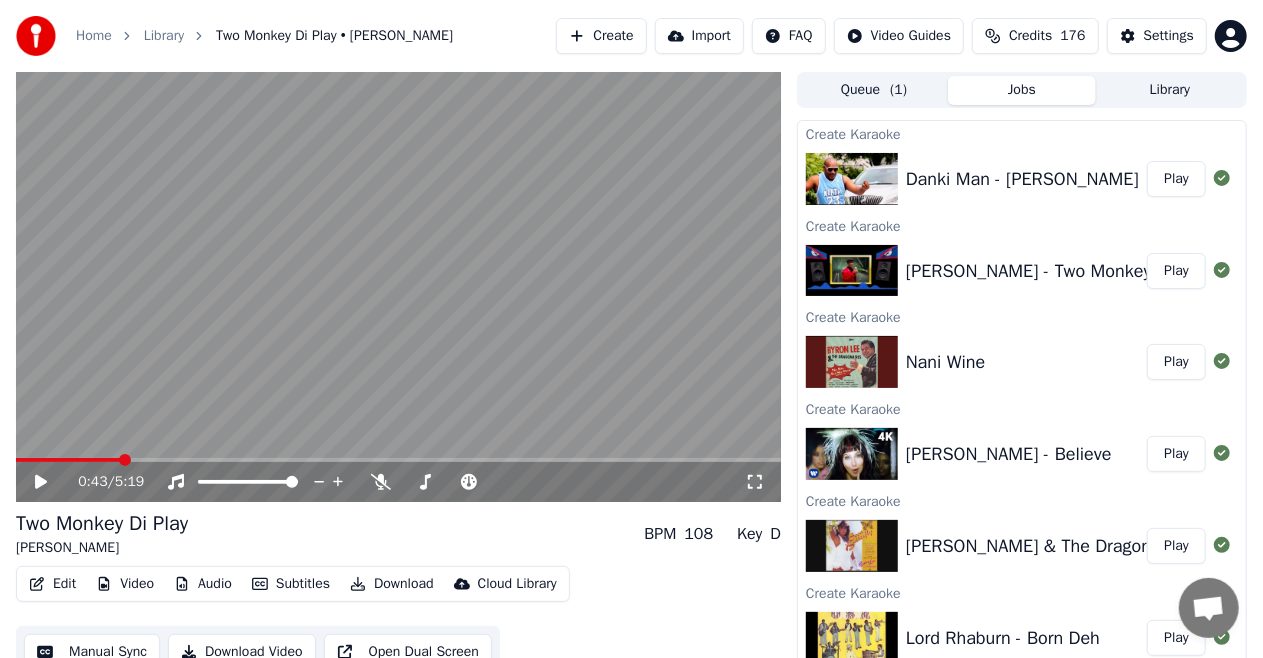 click on "Library" at bounding box center (1170, 90) 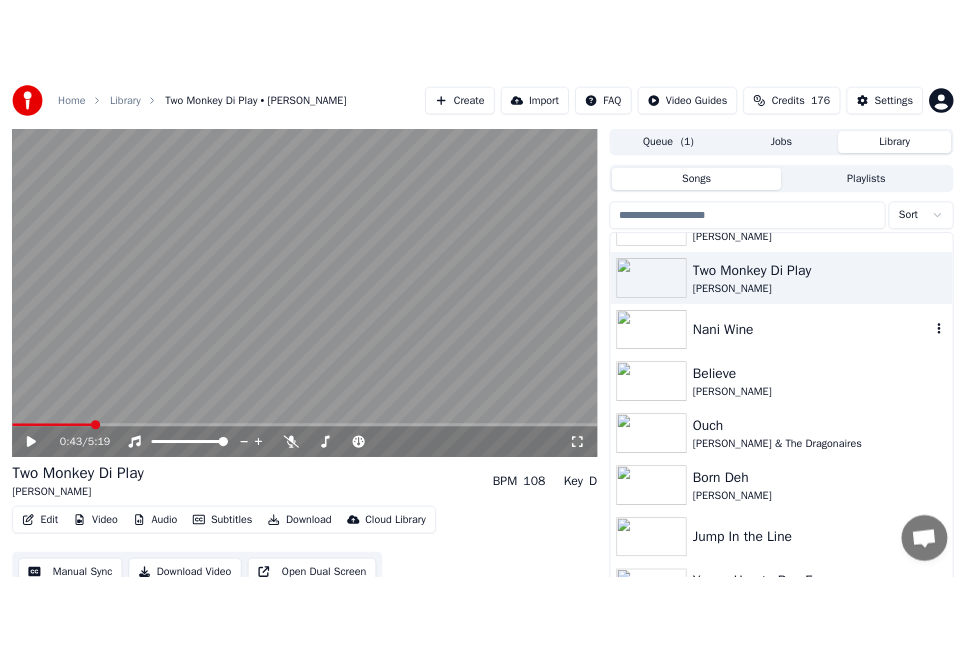 scroll, scrollTop: 44, scrollLeft: 0, axis: vertical 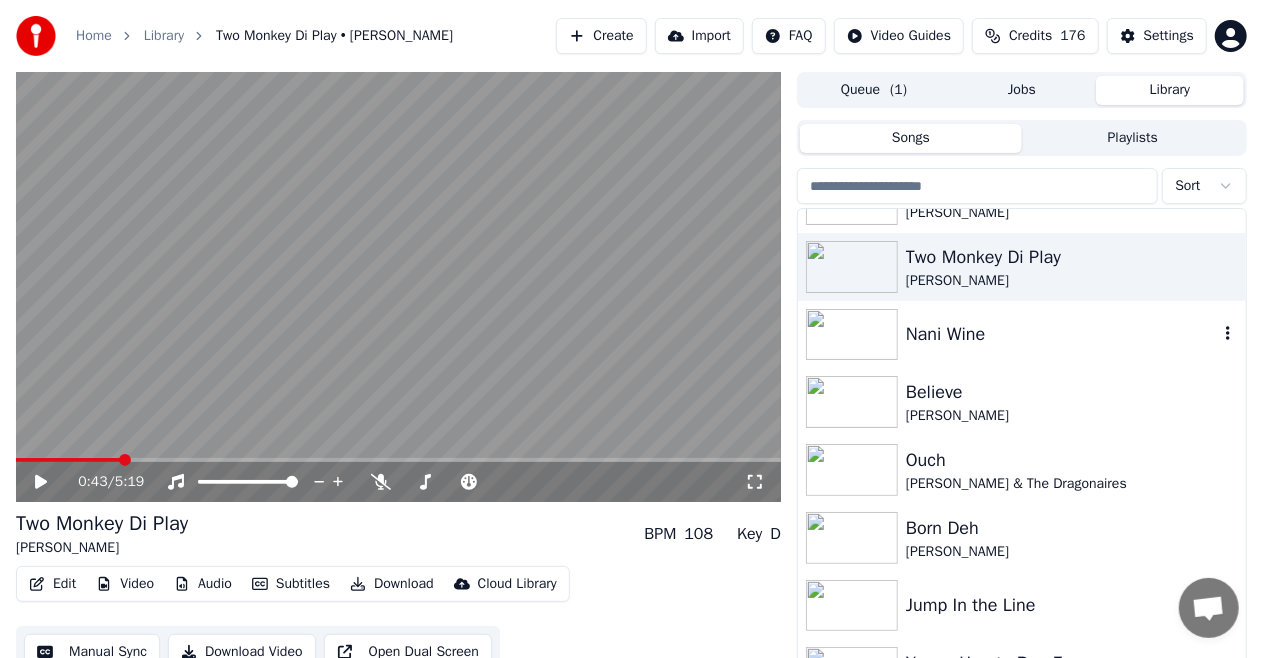click on "Nani Wine" at bounding box center [1022, 335] 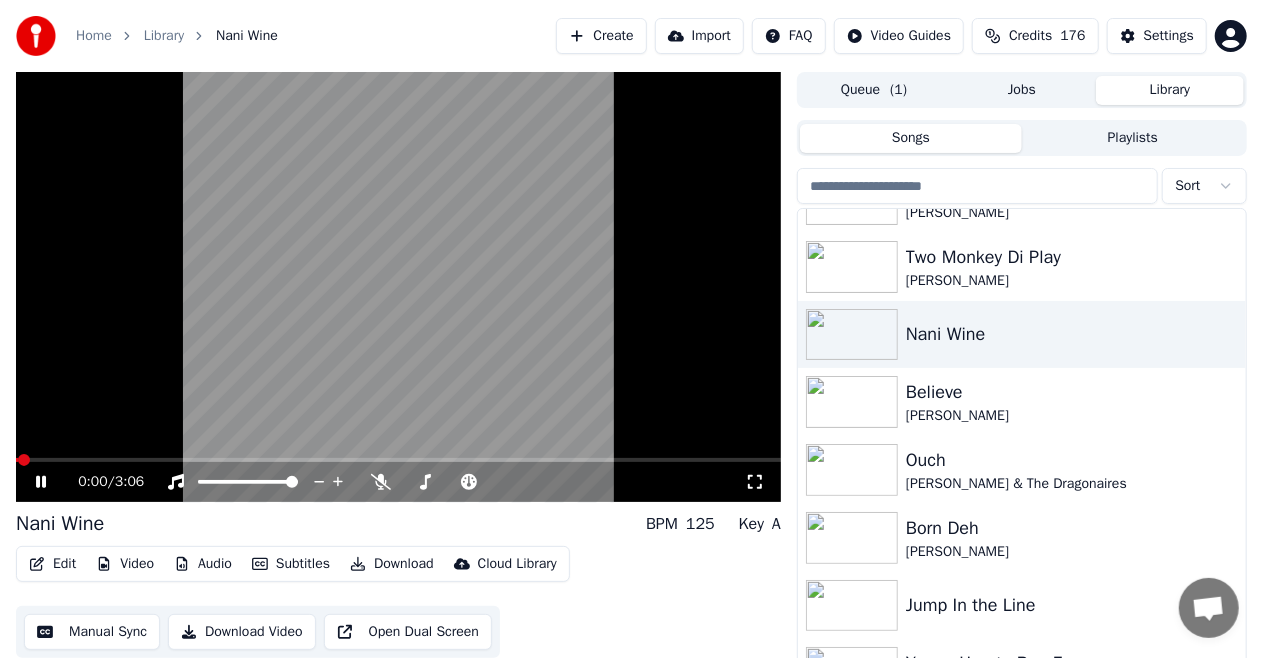 click at bounding box center (398, 460) 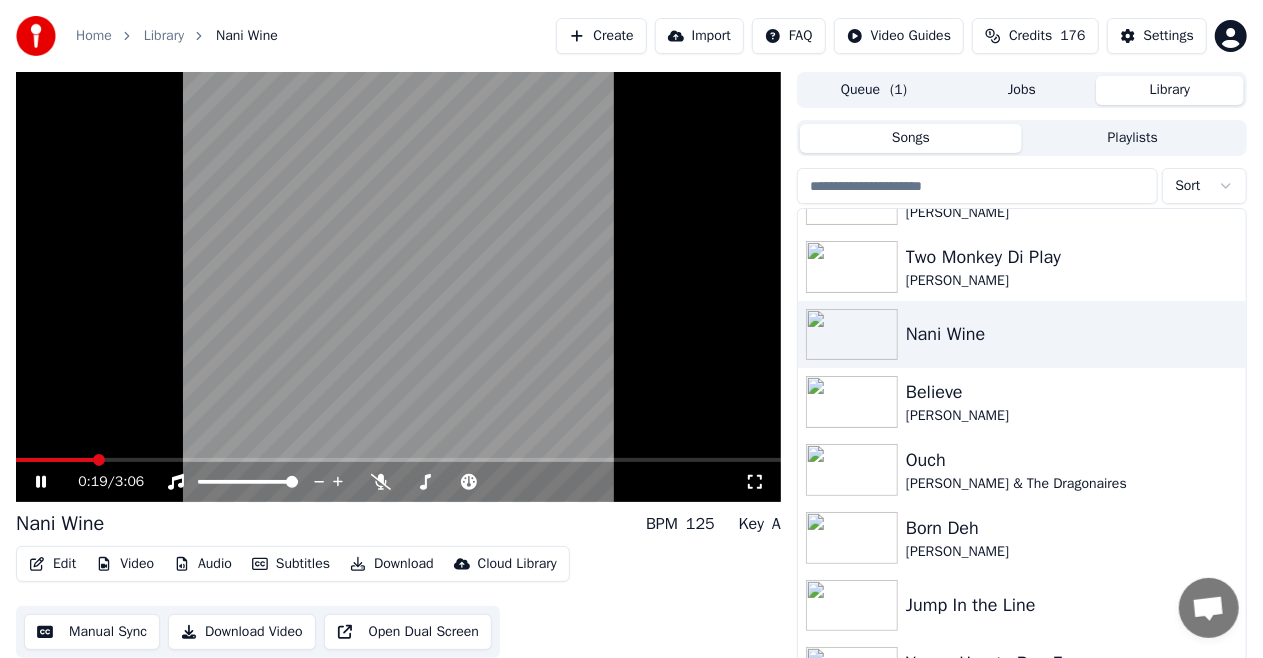 click at bounding box center [398, 460] 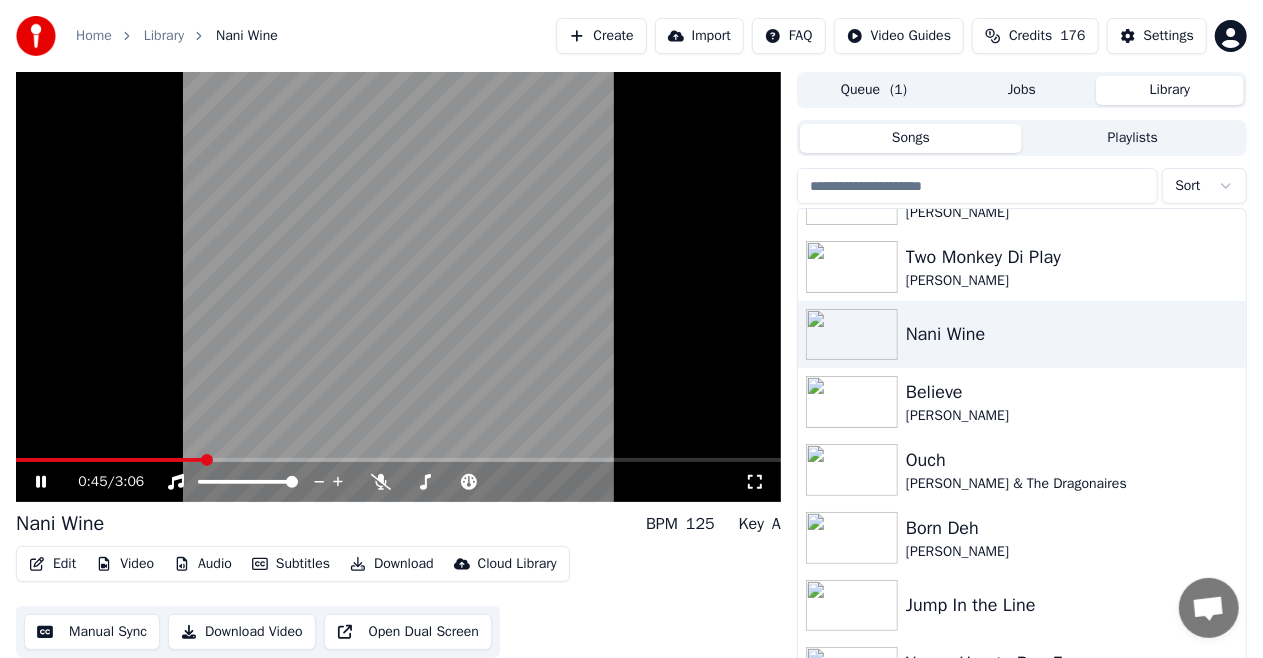 click 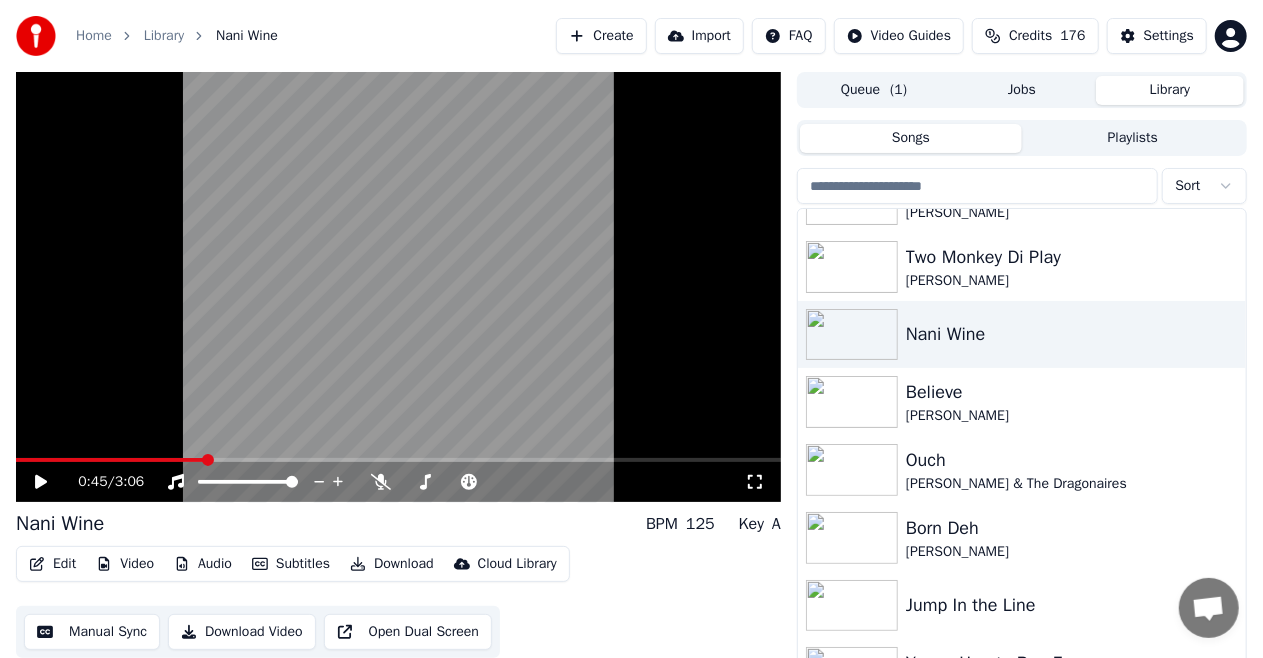 click 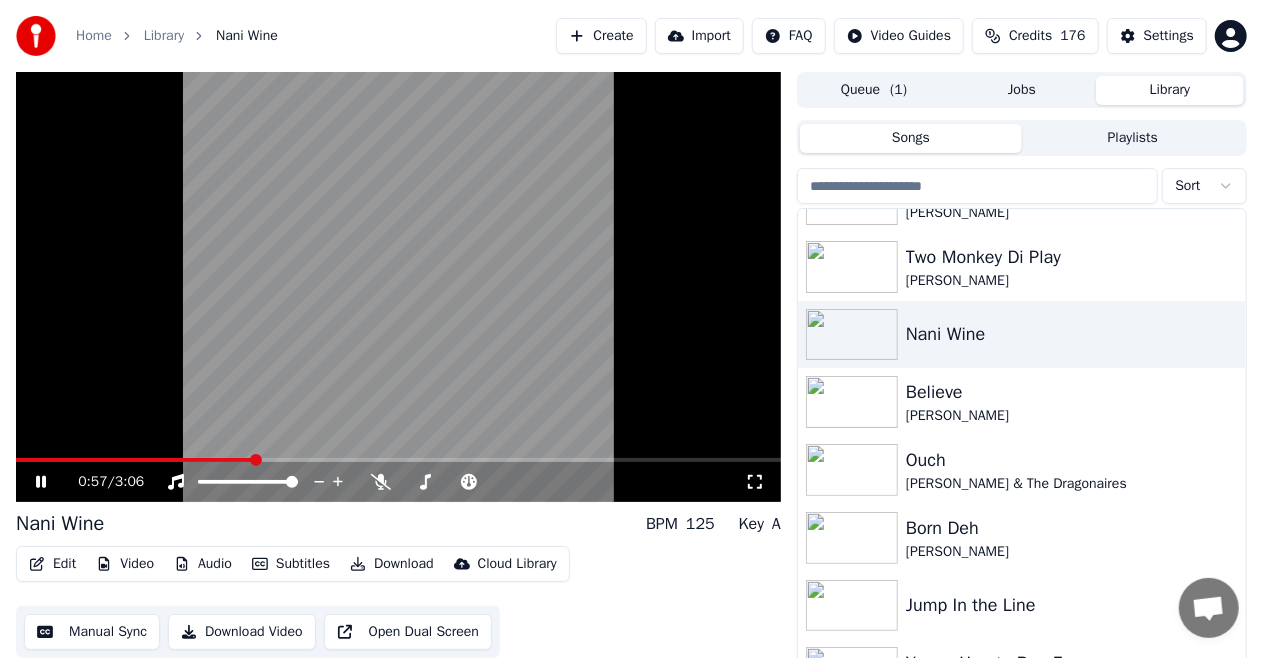 click 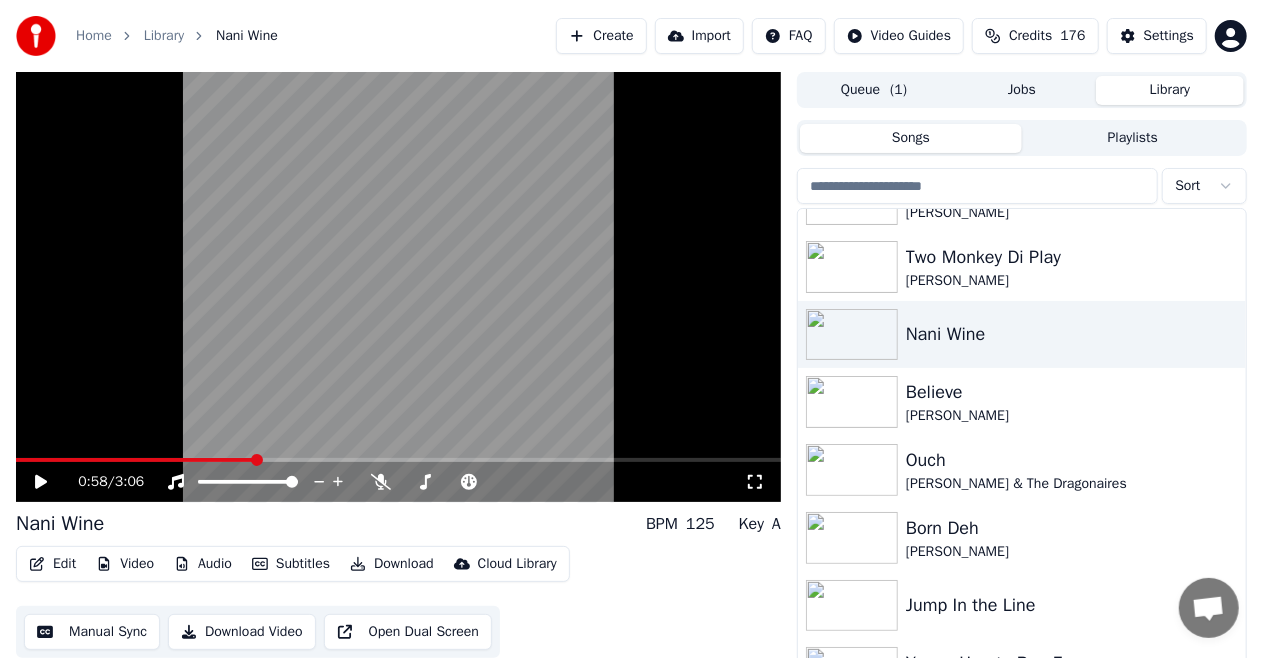 click on "0:58  /  3:06" at bounding box center (398, 482) 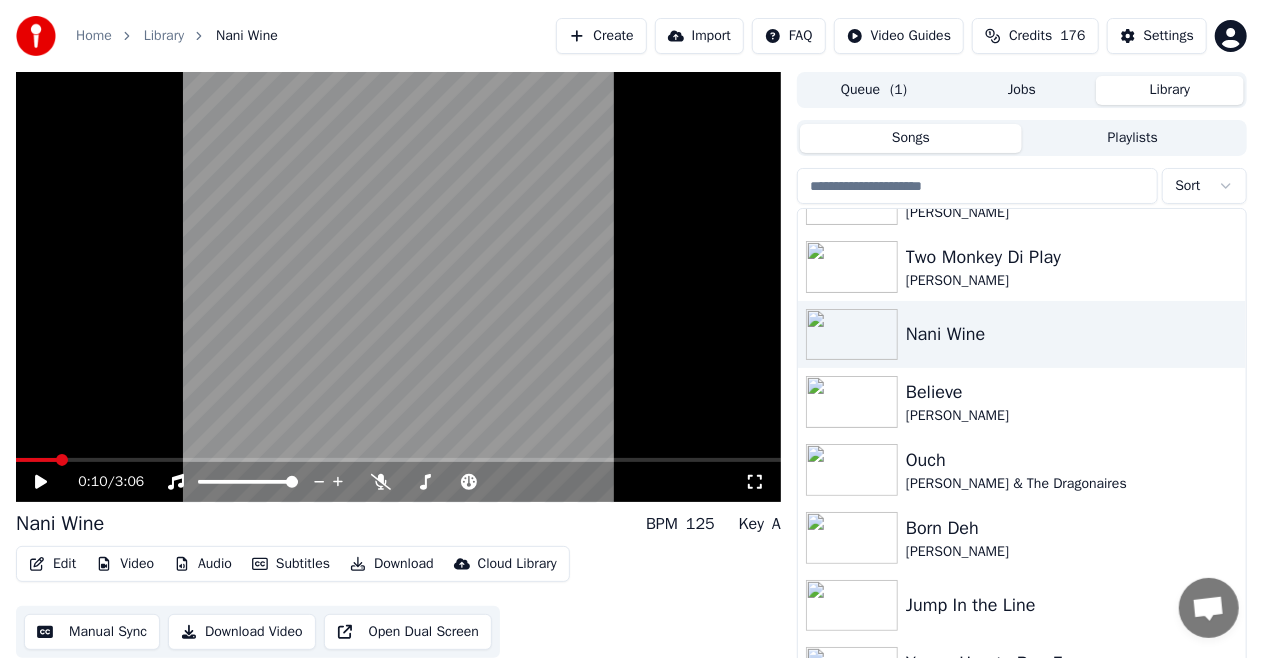 click 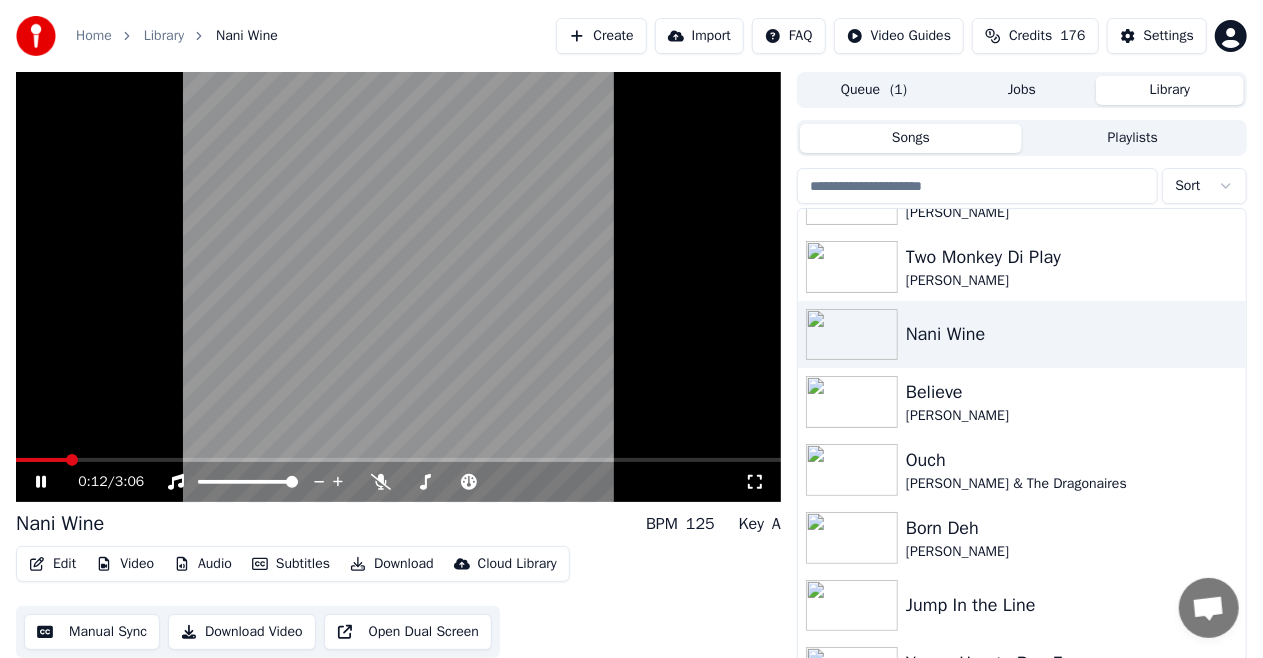click at bounding box center [398, 460] 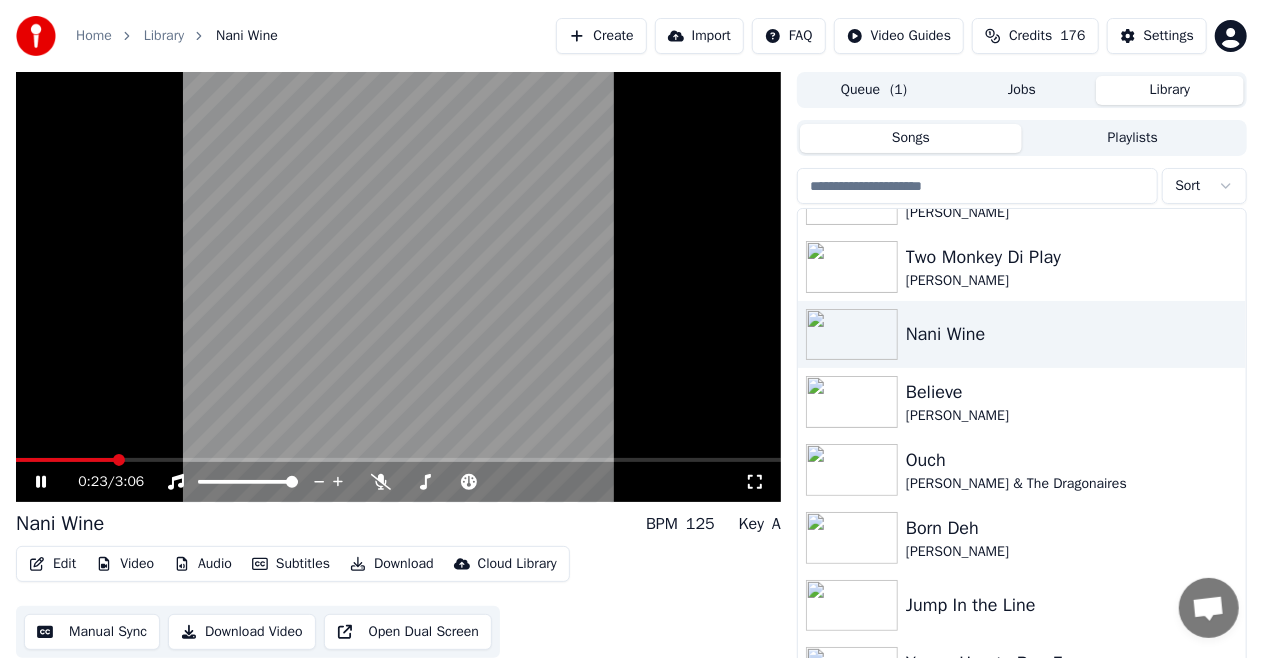 click 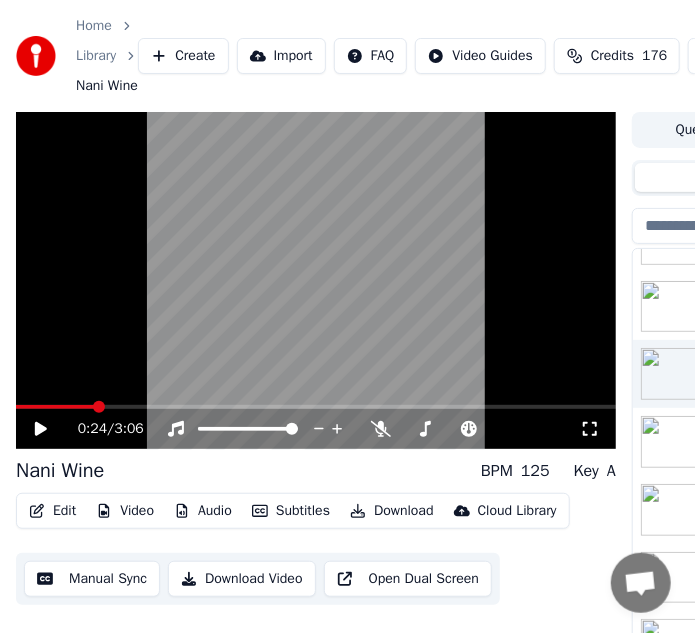click 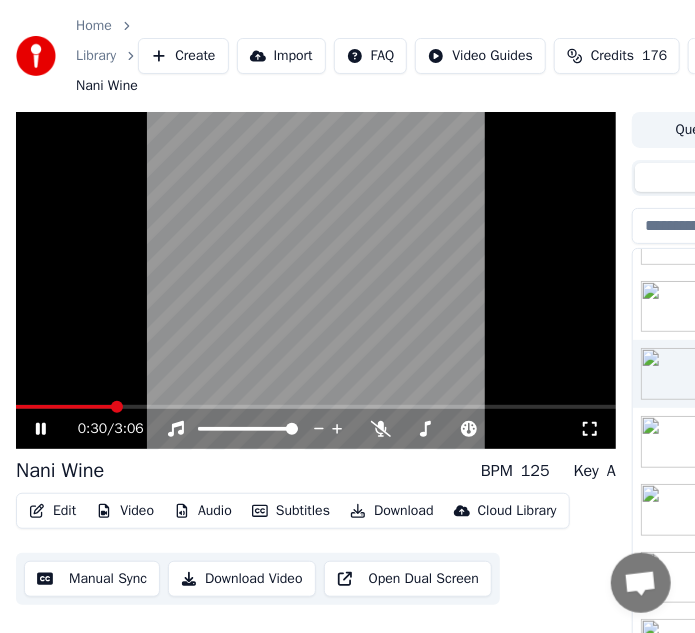 click 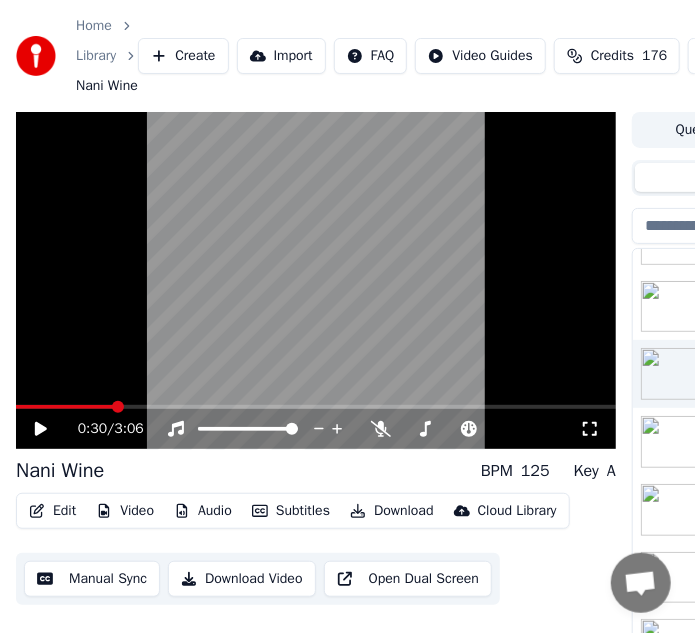 click 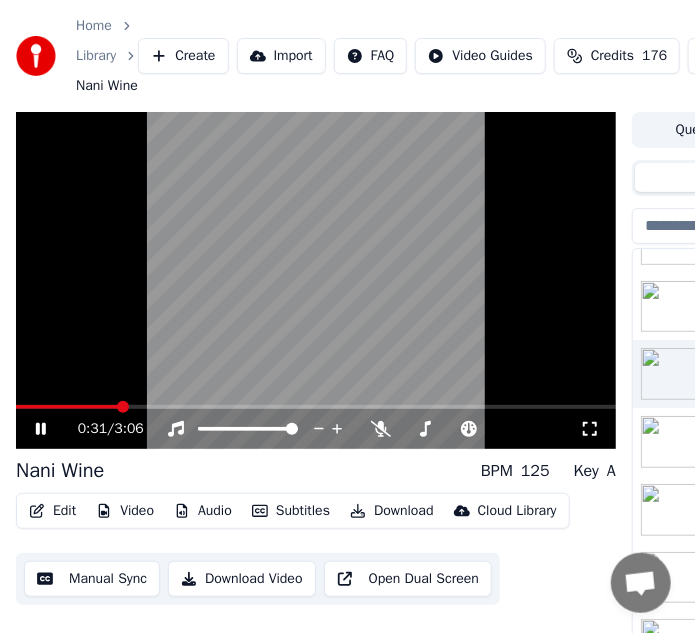 click 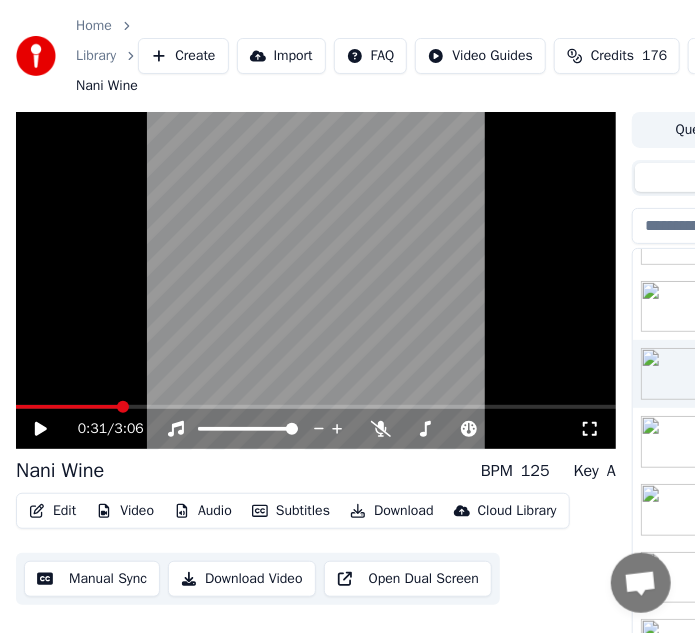click 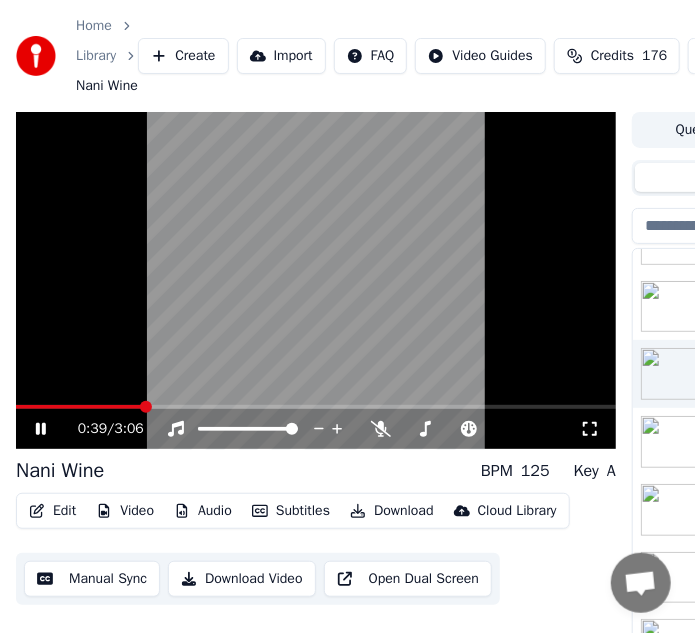click 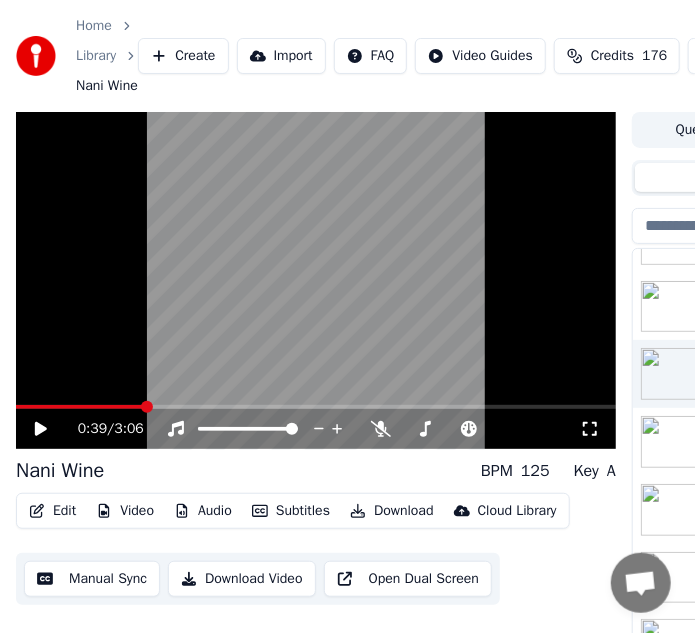 click on "Edit Video Audio Subtitles Download Cloud Library Manual Sync Download Video Open Dual Screen" at bounding box center [316, 549] 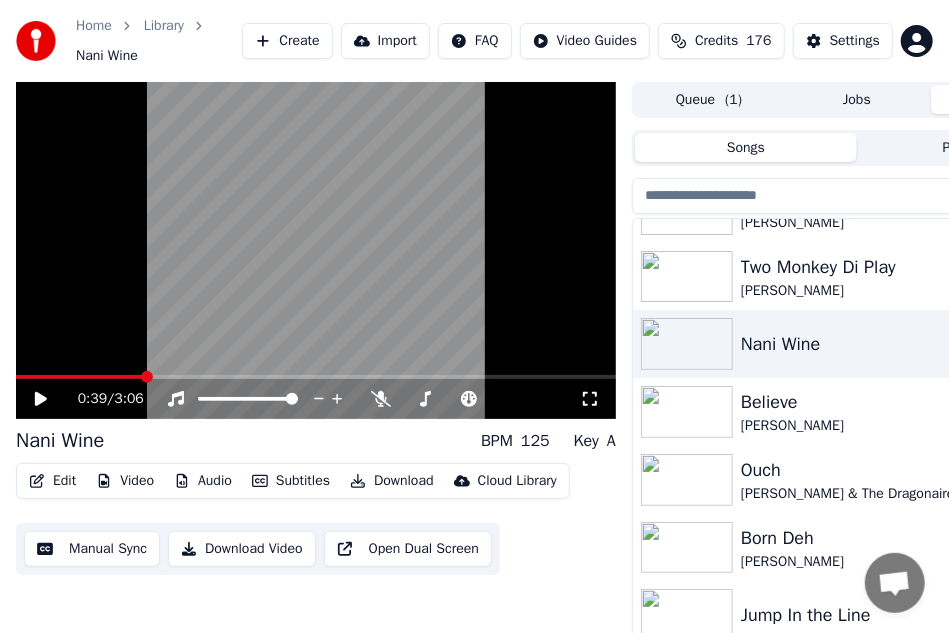 click on "Edit" at bounding box center (52, 481) 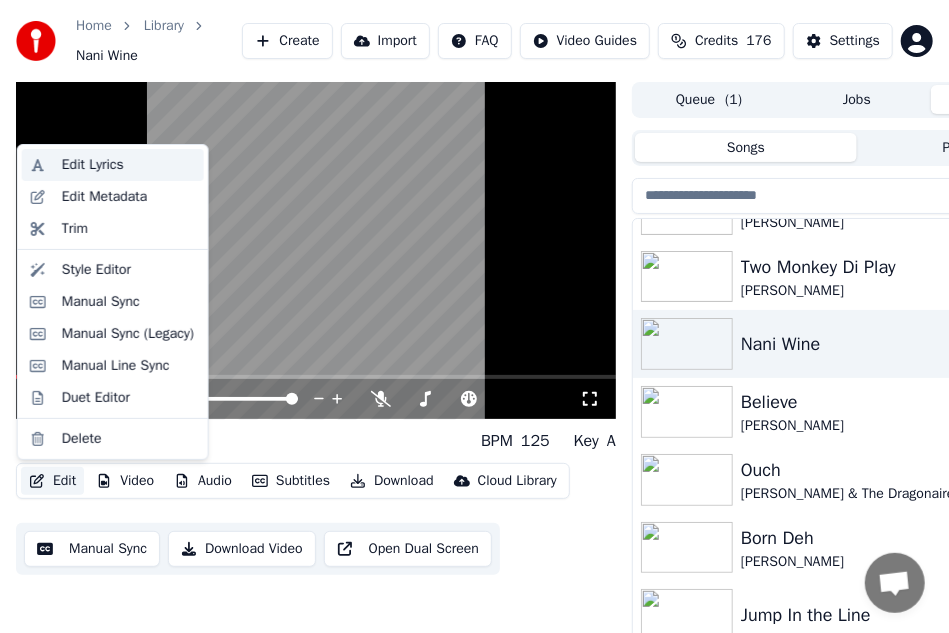 click on "Edit Lyrics" at bounding box center (113, 165) 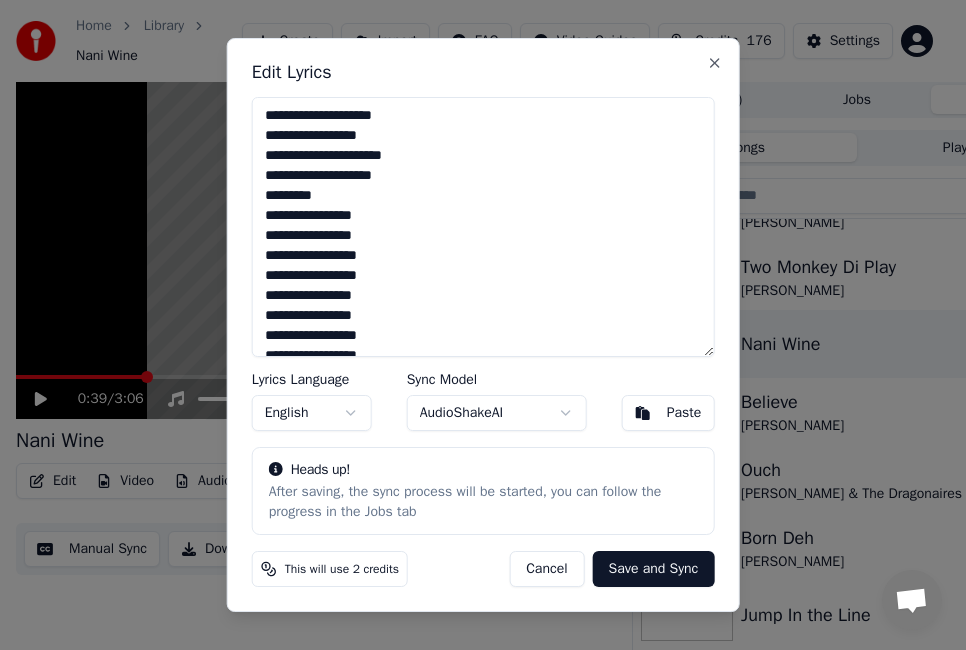 click at bounding box center (483, 227) 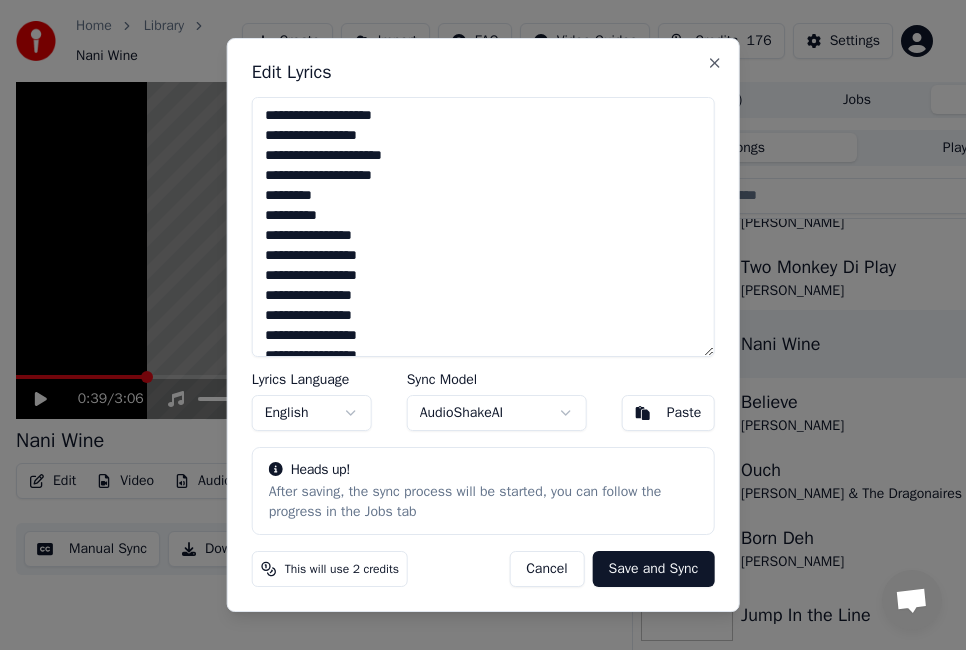click at bounding box center (483, 227) 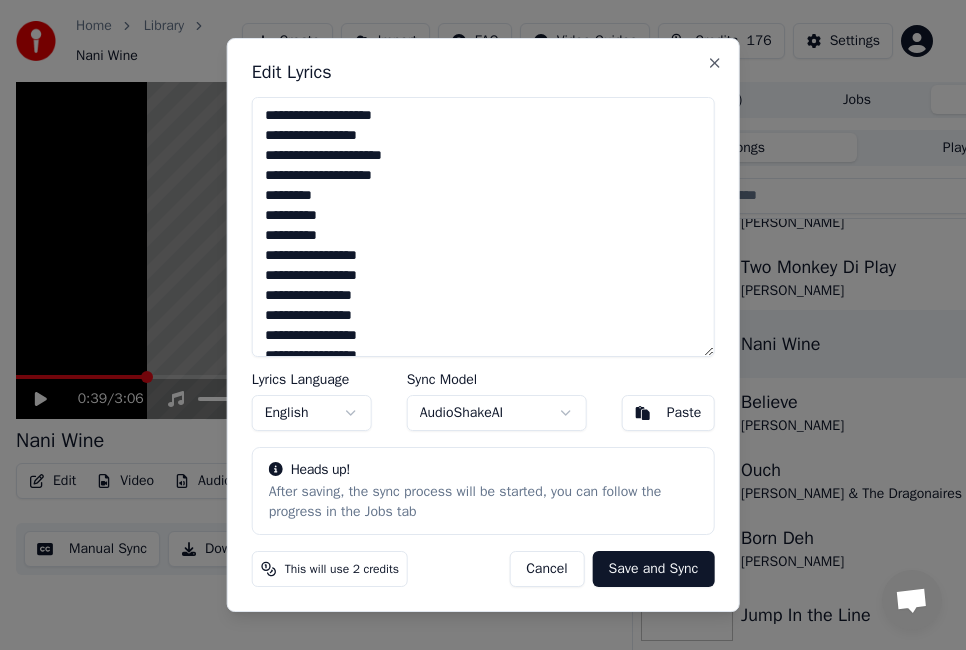 click at bounding box center (483, 227) 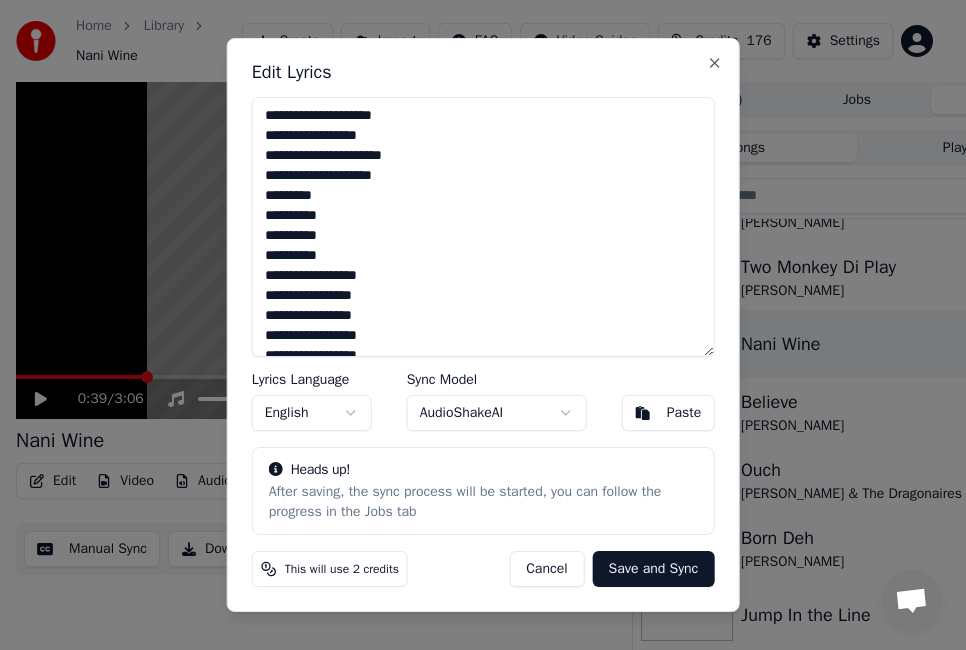 click at bounding box center (483, 227) 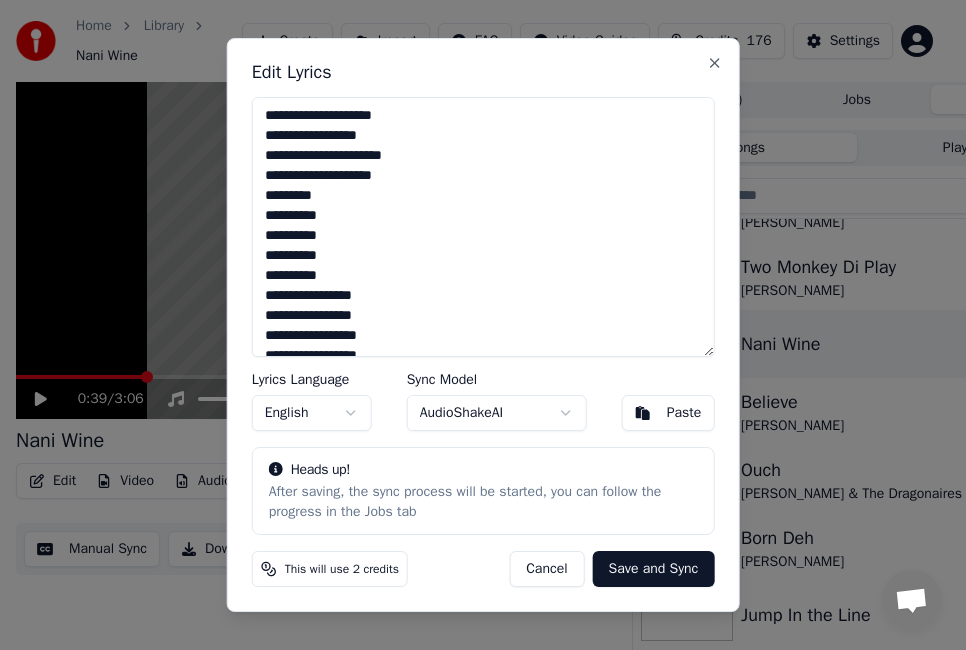 click at bounding box center [483, 227] 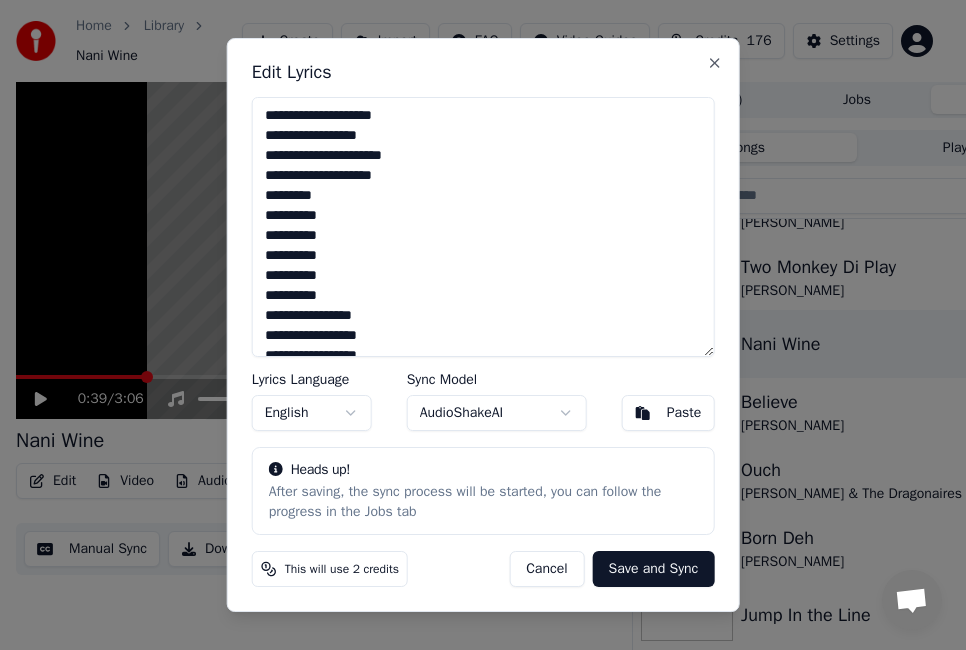 click at bounding box center (483, 227) 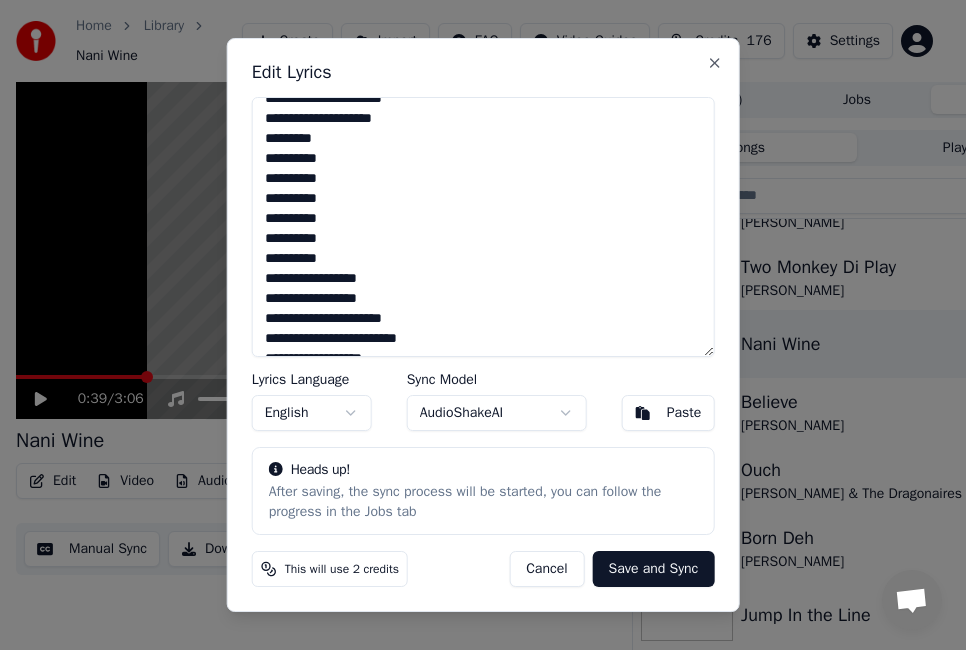 scroll, scrollTop: 64, scrollLeft: 0, axis: vertical 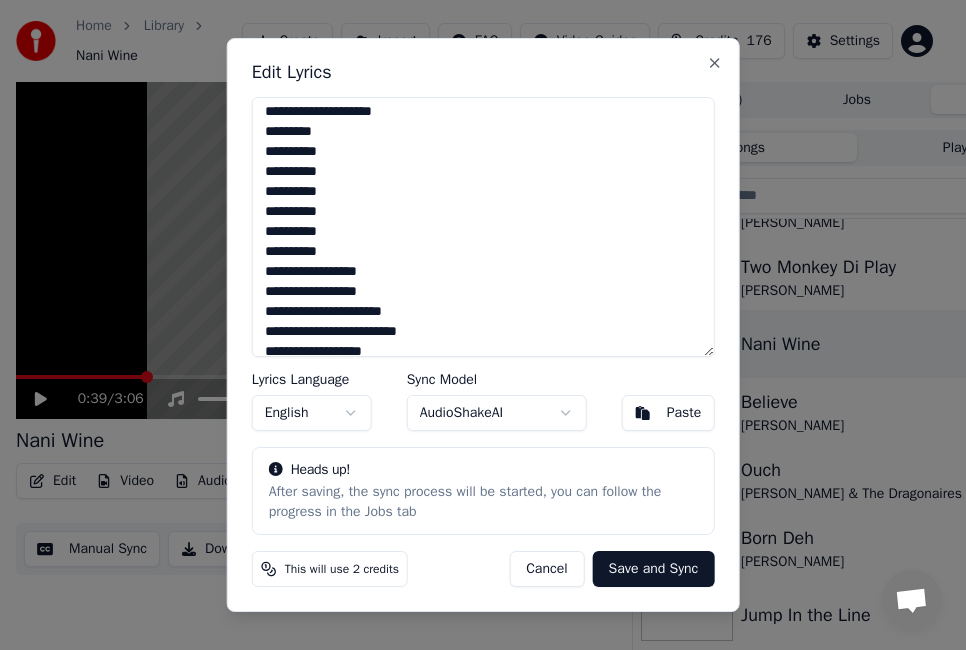 click at bounding box center (483, 227) 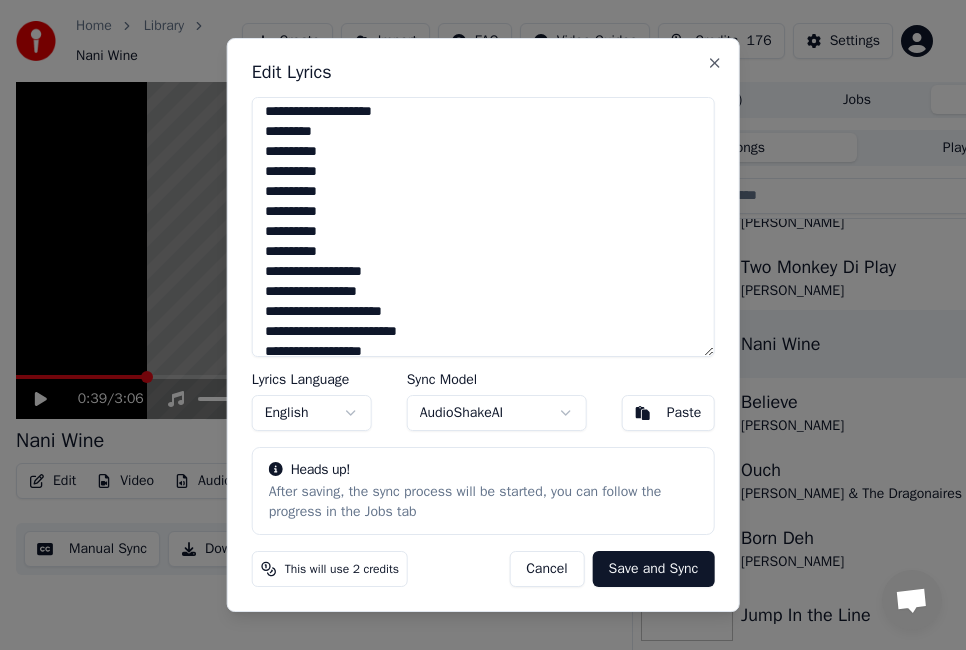 click at bounding box center (483, 227) 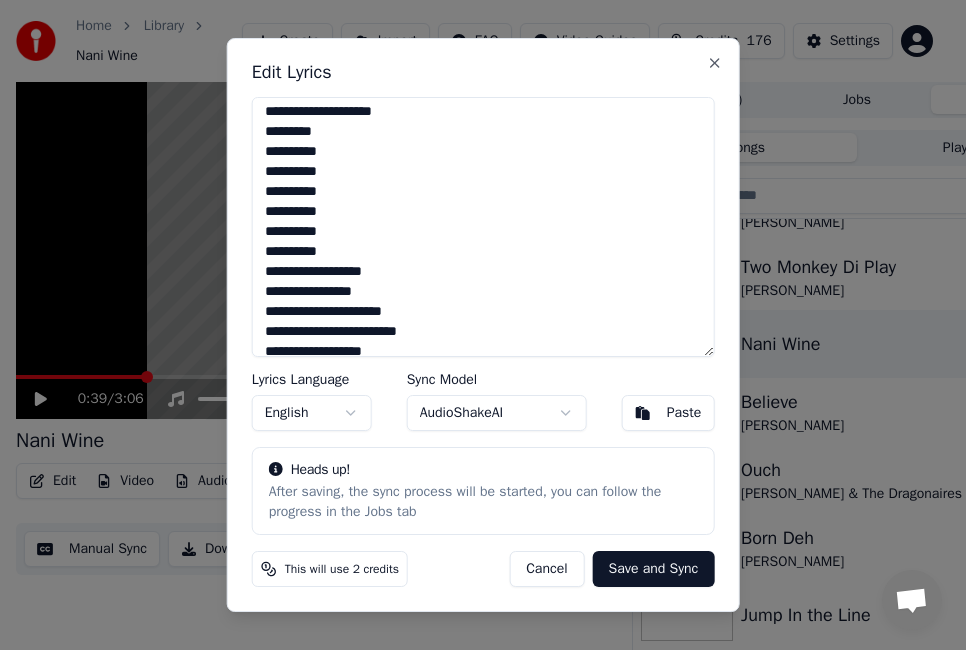 click at bounding box center [483, 227] 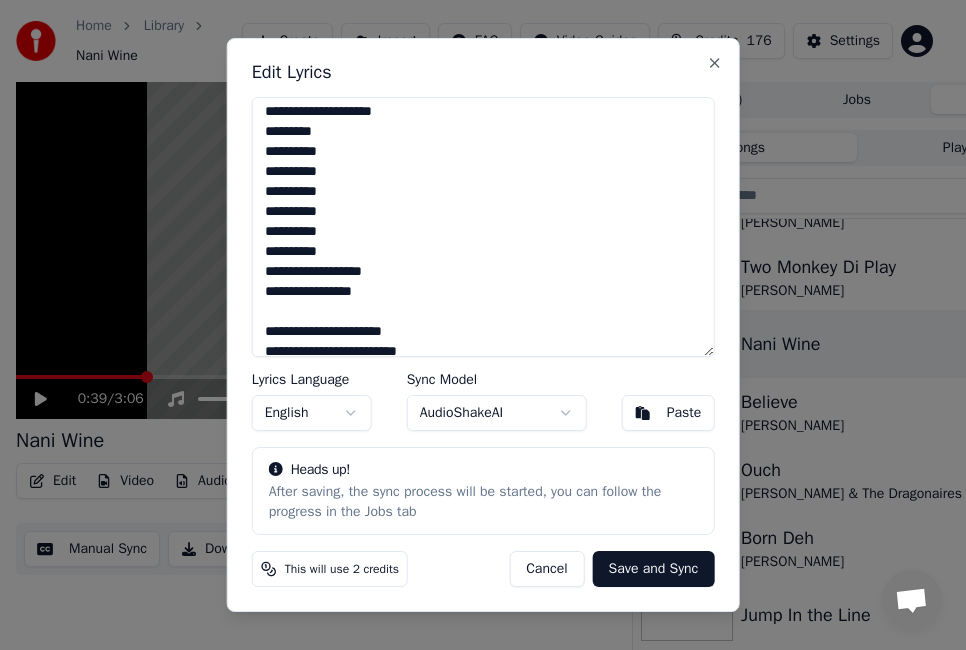 scroll, scrollTop: 267, scrollLeft: 0, axis: vertical 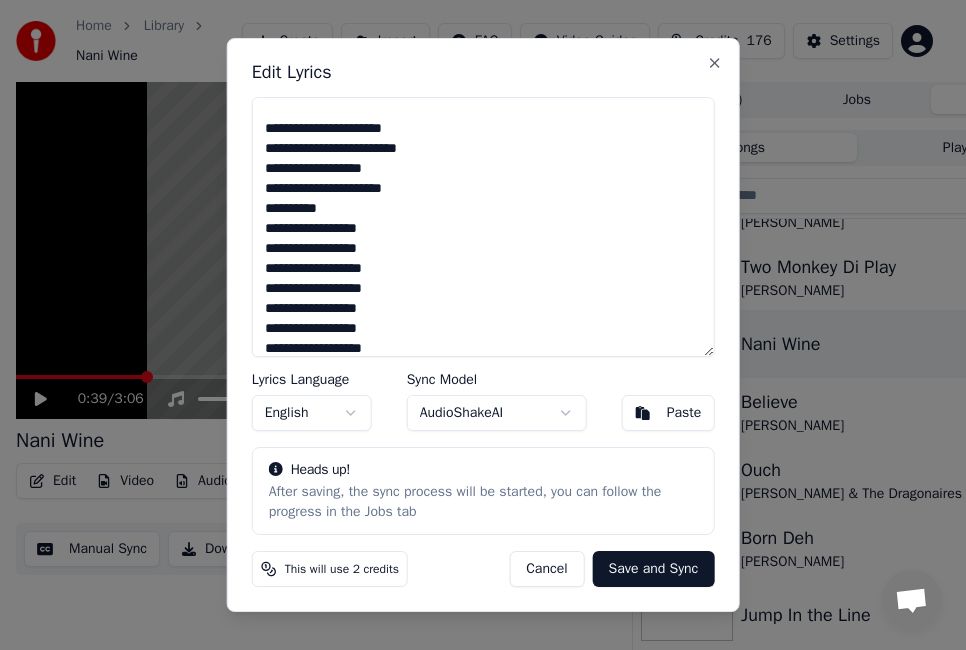 paste on "**********" 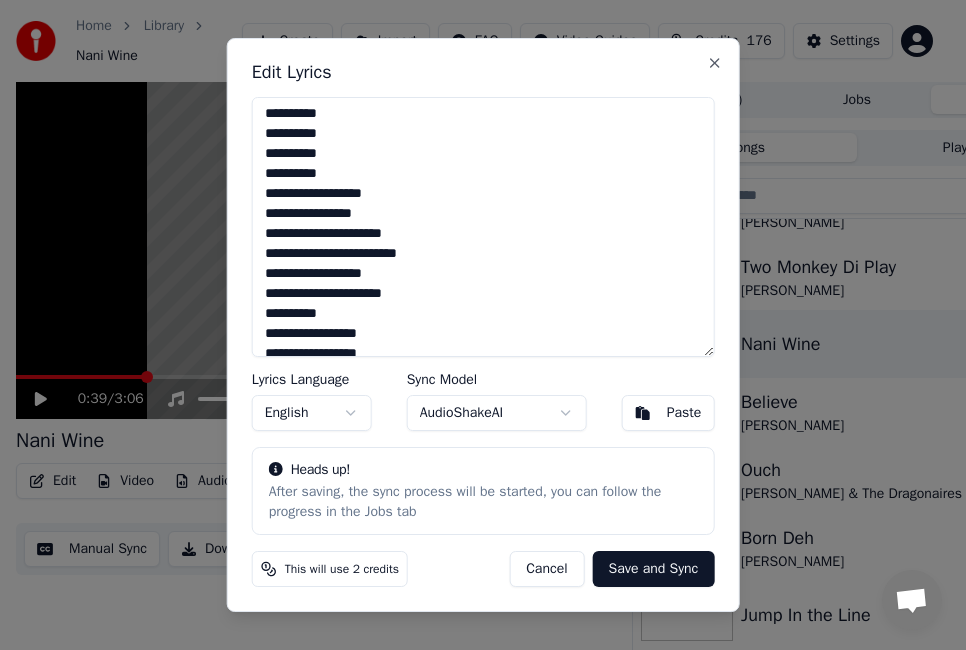 scroll, scrollTop: 141, scrollLeft: 0, axis: vertical 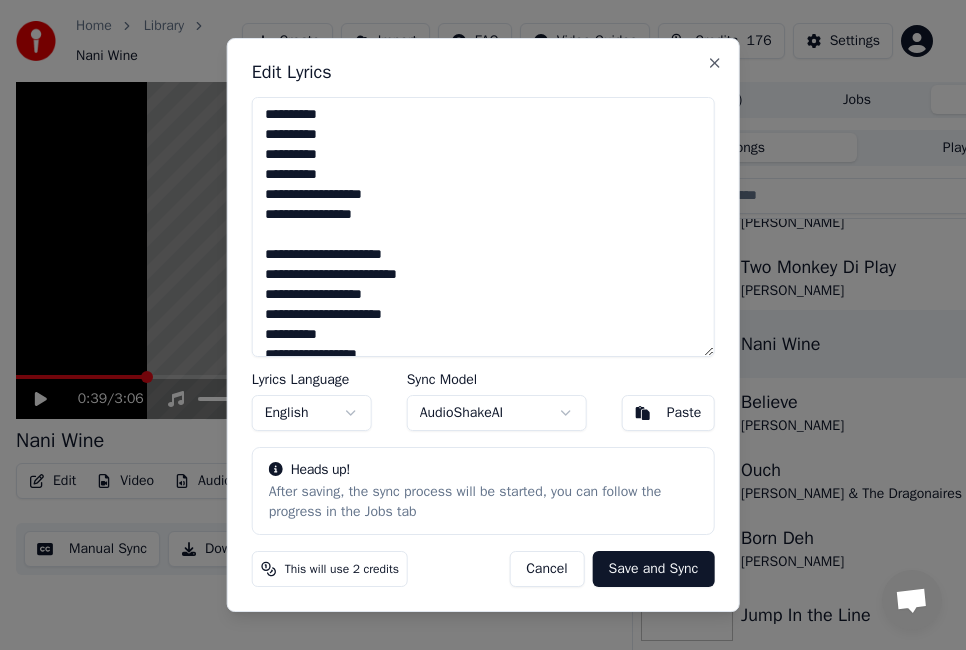paste on "**********" 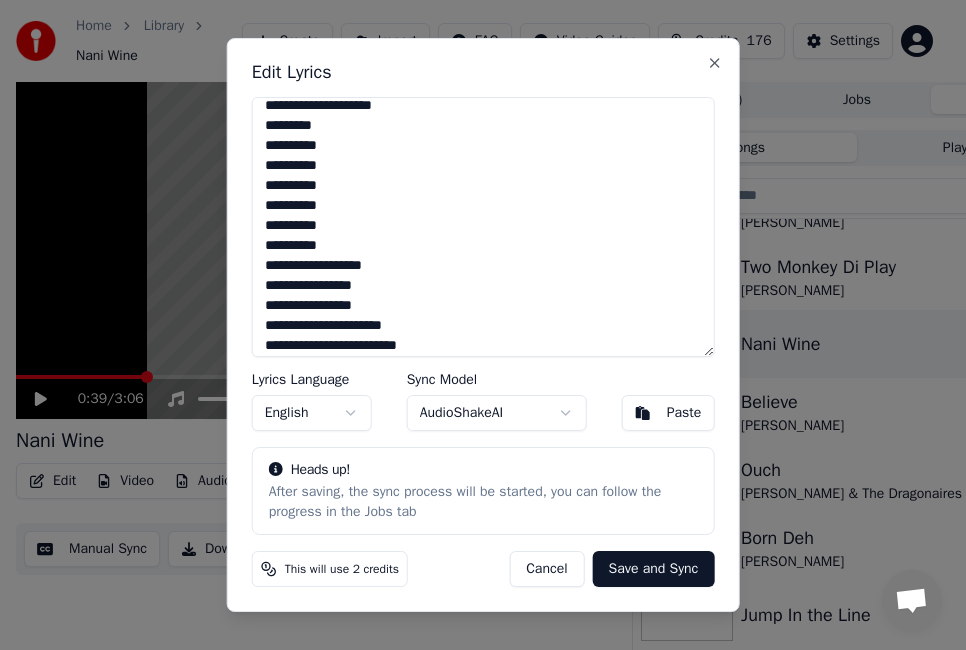scroll, scrollTop: 65, scrollLeft: 0, axis: vertical 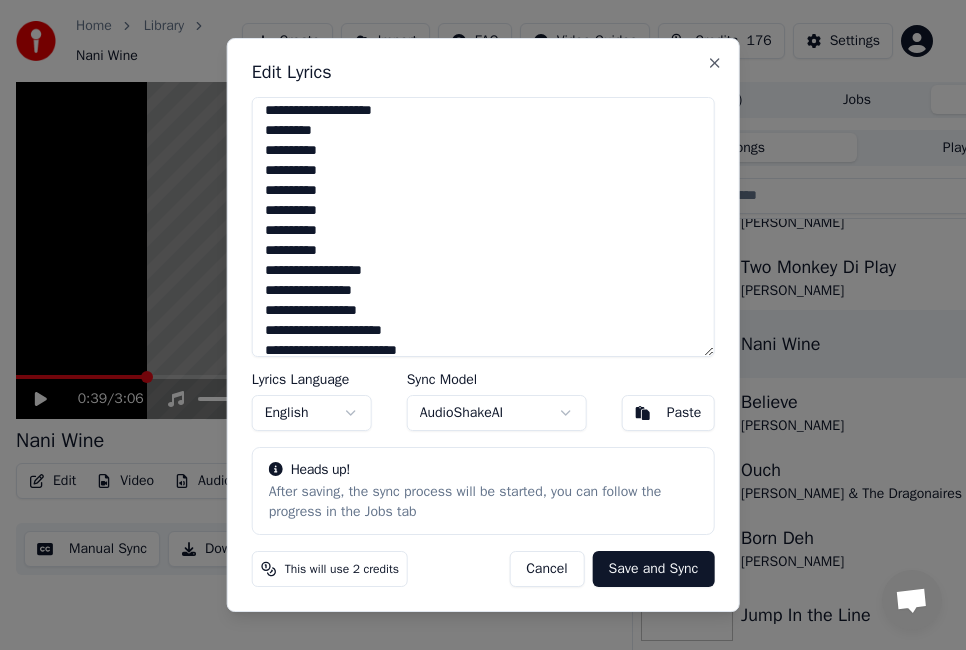 click at bounding box center [483, 227] 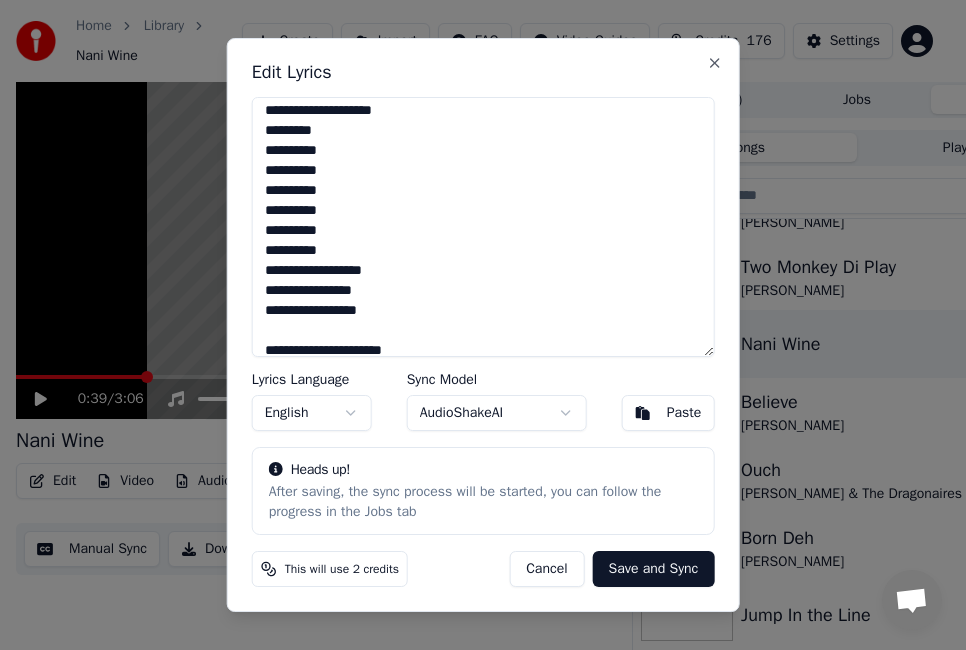 paste on "**********" 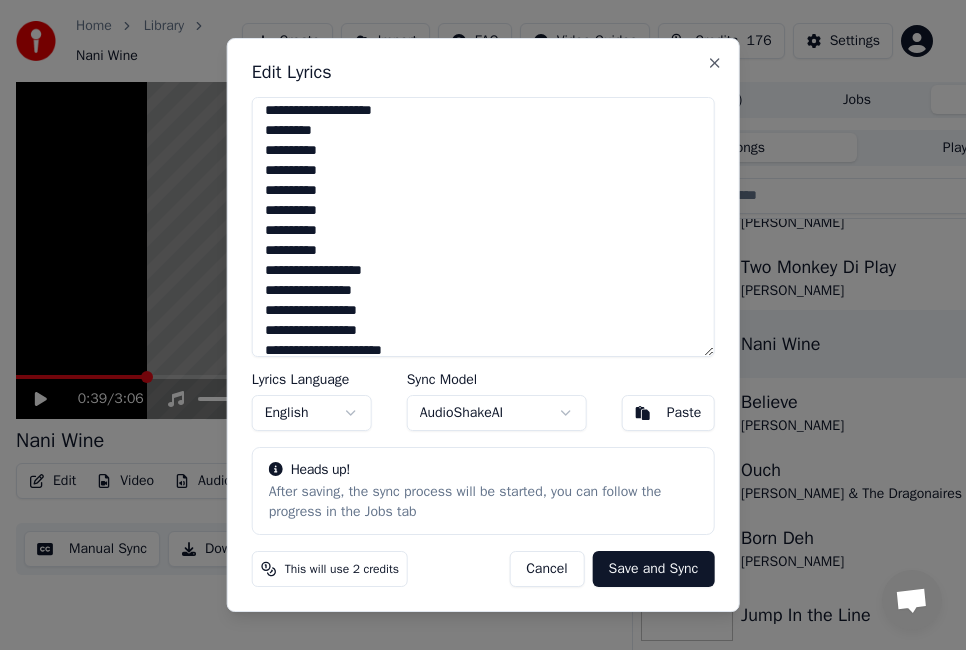 click at bounding box center [483, 227] 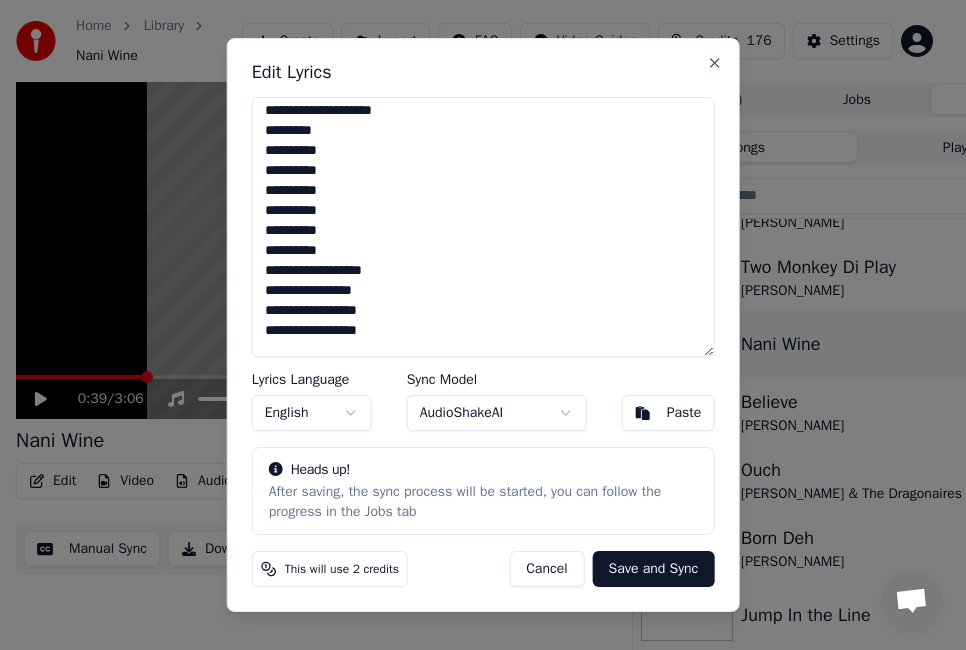 scroll, scrollTop: 68, scrollLeft: 0, axis: vertical 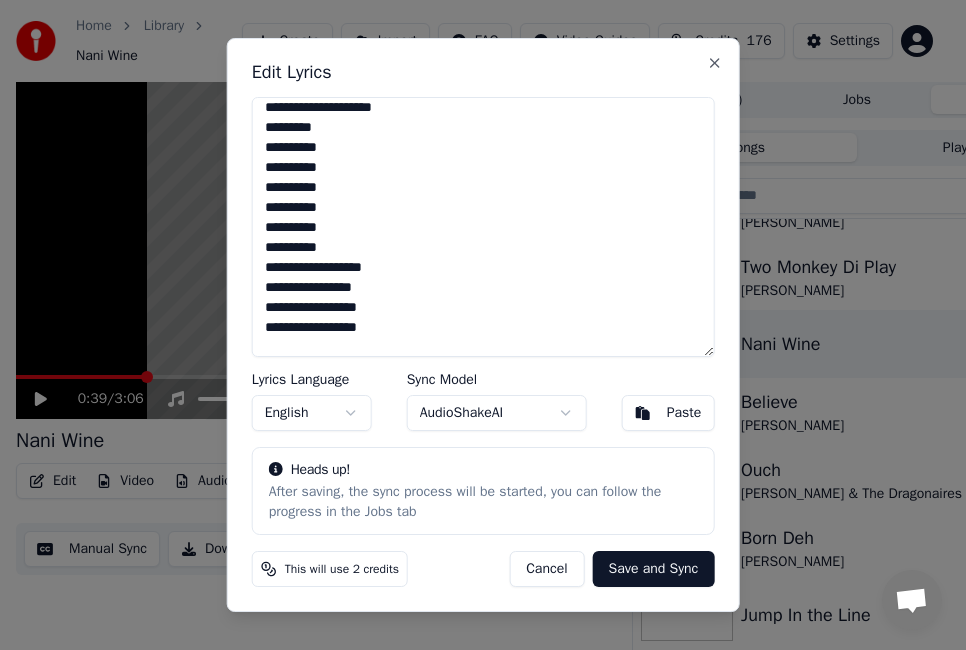 paste on "**********" 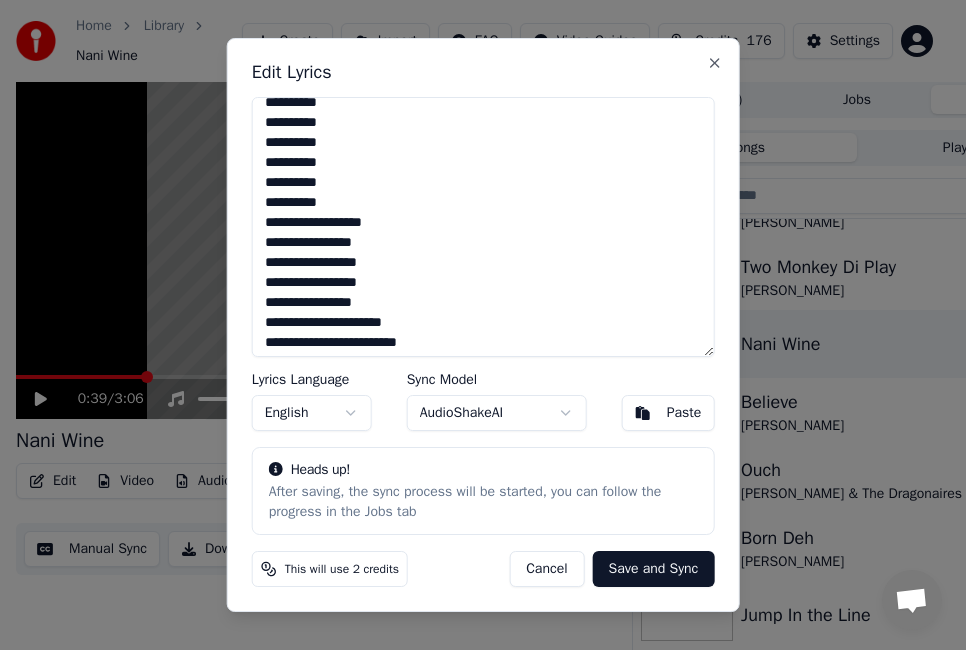 scroll, scrollTop: 115, scrollLeft: 0, axis: vertical 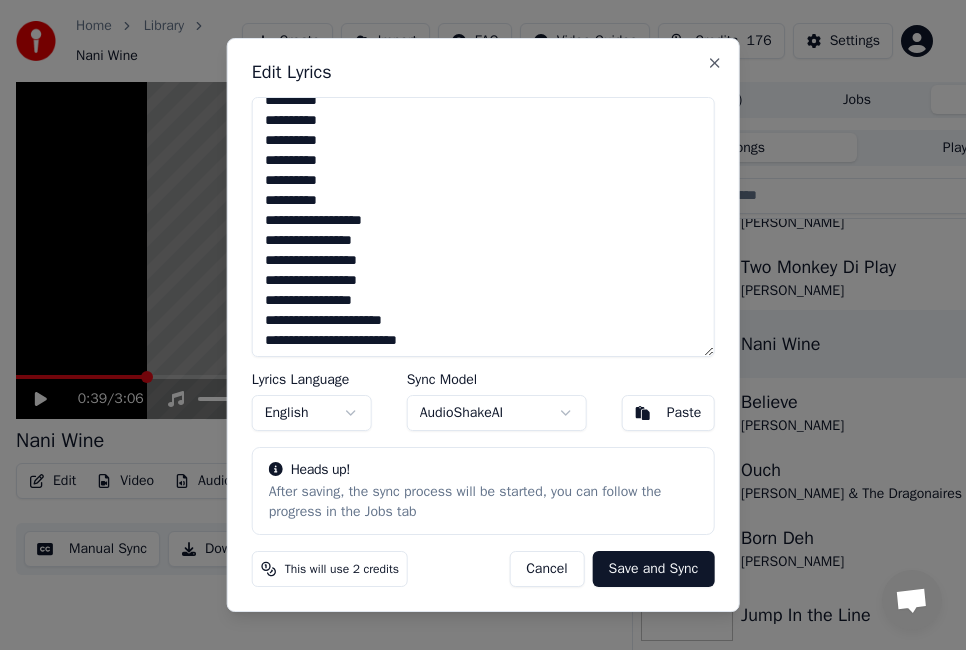 click at bounding box center [483, 227] 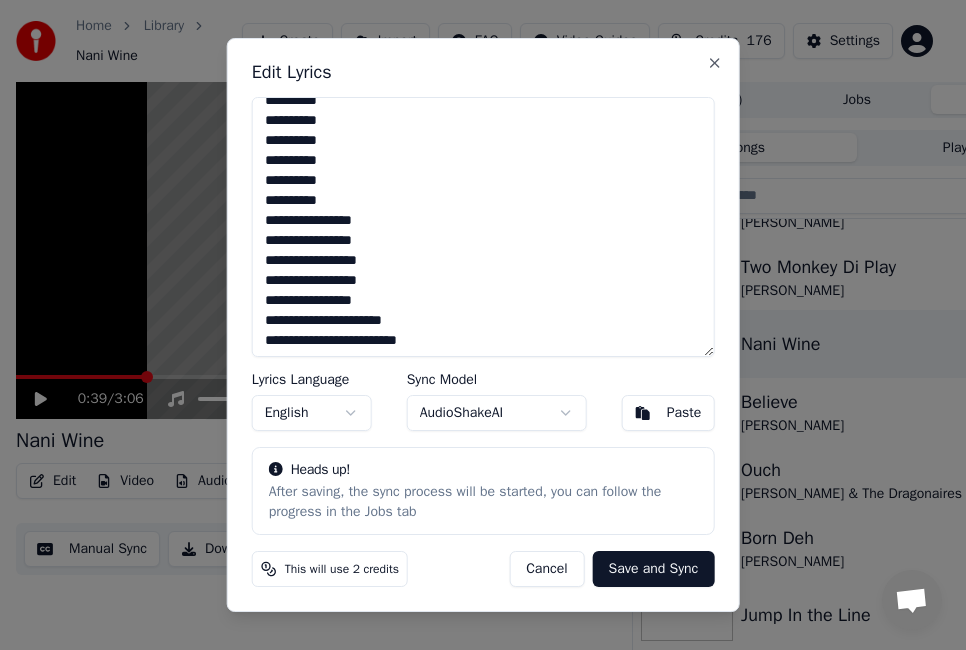 click at bounding box center (483, 227) 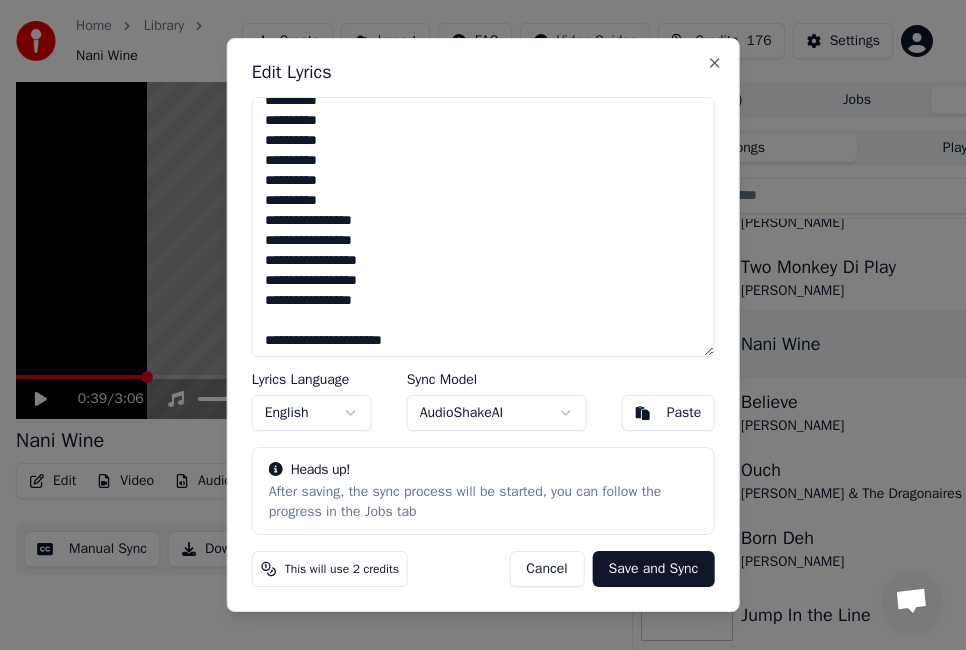 paste on "**********" 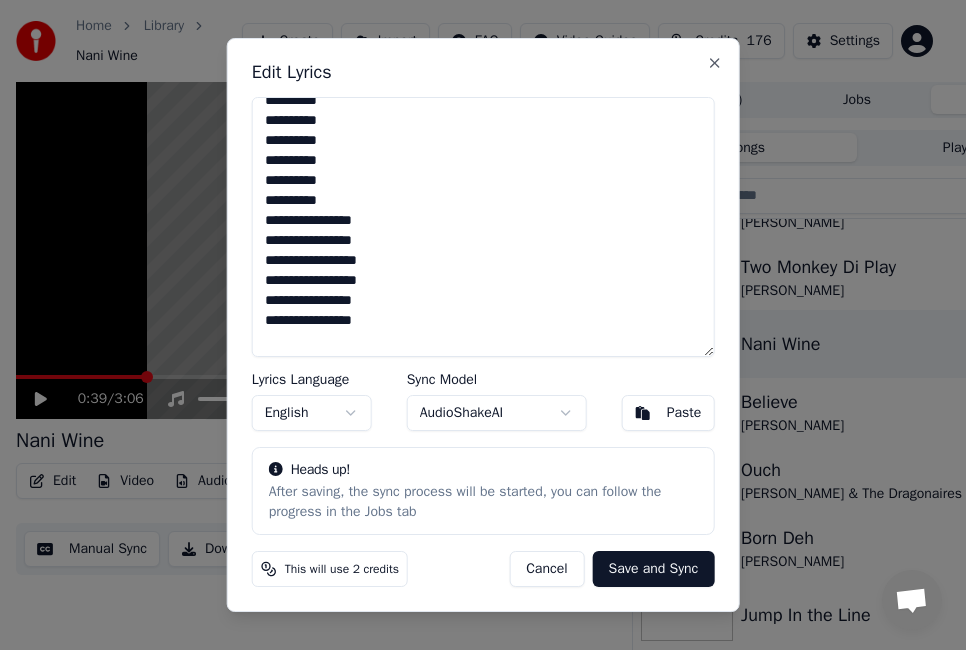 paste on "**********" 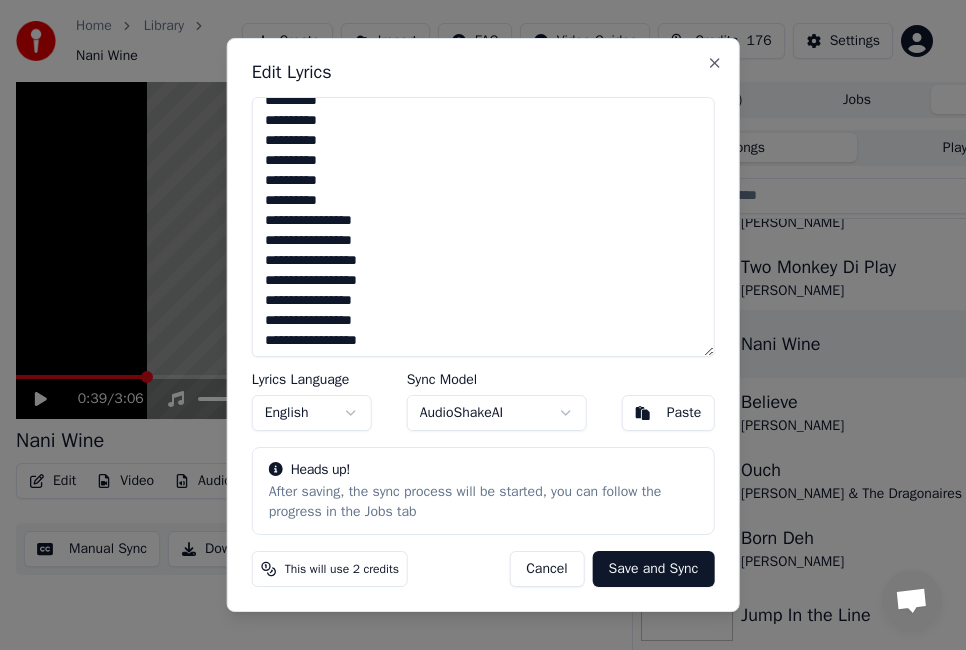 scroll, scrollTop: 128, scrollLeft: 0, axis: vertical 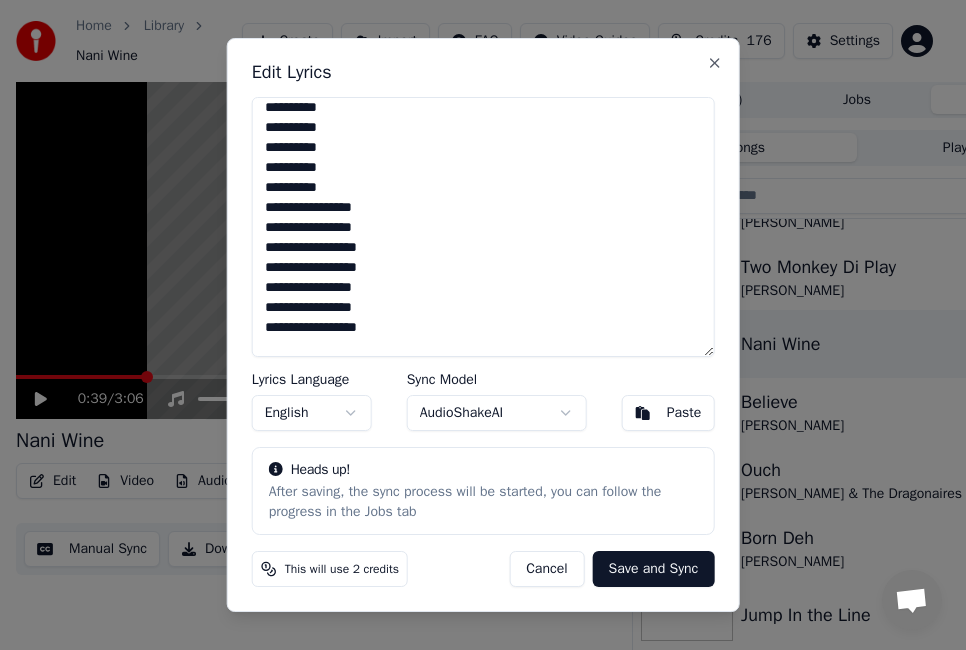 paste on "**********" 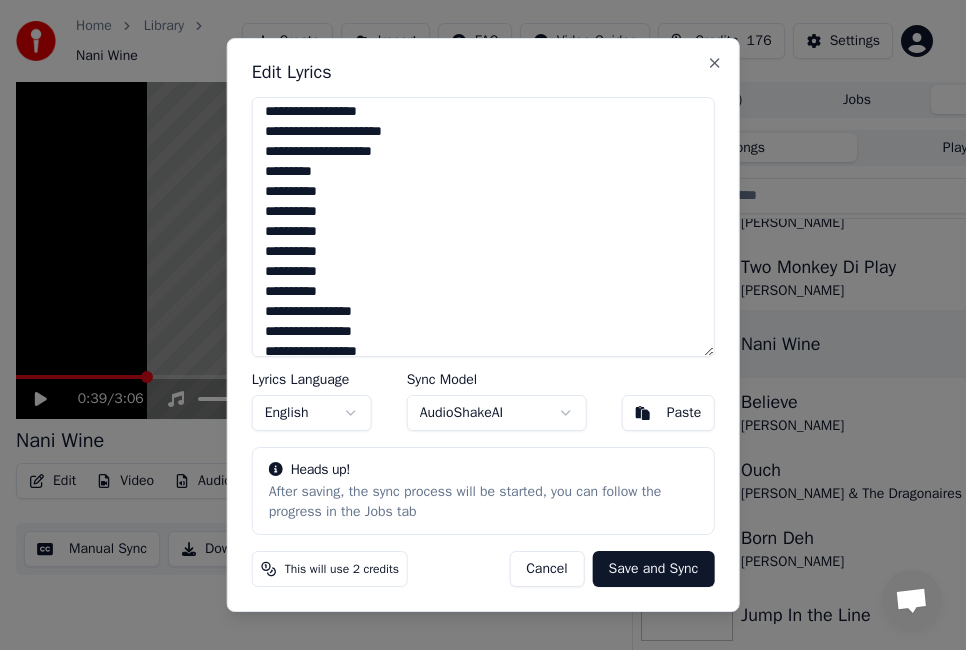 scroll, scrollTop: 0, scrollLeft: 0, axis: both 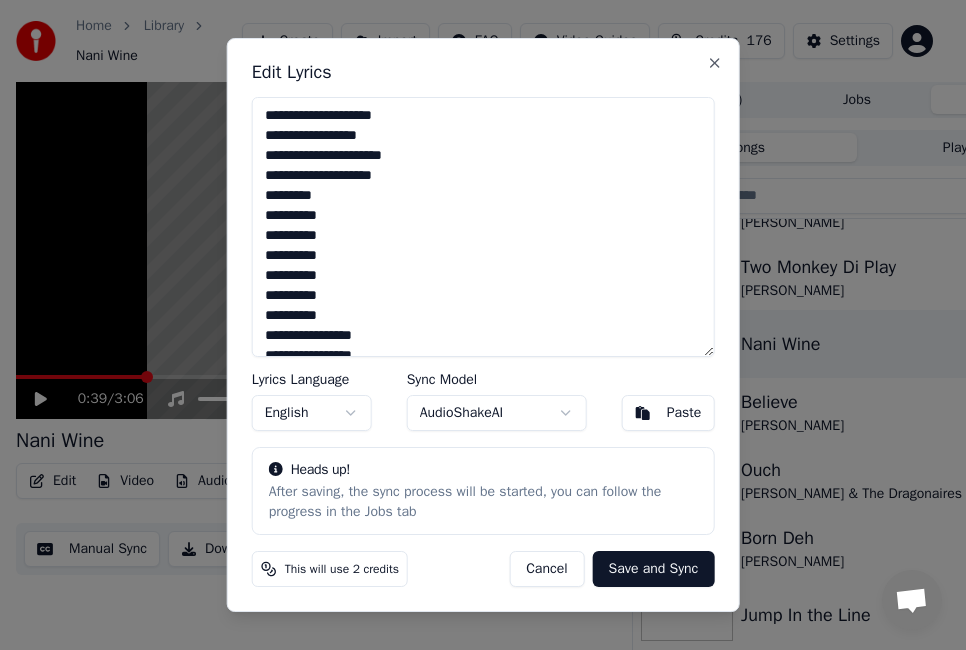 click at bounding box center (483, 227) 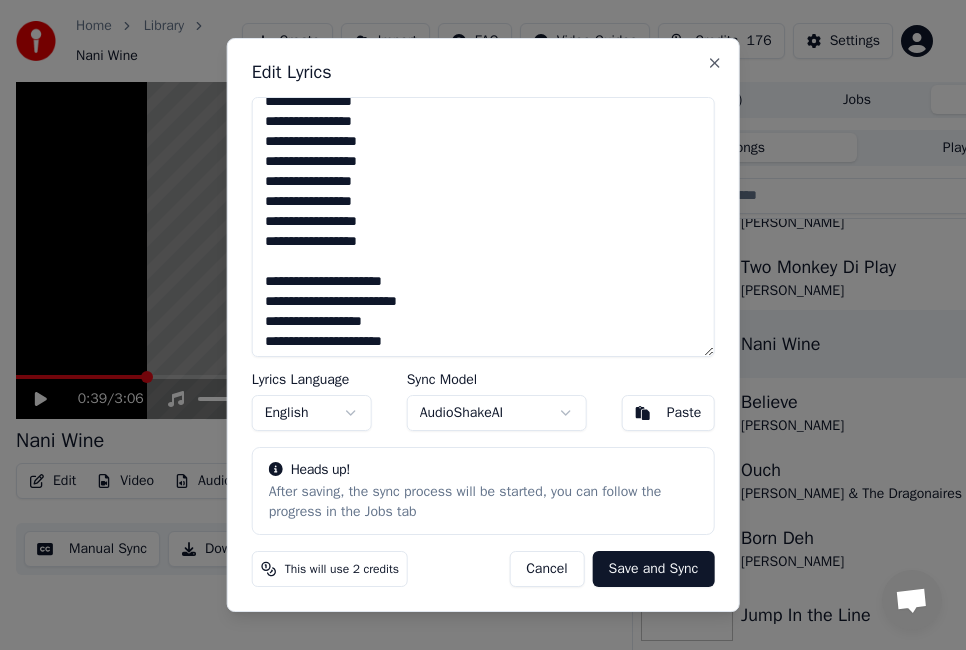 scroll, scrollTop: 222, scrollLeft: 0, axis: vertical 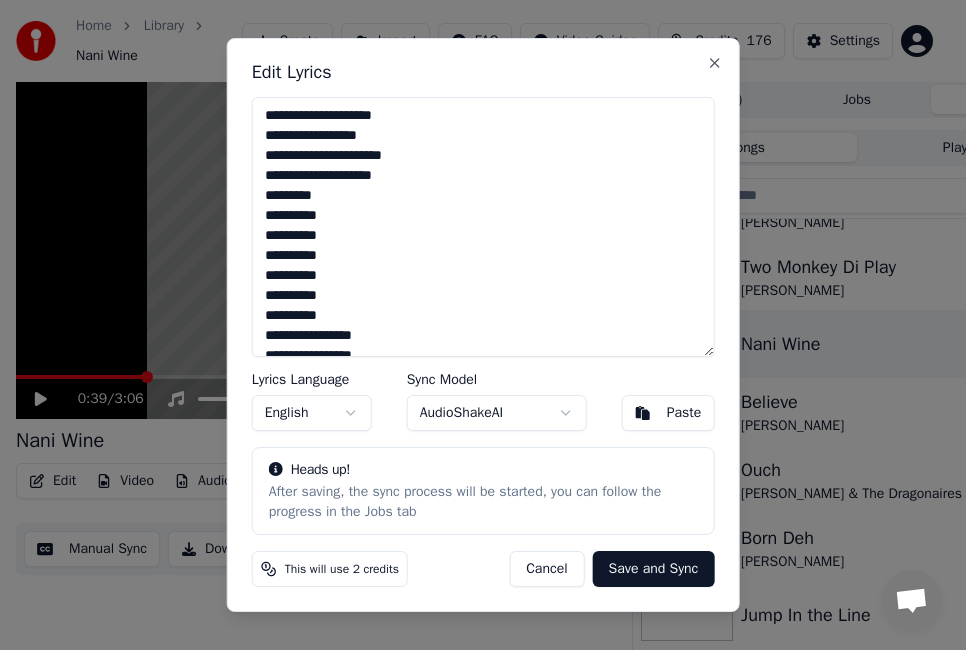 drag, startPoint x: 402, startPoint y: 262, endPoint x: 266, endPoint y: 202, distance: 148.64723 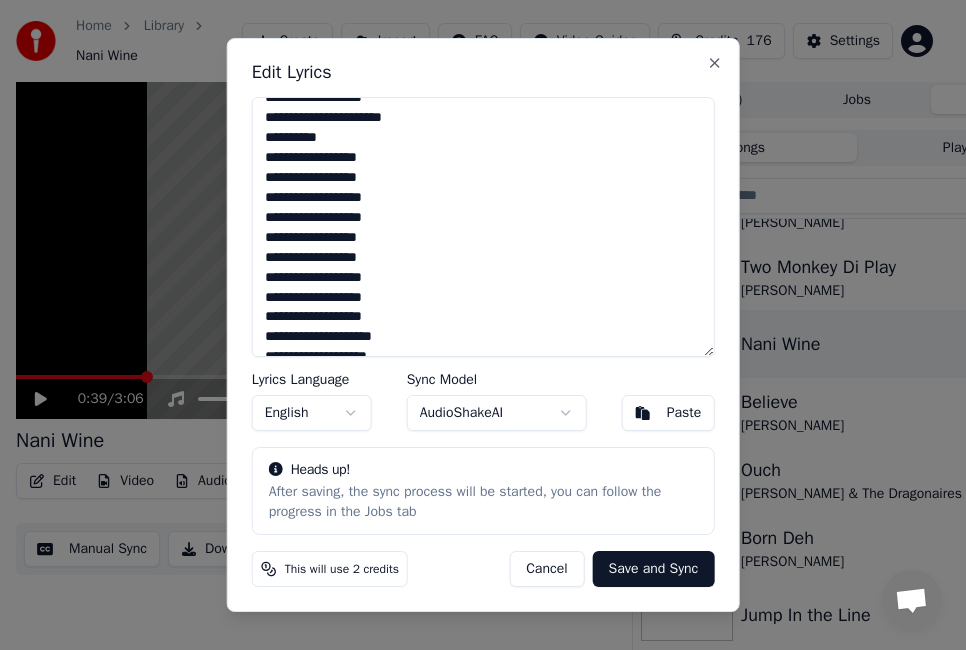 scroll, scrollTop: 459, scrollLeft: 0, axis: vertical 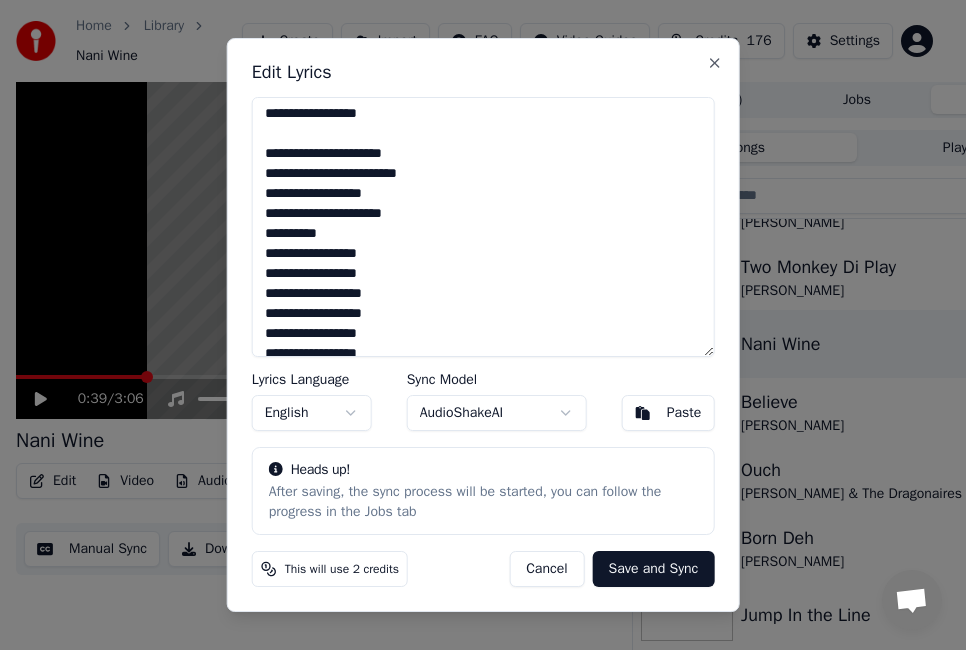 drag, startPoint x: 408, startPoint y: 293, endPoint x: 264, endPoint y: 243, distance: 152.4336 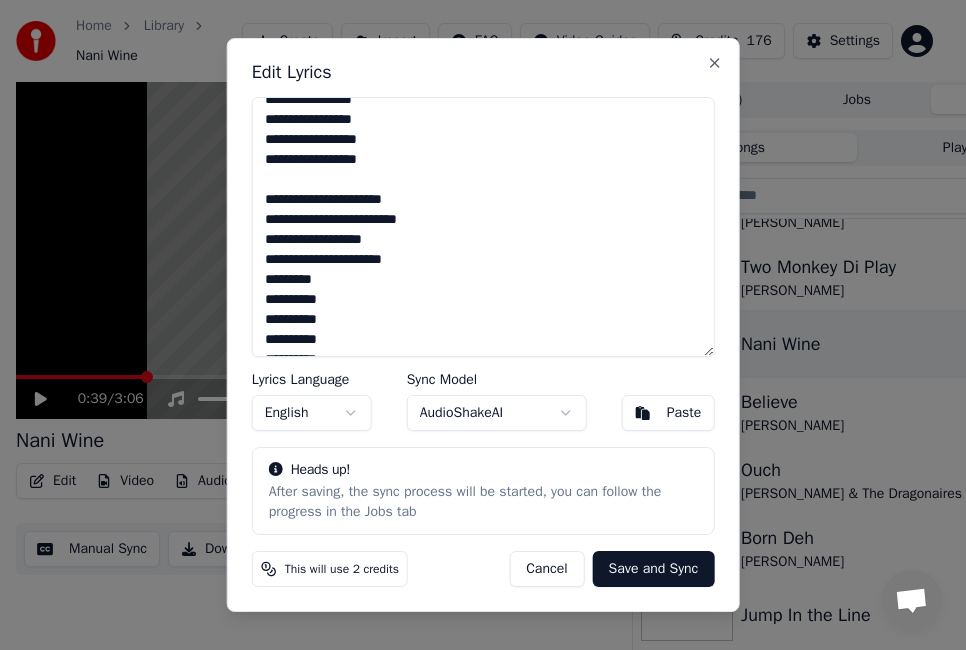 scroll, scrollTop: 318, scrollLeft: 0, axis: vertical 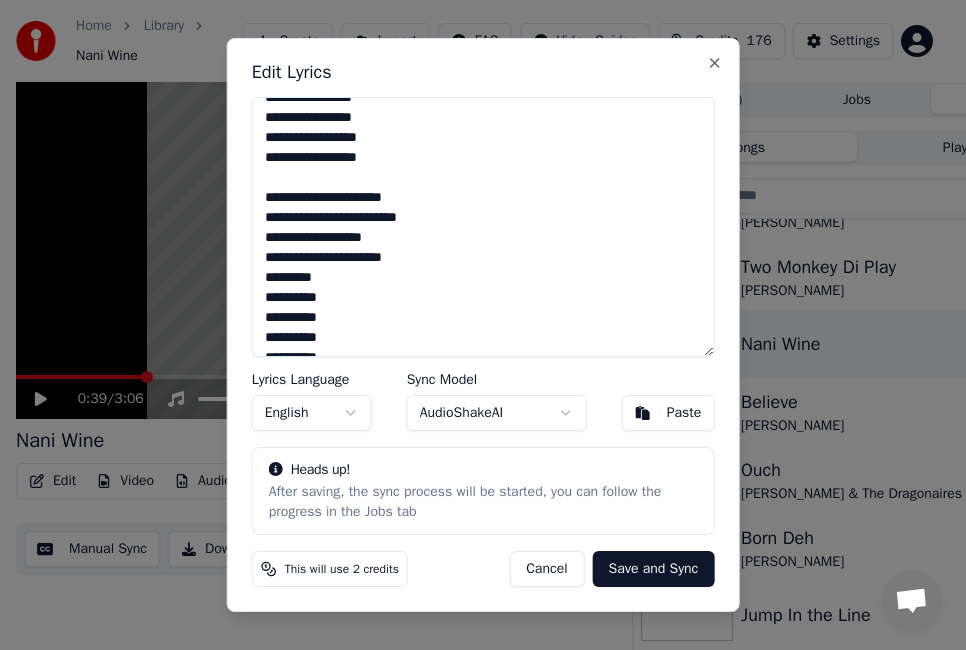 click at bounding box center (483, 227) 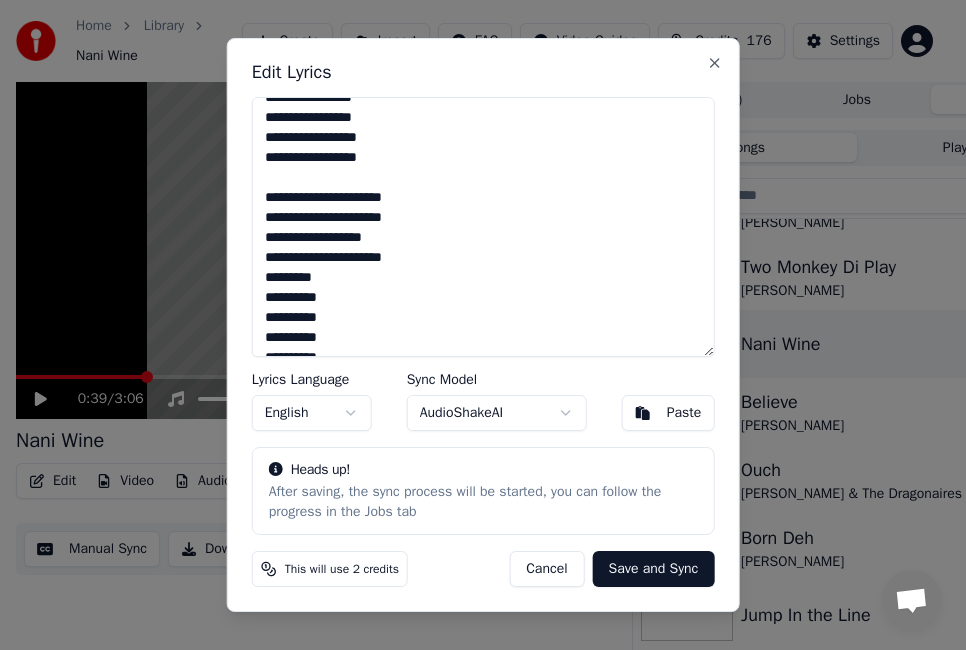 scroll, scrollTop: 322, scrollLeft: 0, axis: vertical 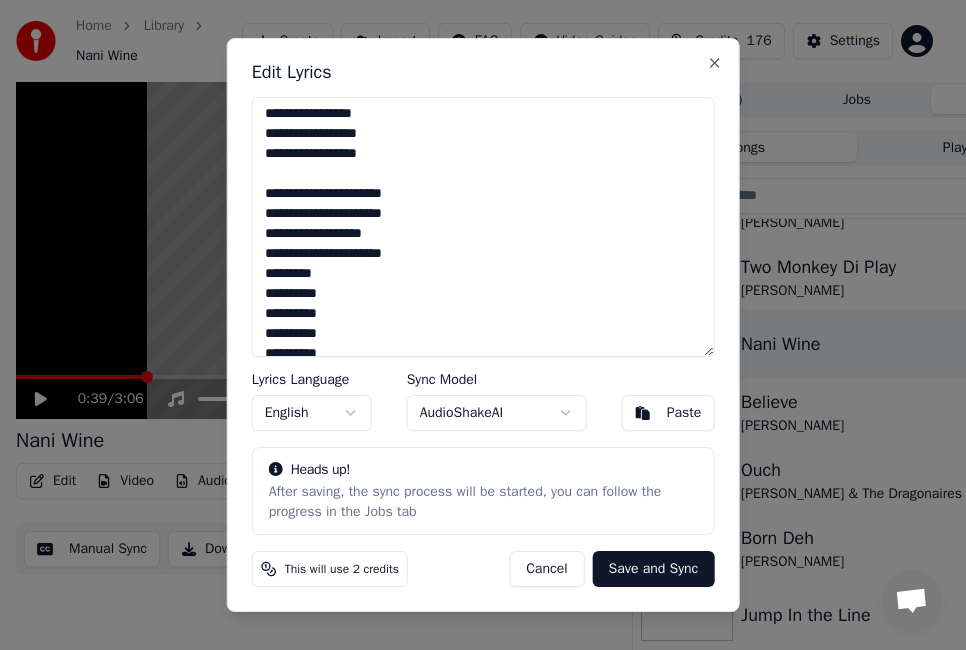 click at bounding box center [483, 227] 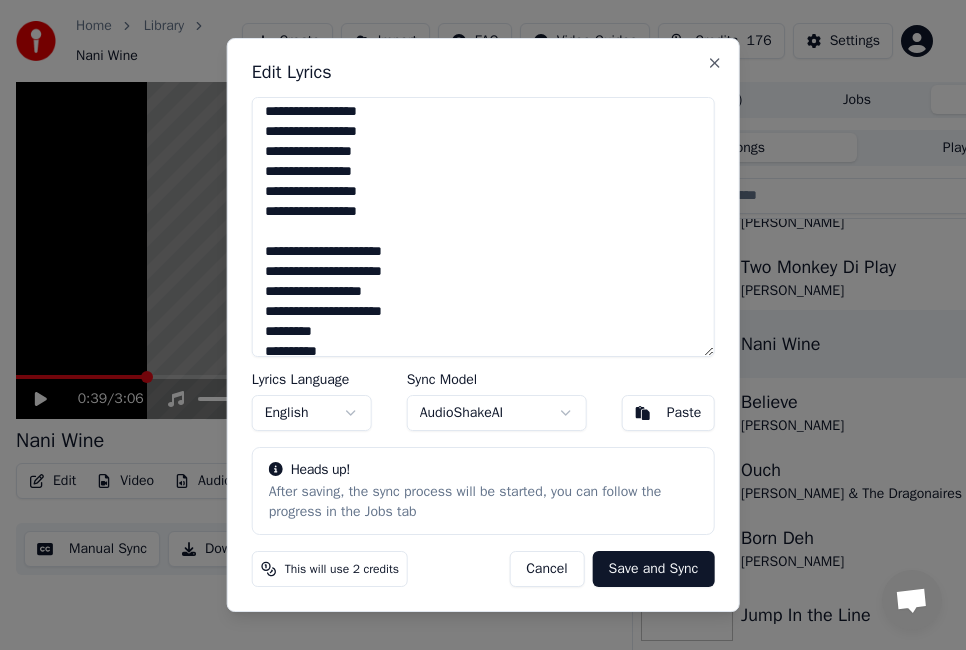 scroll, scrollTop: 272, scrollLeft: 0, axis: vertical 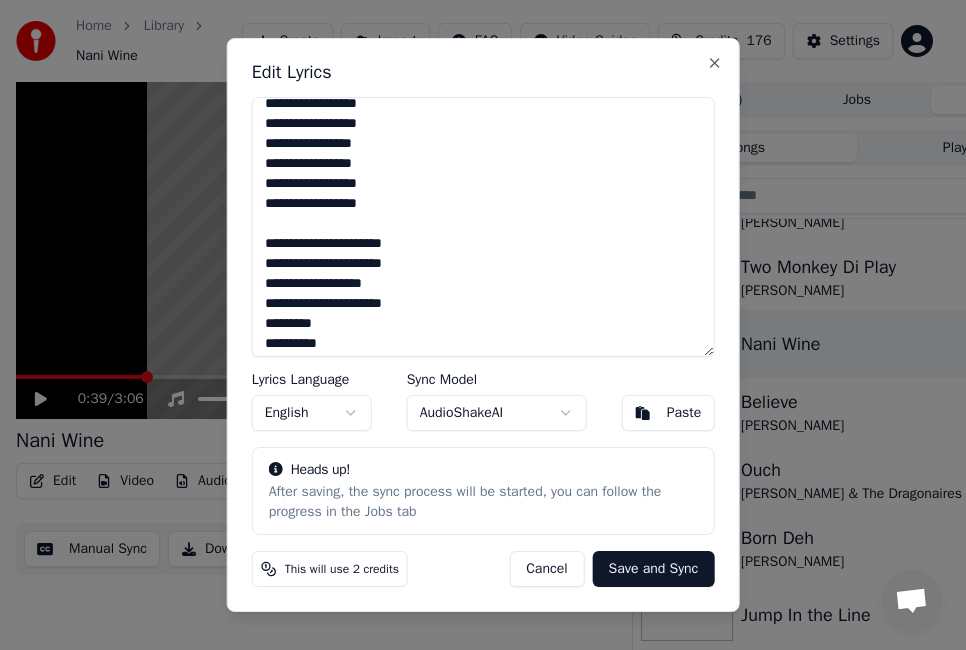 click at bounding box center (483, 227) 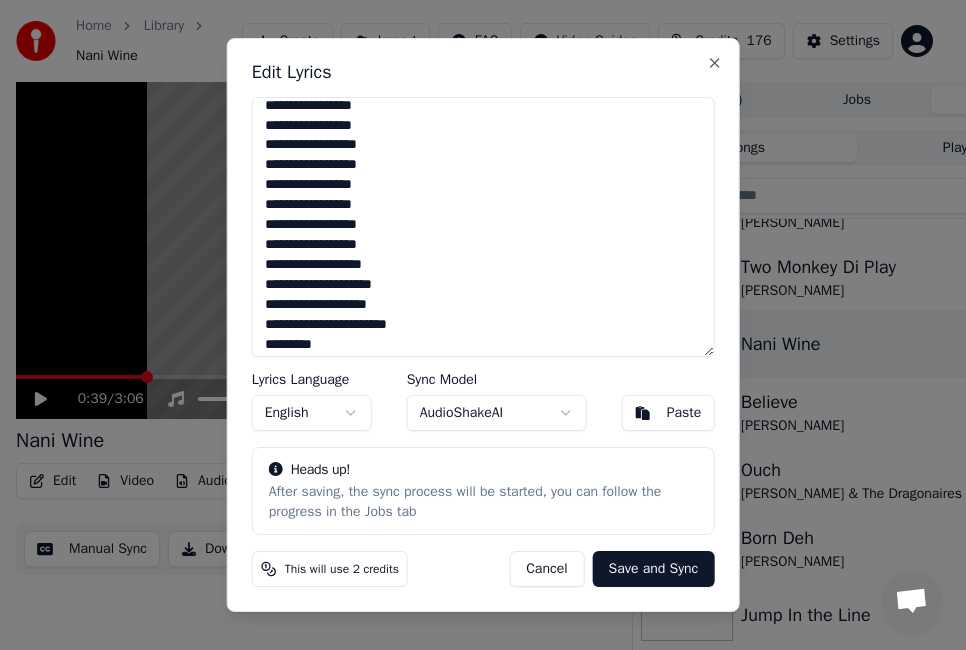 scroll, scrollTop: 632, scrollLeft: 0, axis: vertical 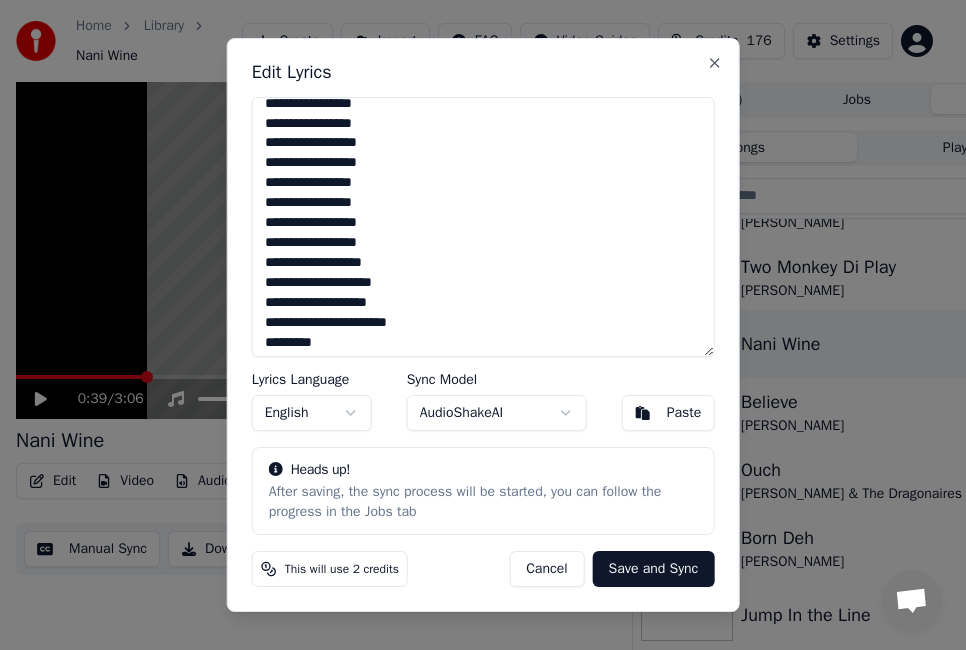 click at bounding box center (483, 227) 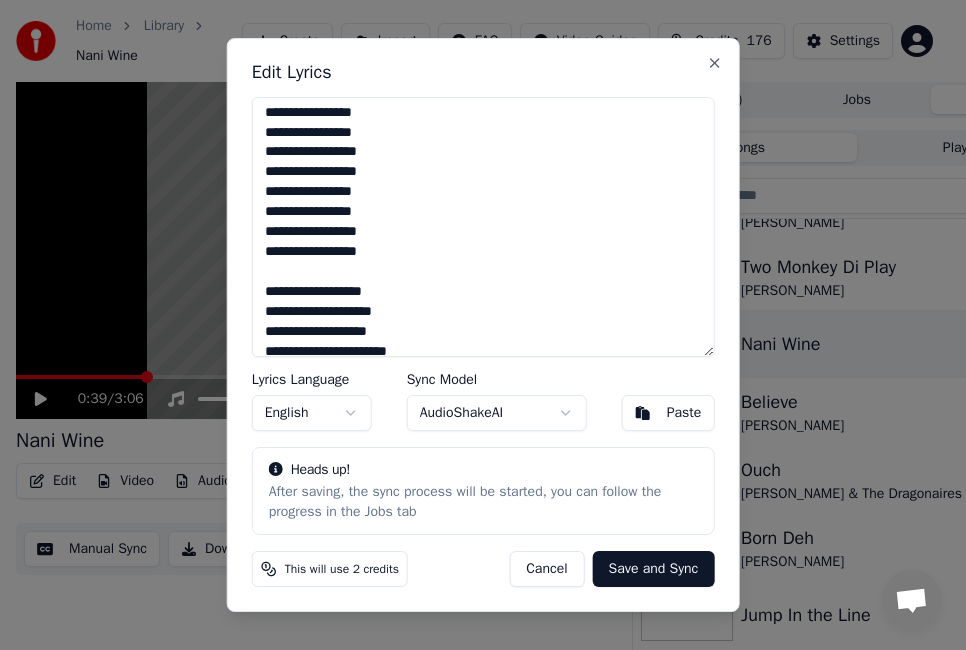 scroll, scrollTop: 620, scrollLeft: 0, axis: vertical 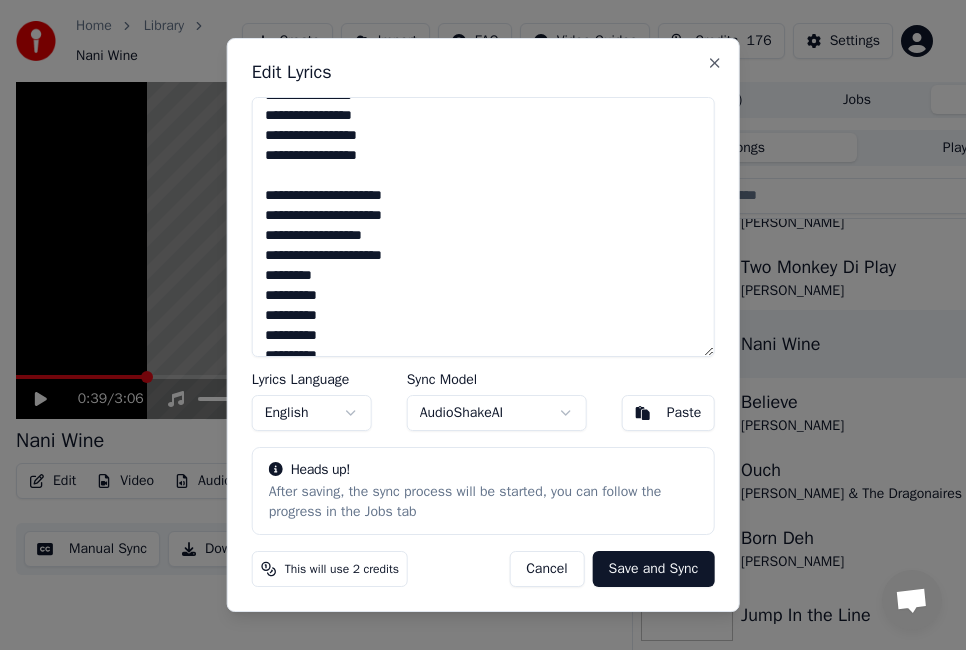 drag, startPoint x: 390, startPoint y: 260, endPoint x: 260, endPoint y: 280, distance: 131.52946 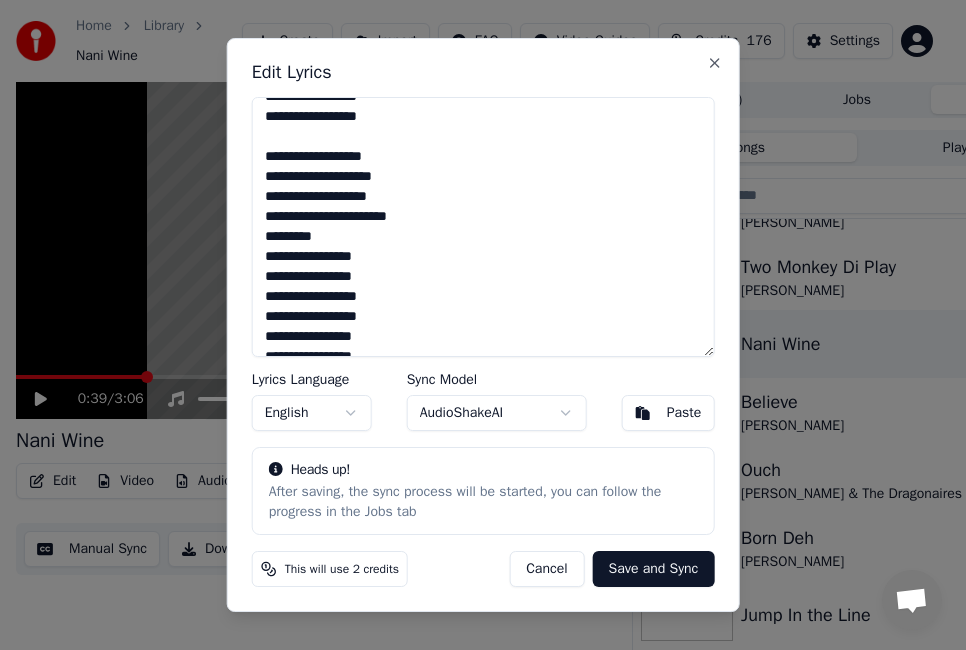 scroll, scrollTop: 772, scrollLeft: 0, axis: vertical 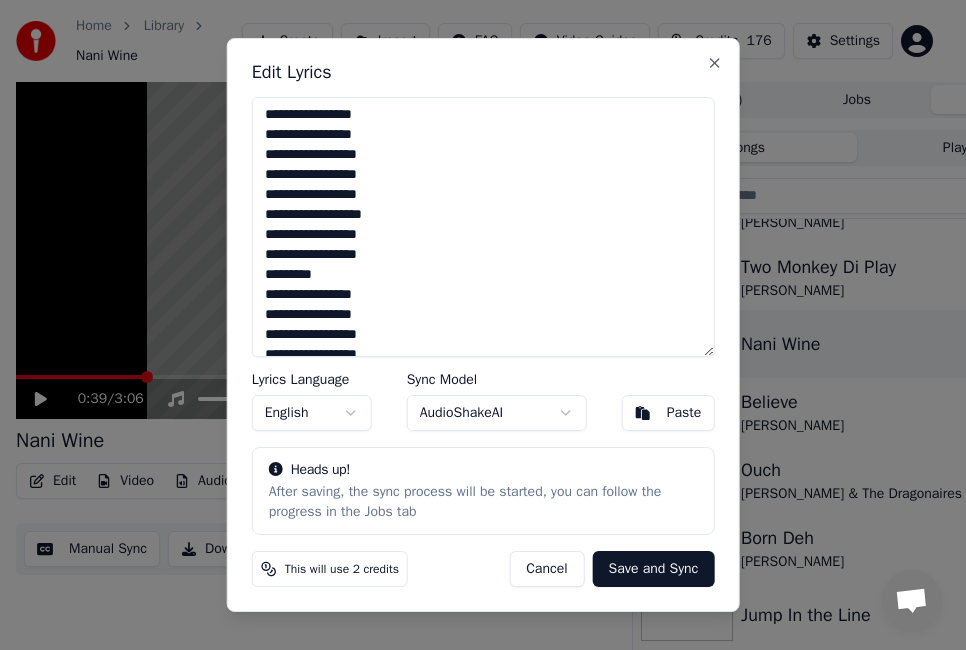 drag, startPoint x: 266, startPoint y: 224, endPoint x: 396, endPoint y: 178, distance: 137.89851 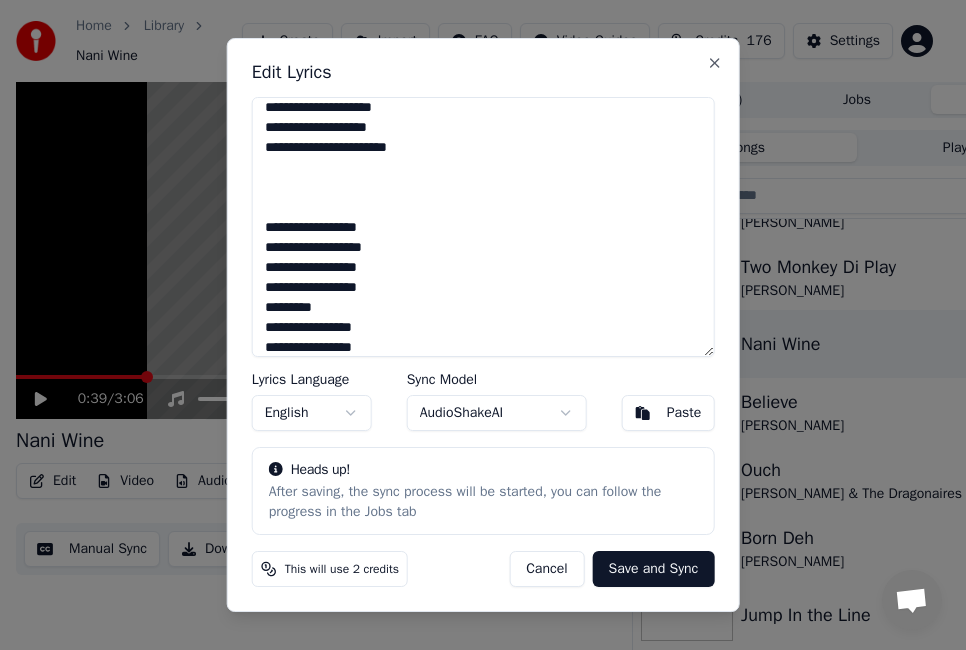 scroll, scrollTop: 826, scrollLeft: 0, axis: vertical 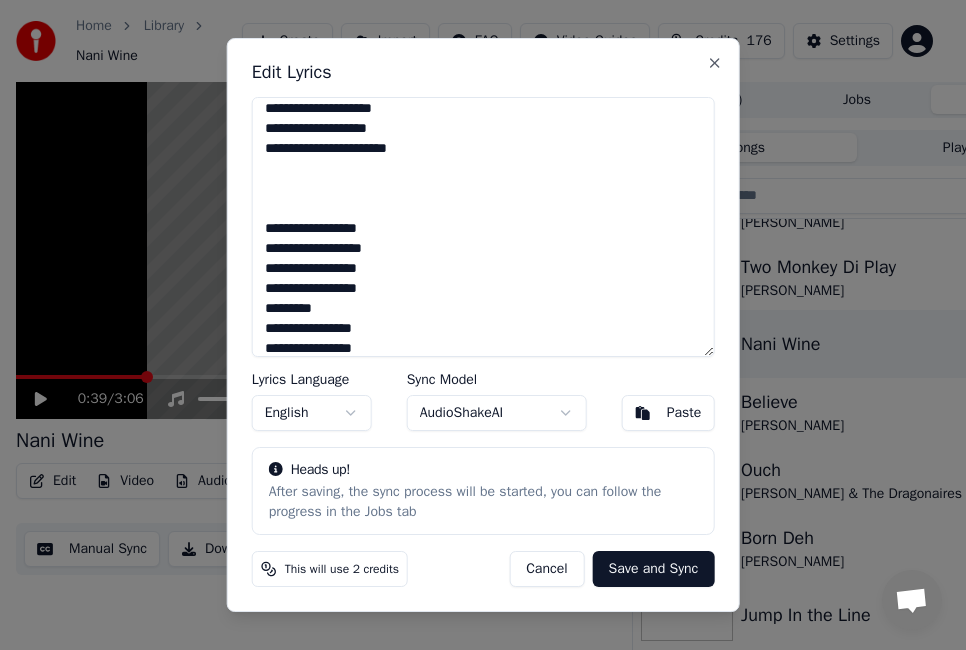 click at bounding box center [483, 227] 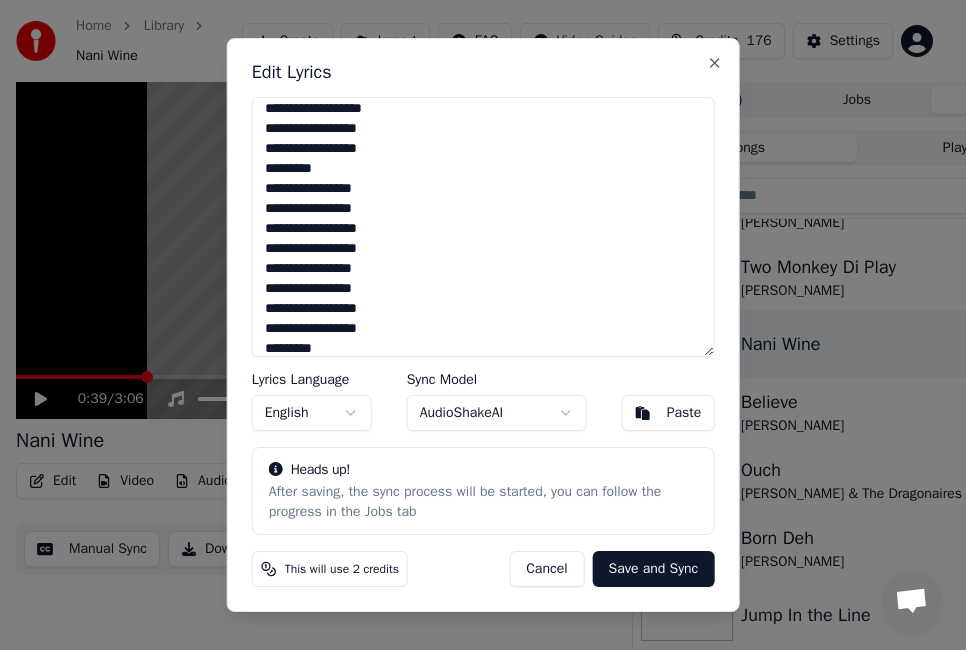 scroll, scrollTop: 1232, scrollLeft: 0, axis: vertical 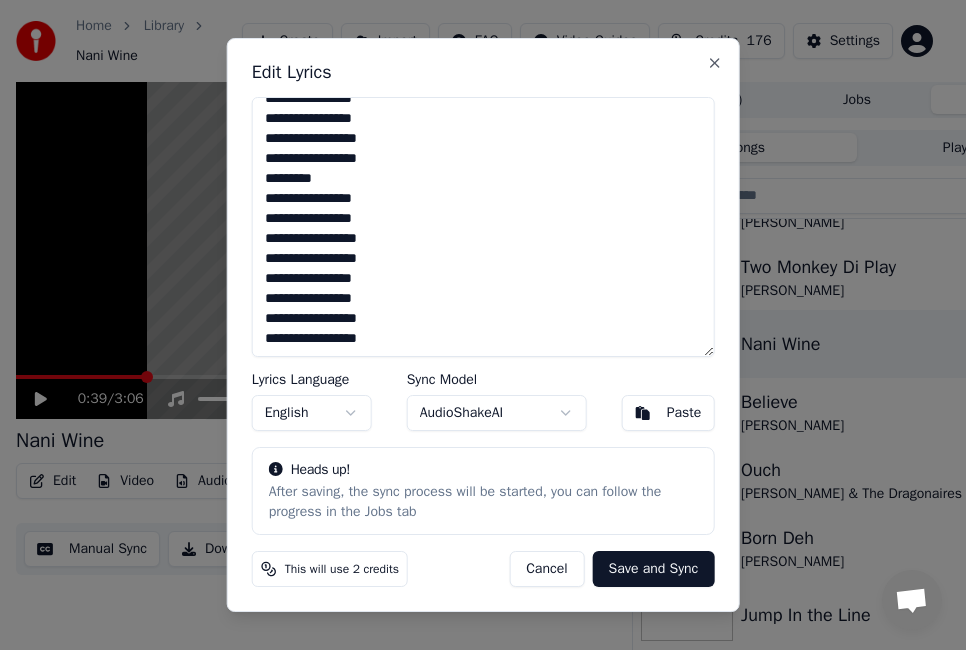 drag, startPoint x: 265, startPoint y: 167, endPoint x: 393, endPoint y: 378, distance: 246.78938 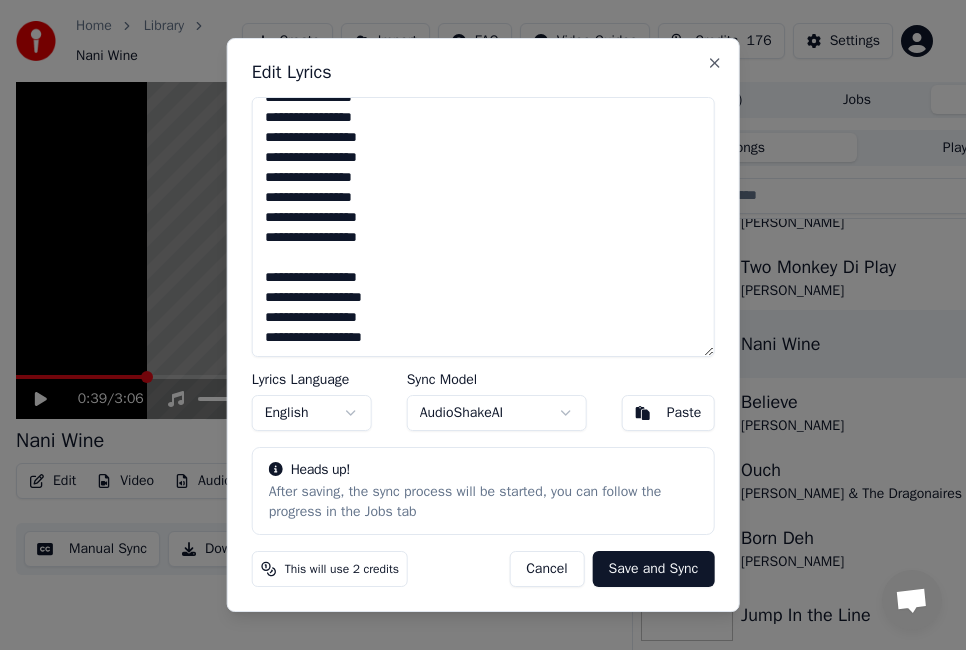scroll, scrollTop: 1056, scrollLeft: 0, axis: vertical 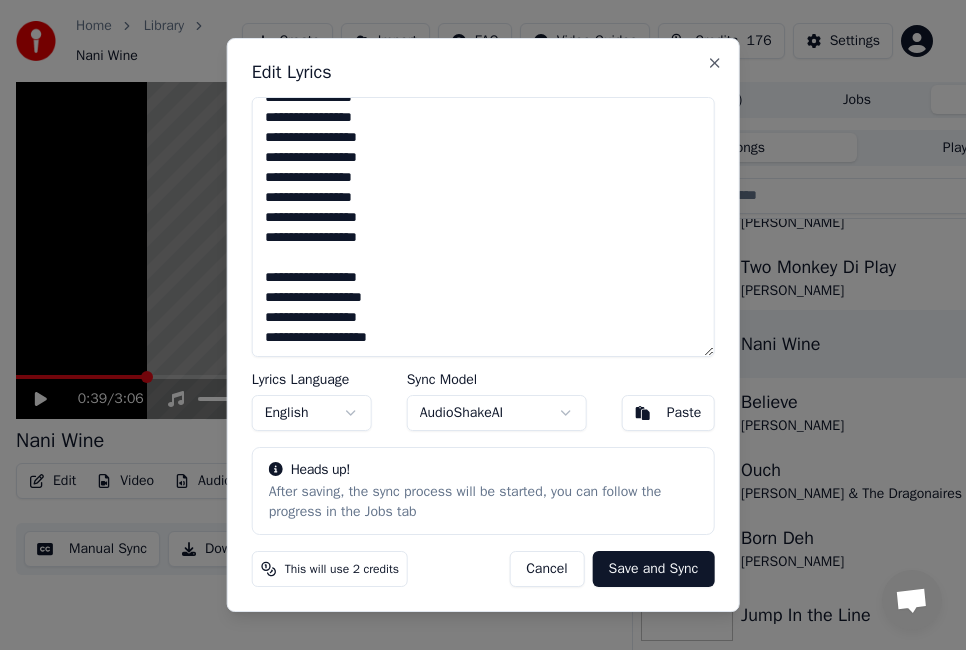 paste on "**********" 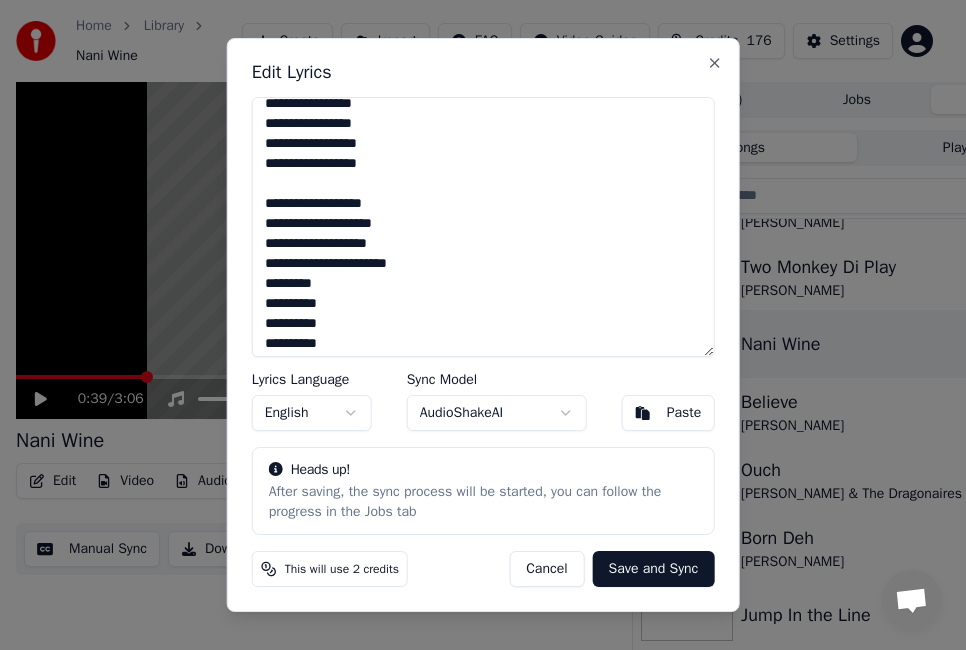 scroll, scrollTop: 712, scrollLeft: 0, axis: vertical 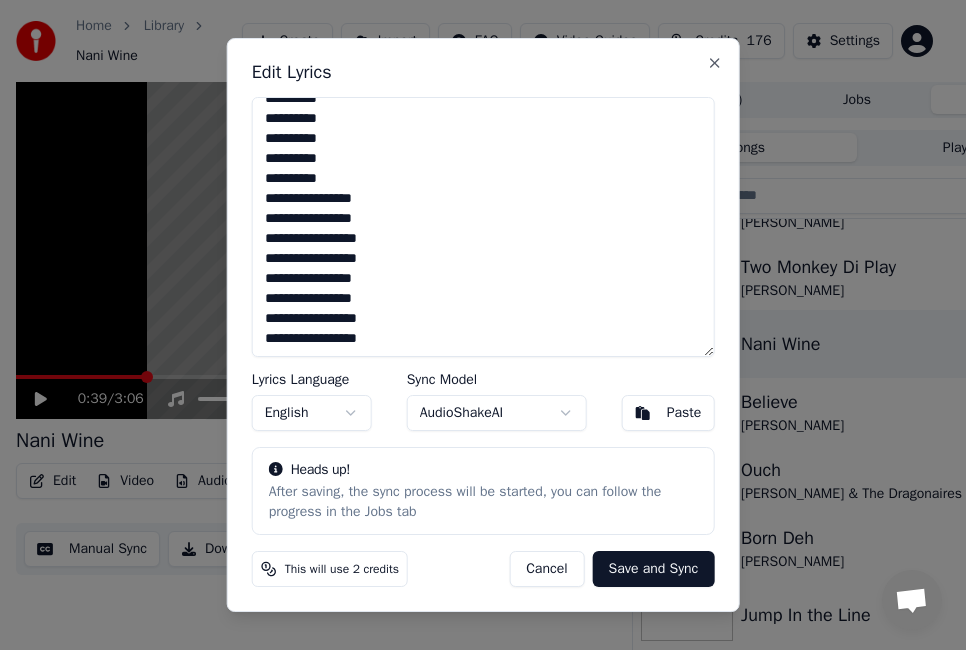 drag, startPoint x: 266, startPoint y: 208, endPoint x: 442, endPoint y: 377, distance: 244.00204 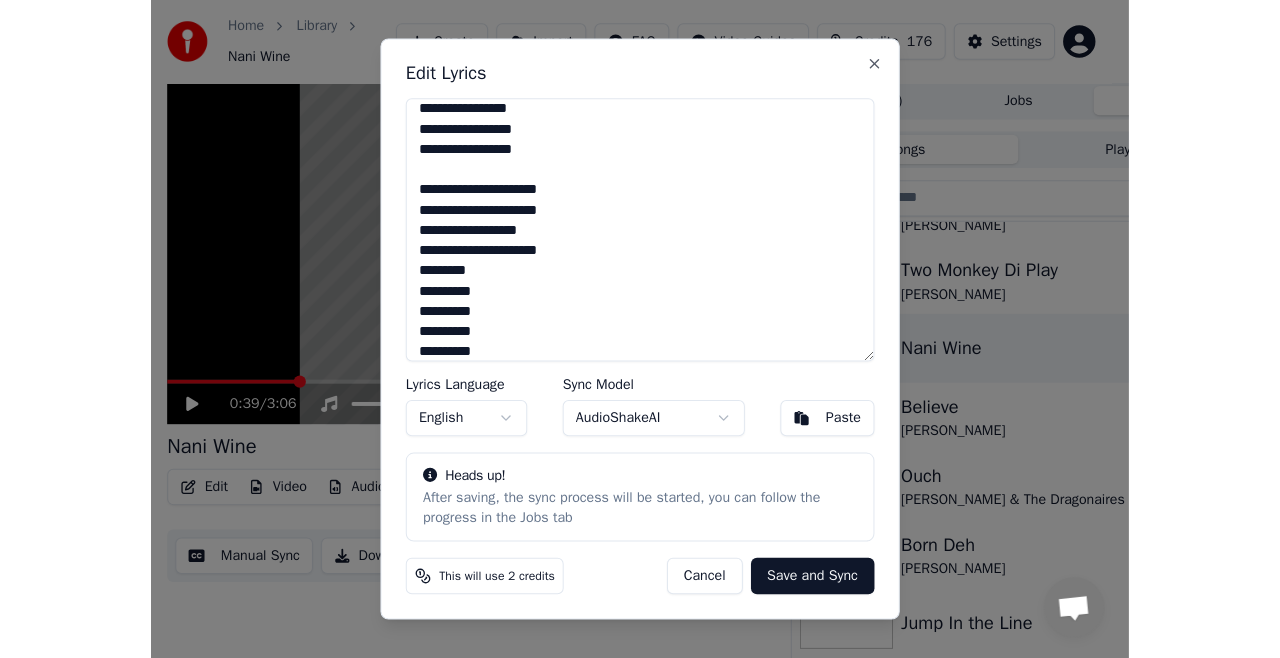 scroll, scrollTop: 328, scrollLeft: 0, axis: vertical 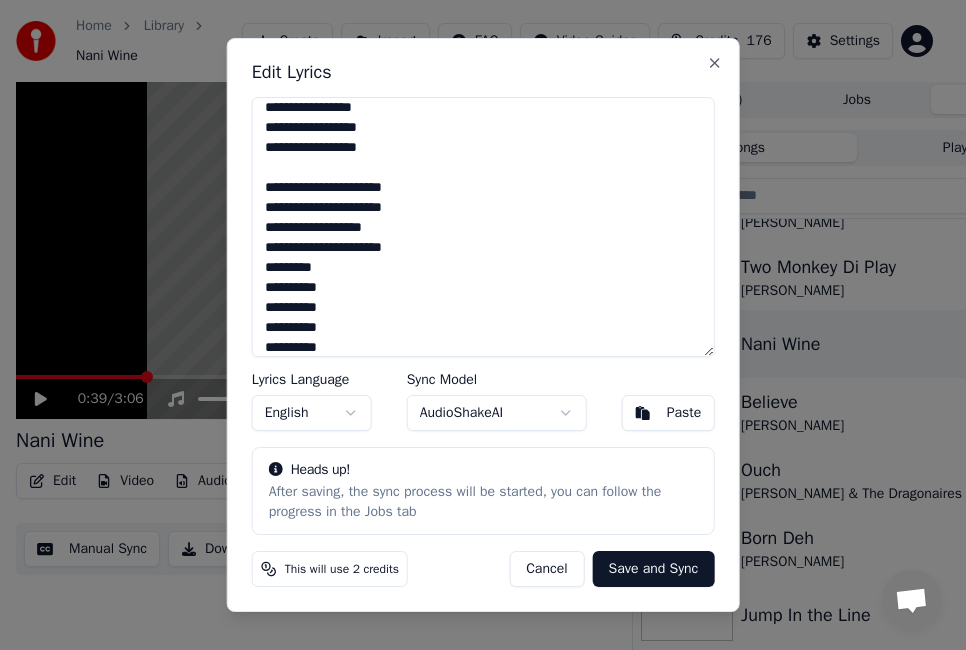 click on "Save and Sync" at bounding box center [654, 569] 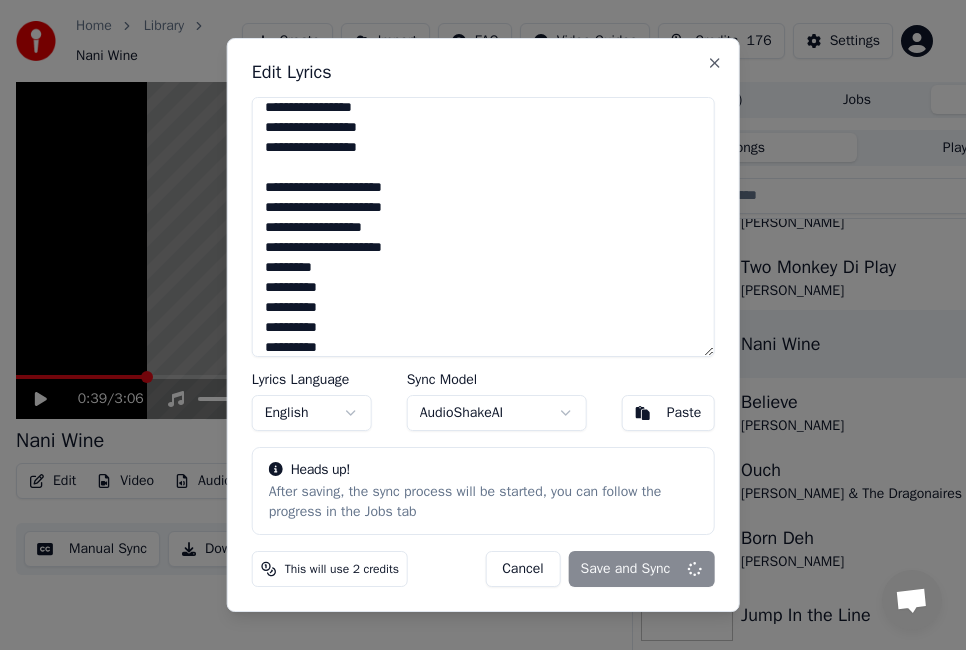 type on "**********" 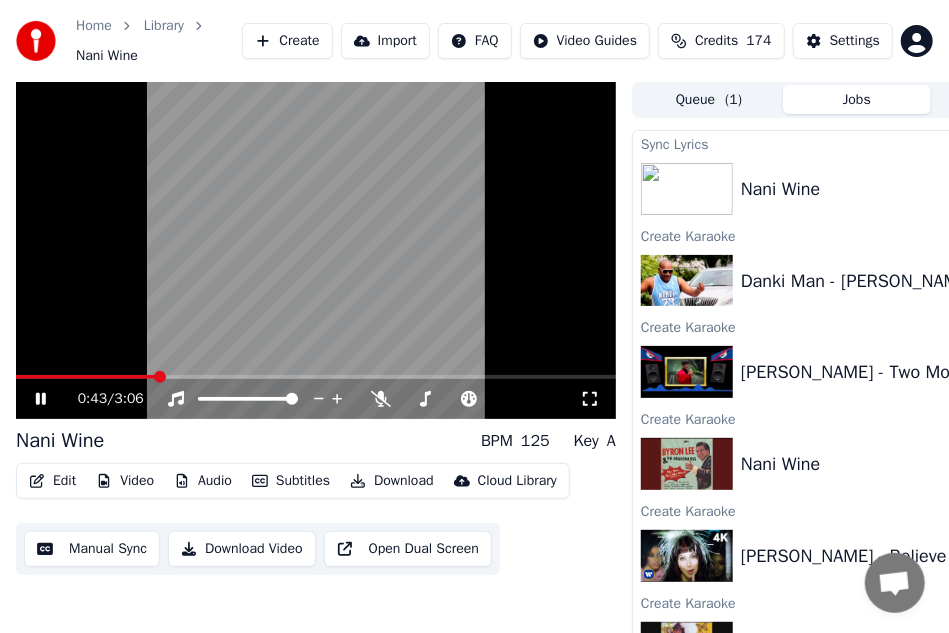 click 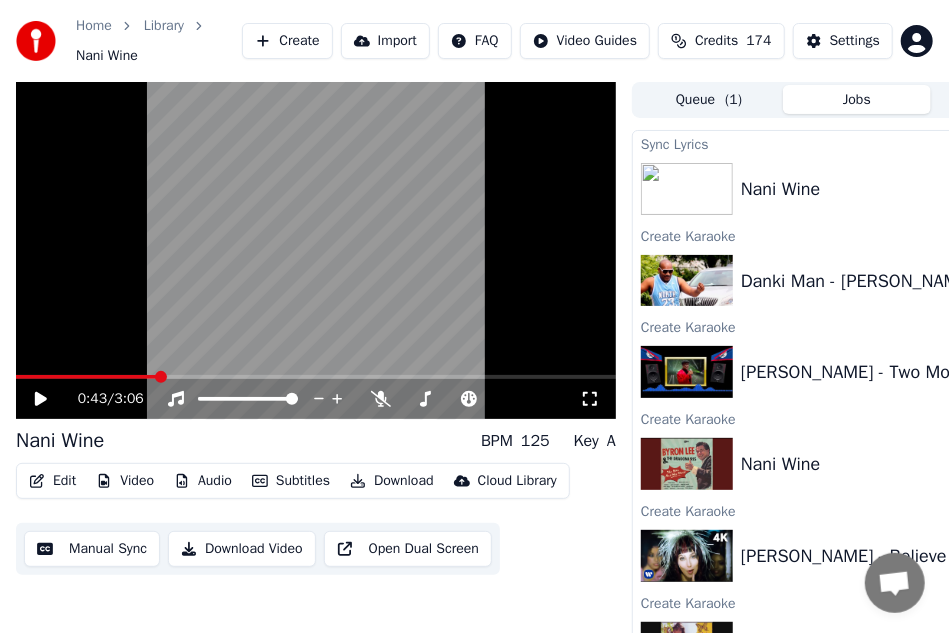 click at bounding box center (87, 377) 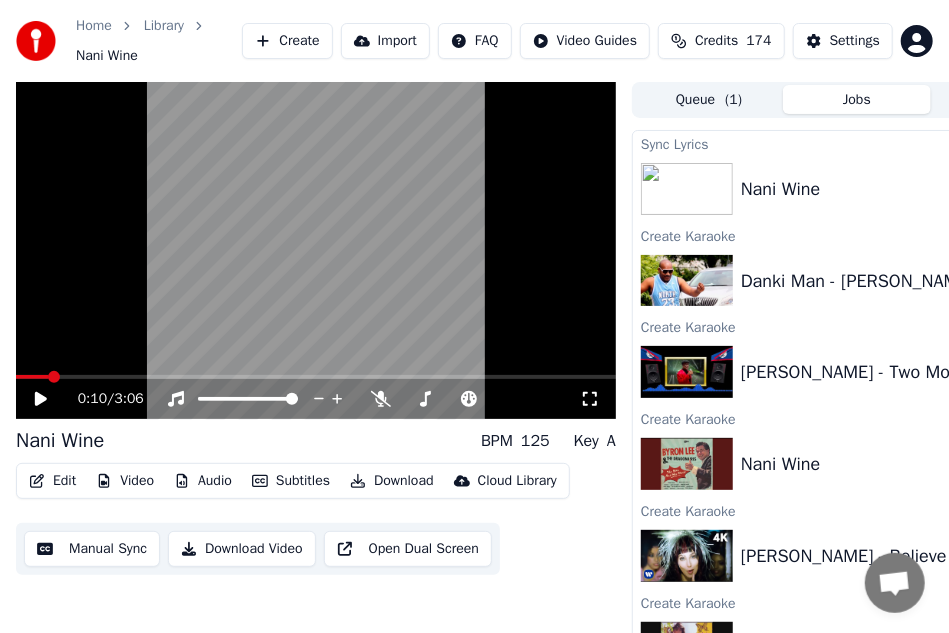 click 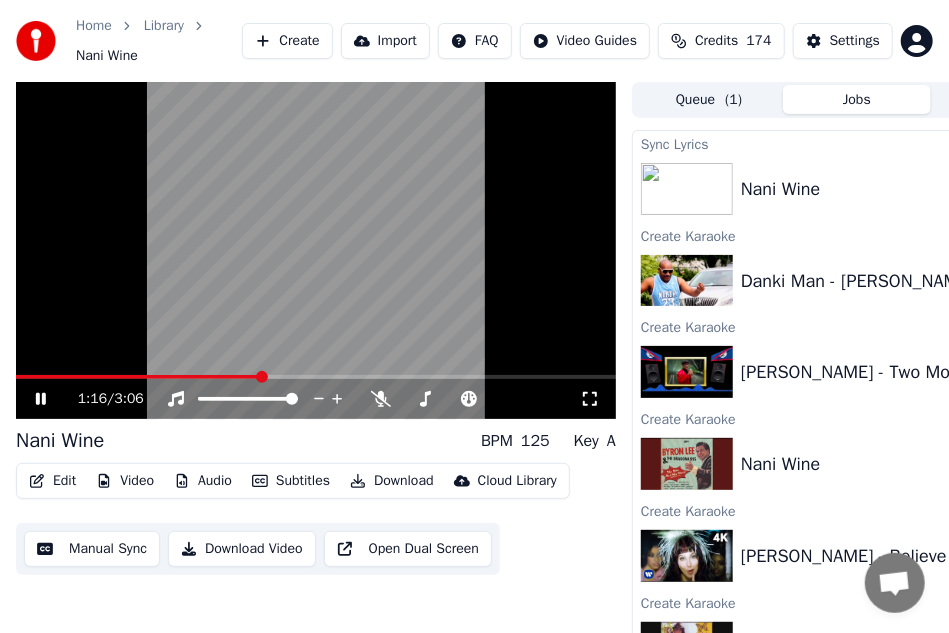 click at bounding box center [316, 377] 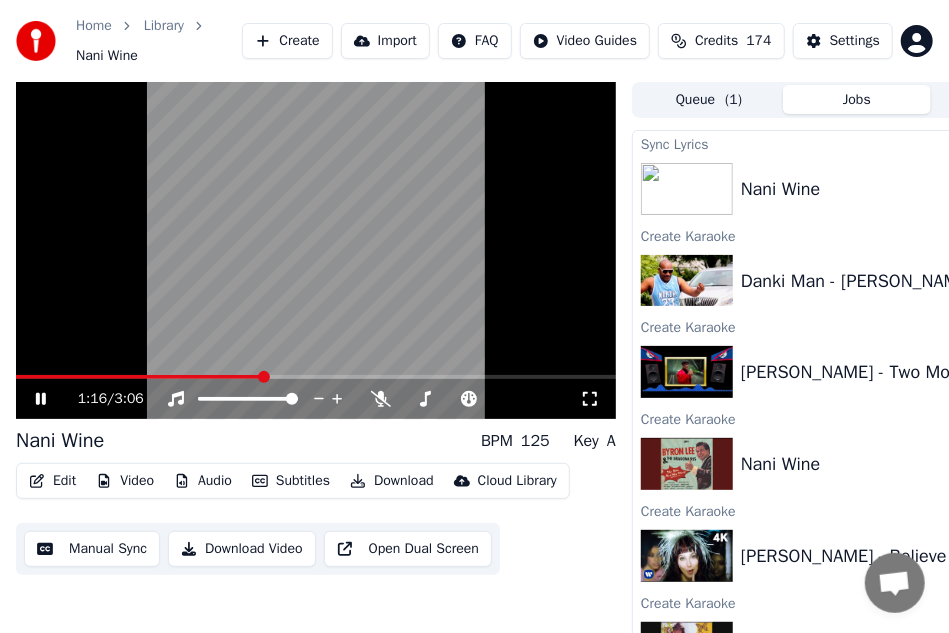 click at bounding box center (316, 251) 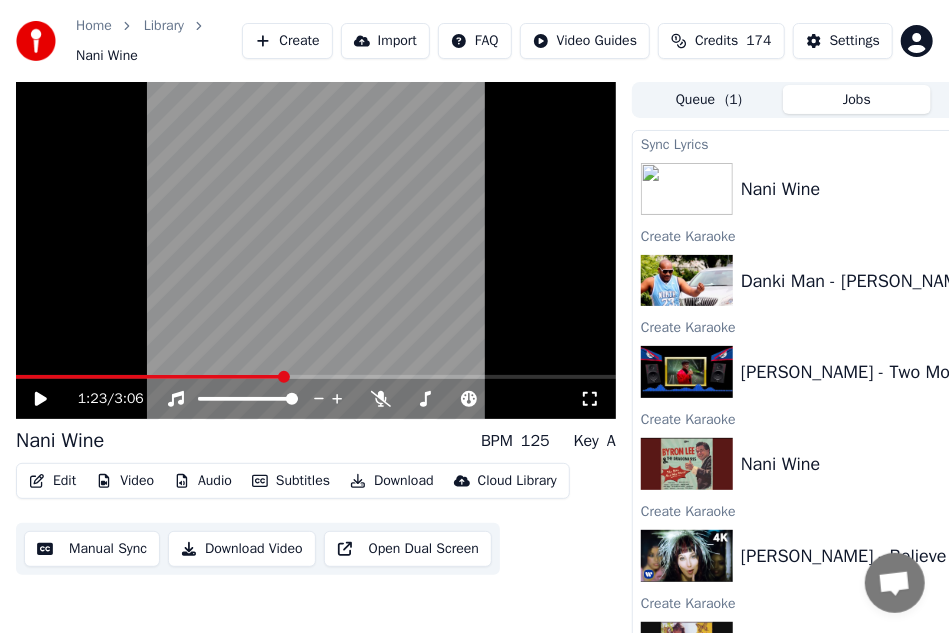 click at bounding box center (316, 377) 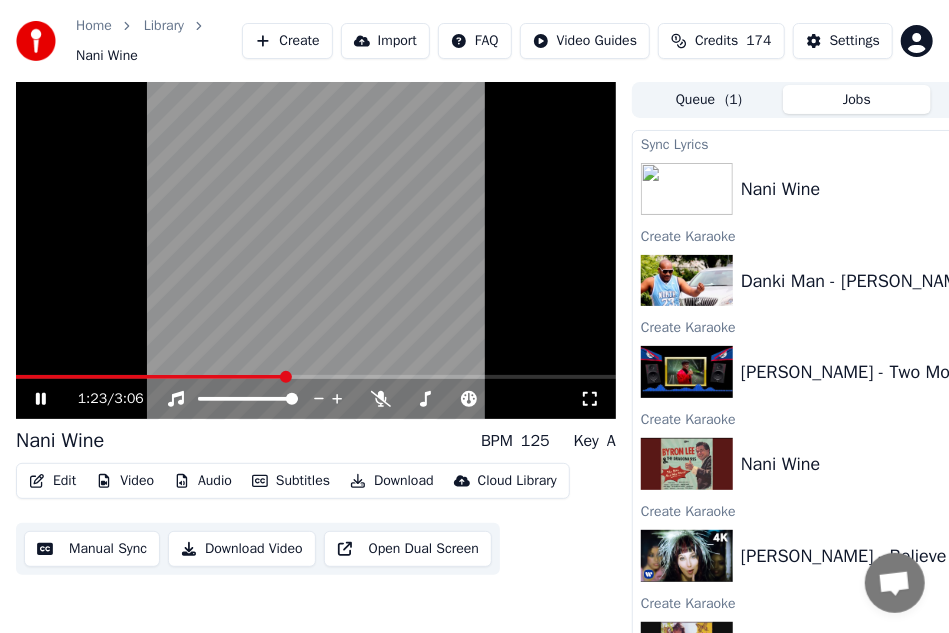 click at bounding box center [316, 377] 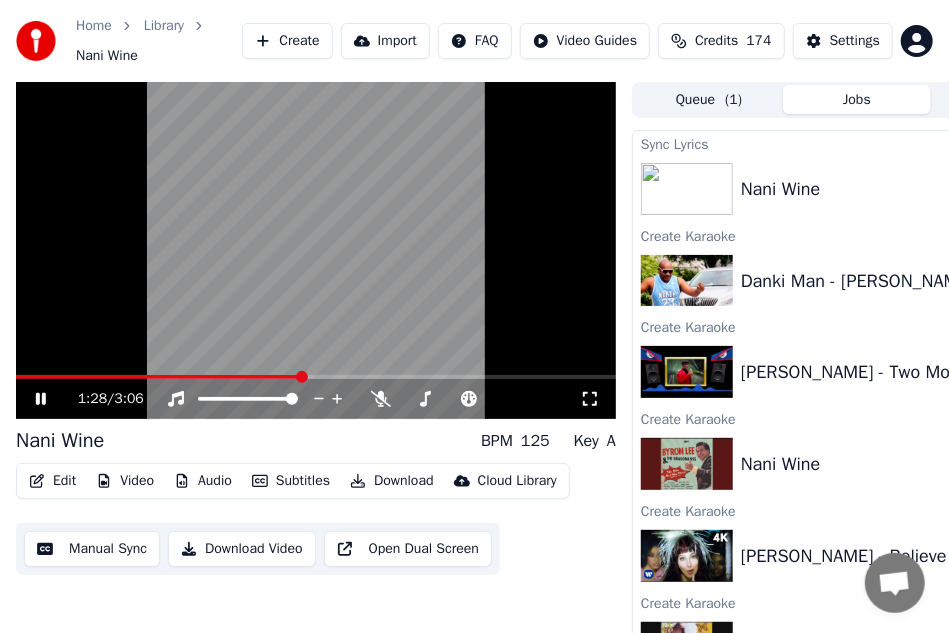 click at bounding box center (316, 377) 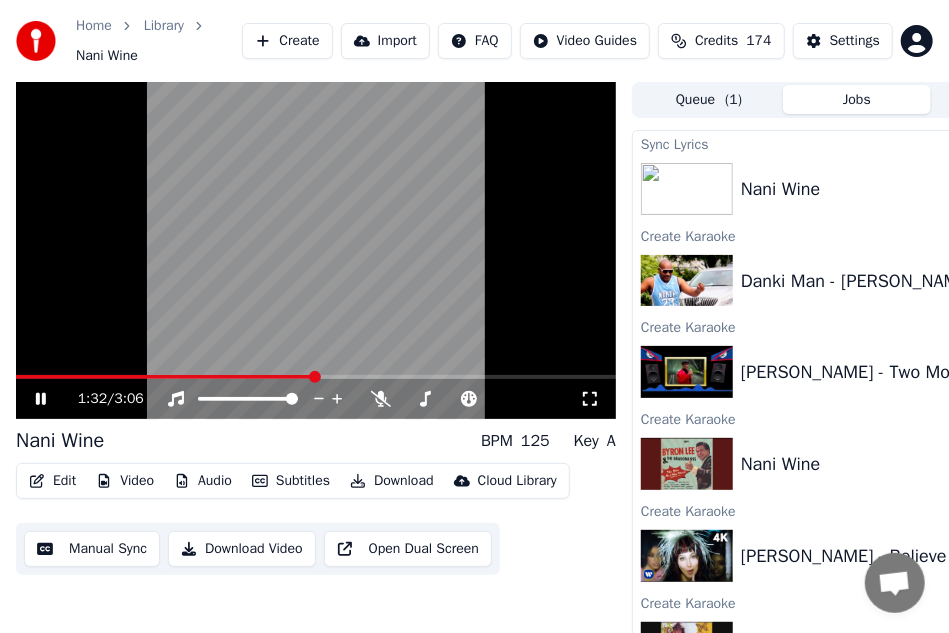 click at bounding box center [316, 251] 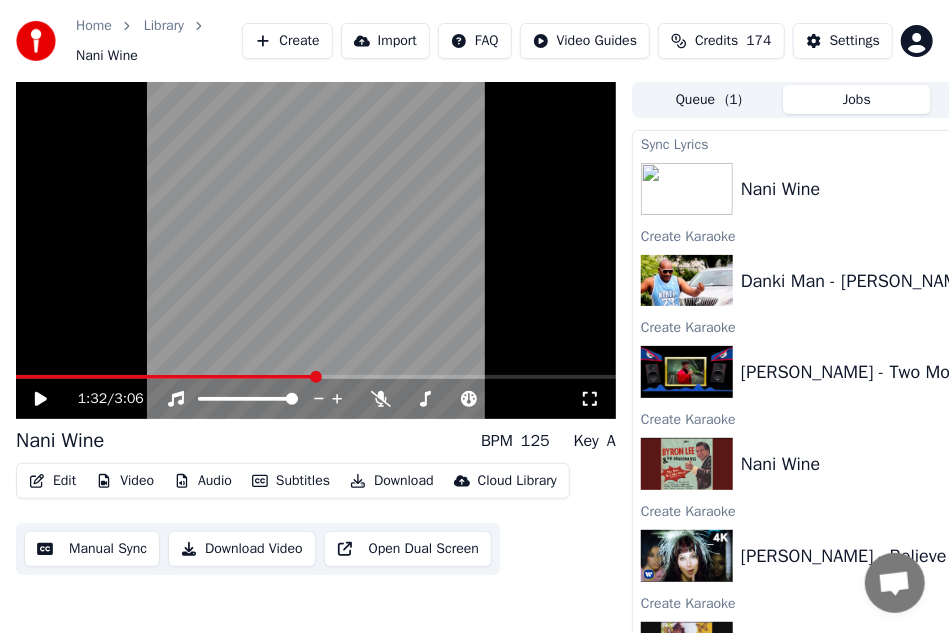 click at bounding box center [316, 251] 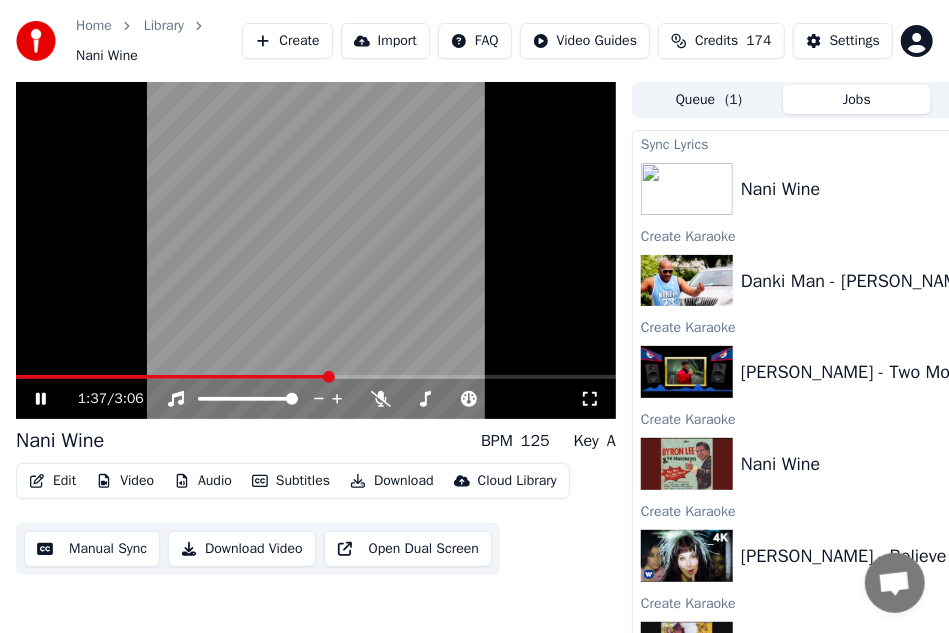 click at bounding box center (316, 377) 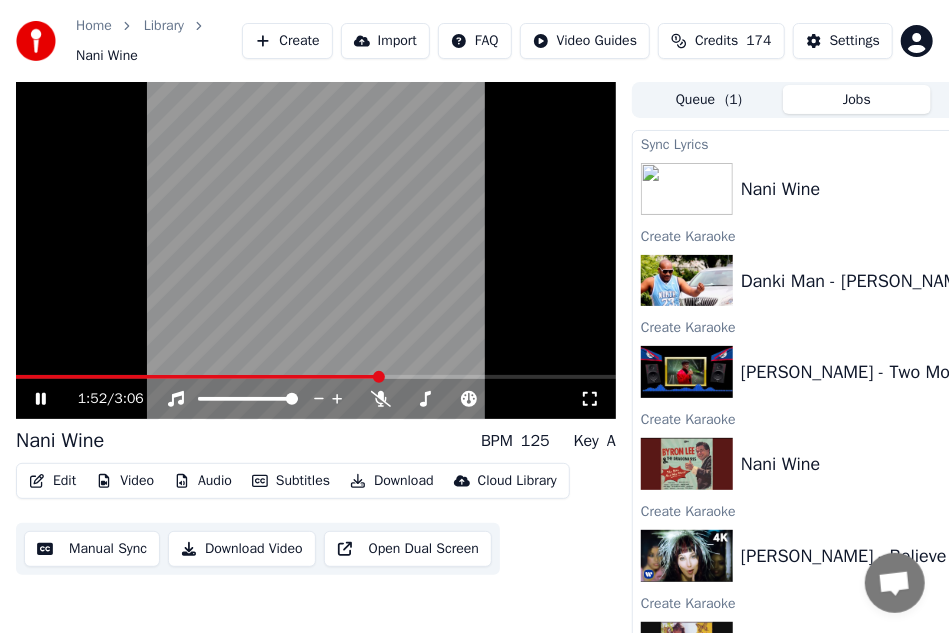 click 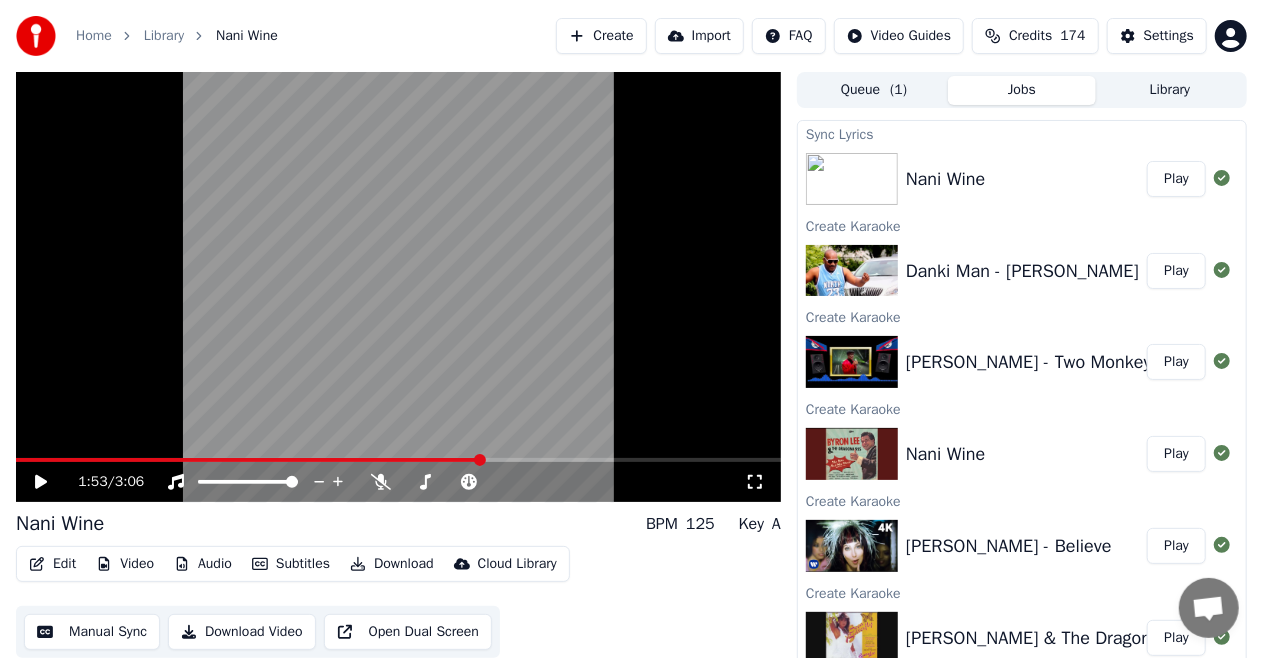 click on "Create" at bounding box center (601, 36) 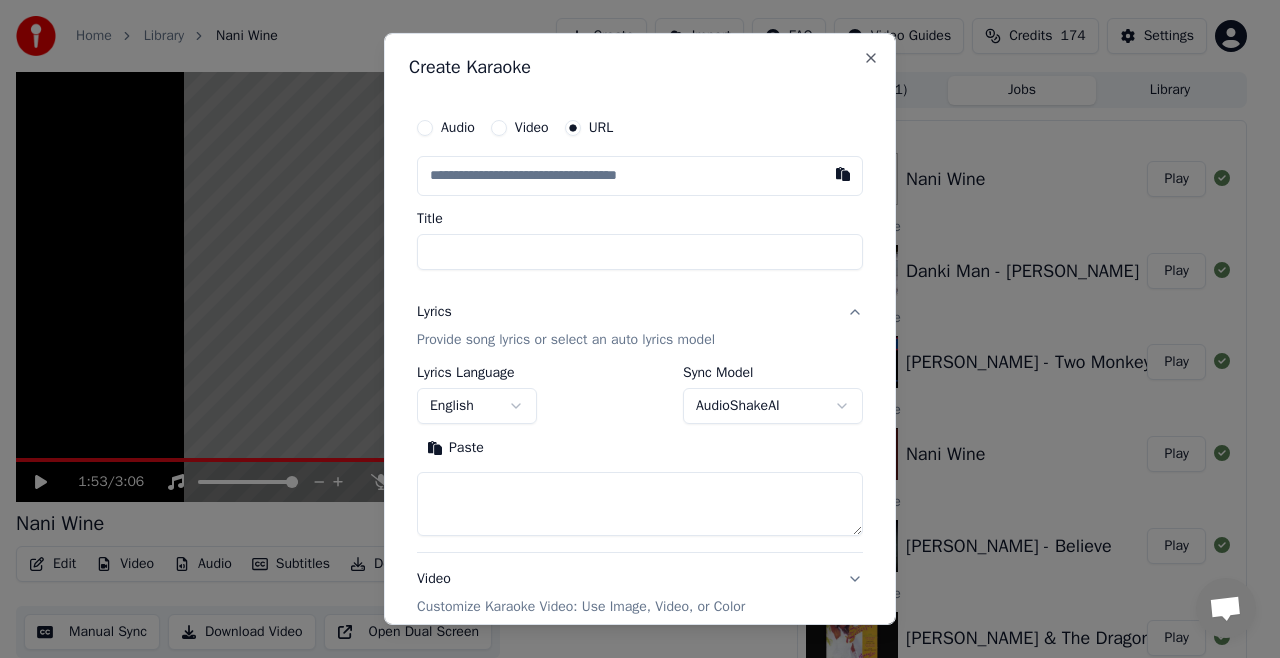 type on "**********" 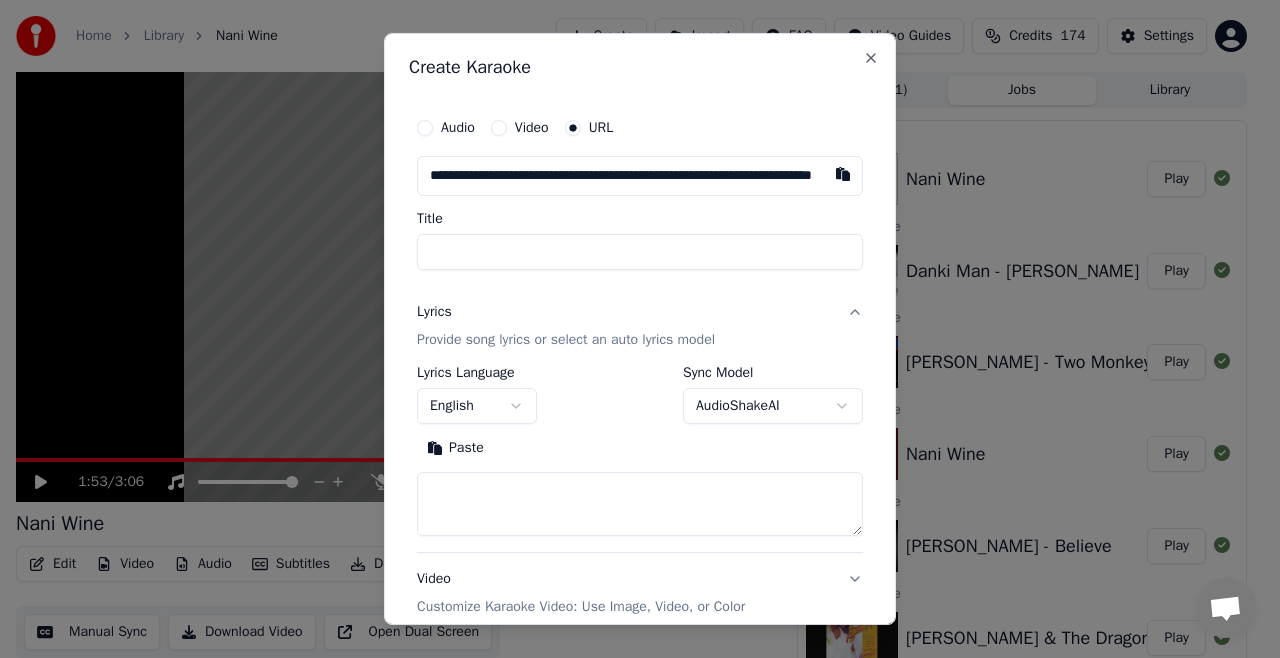 scroll, scrollTop: 0, scrollLeft: 130, axis: horizontal 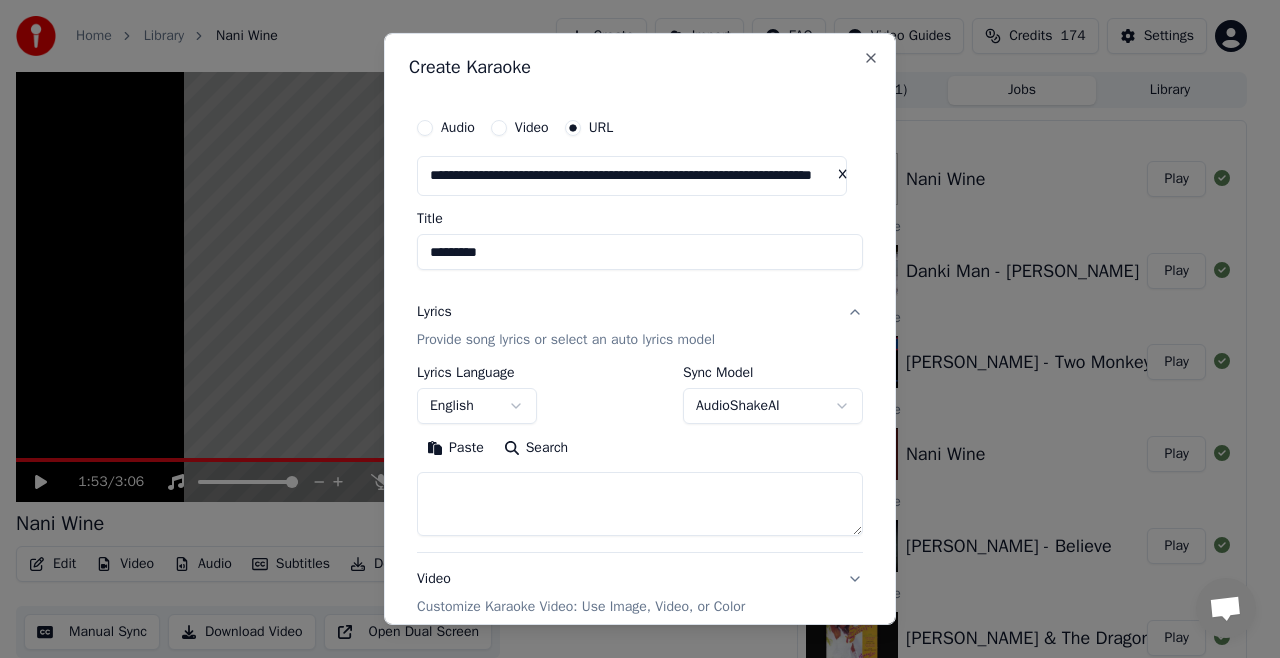 type on "*********" 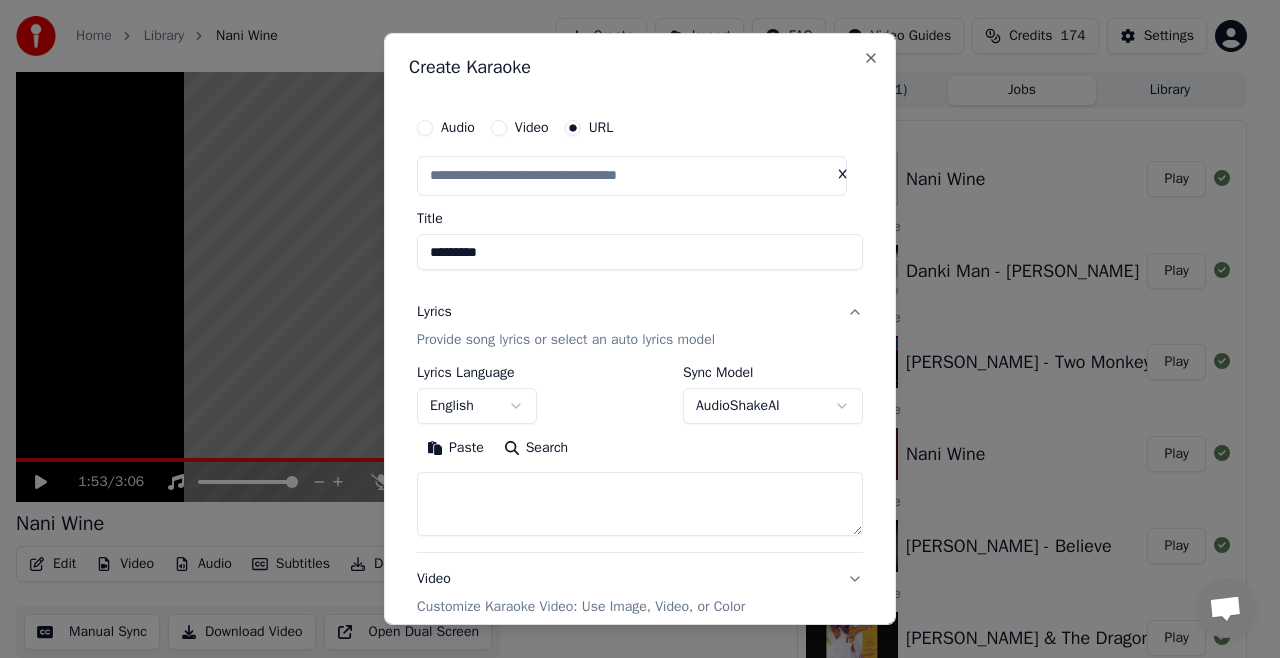 scroll, scrollTop: 0, scrollLeft: 0, axis: both 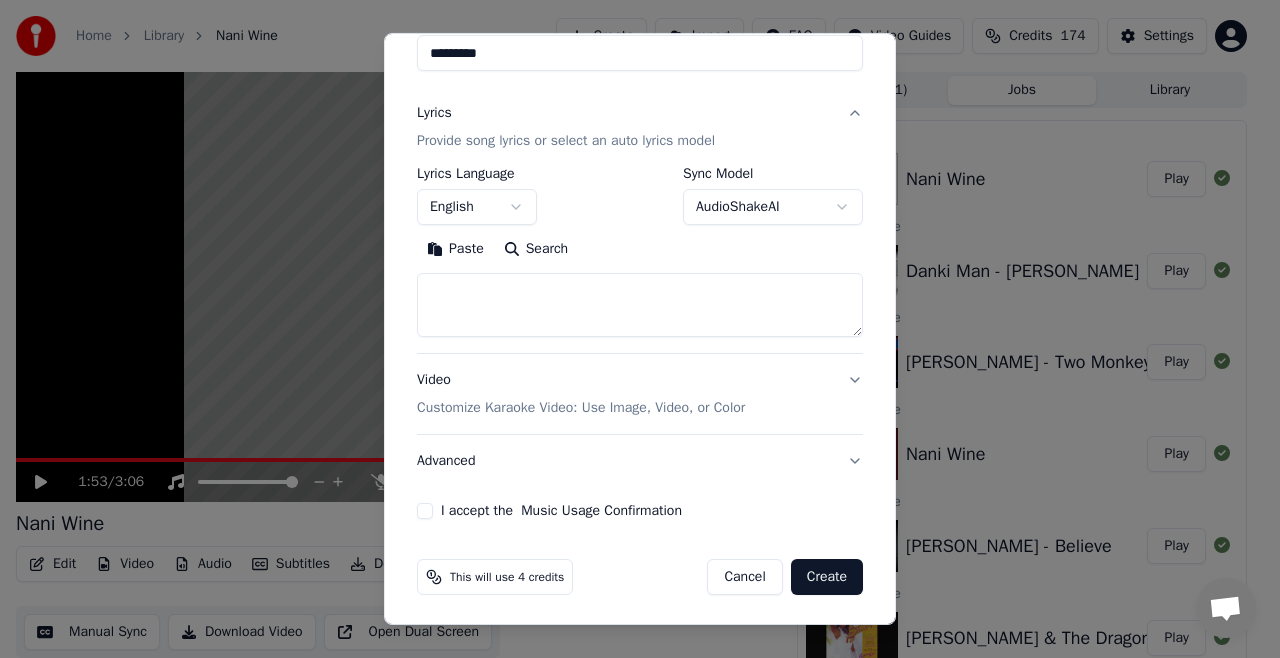 click at bounding box center (640, 305) 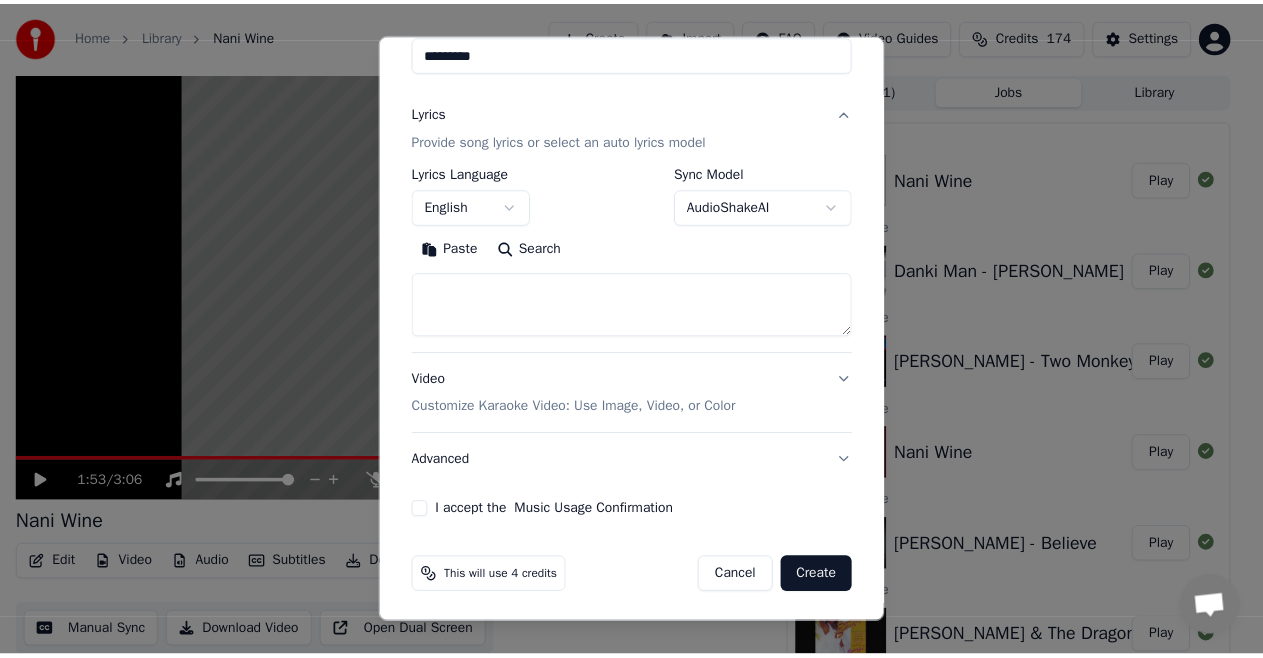 scroll, scrollTop: 143, scrollLeft: 0, axis: vertical 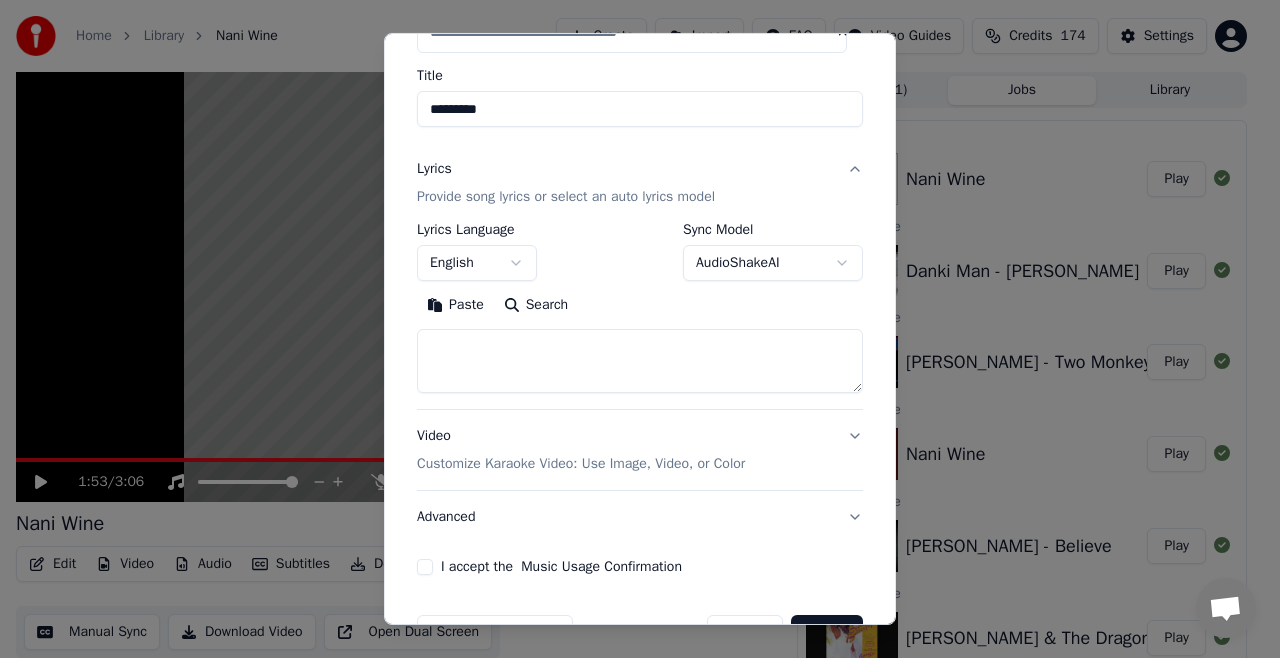 type on "**********" 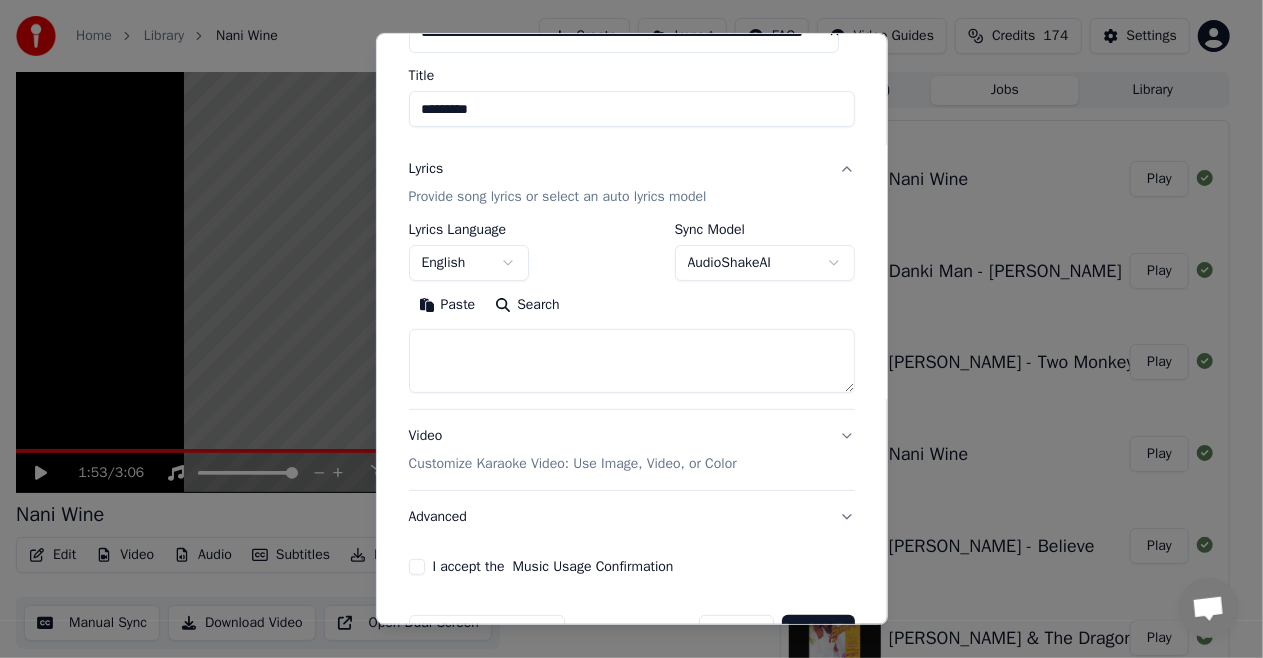 type 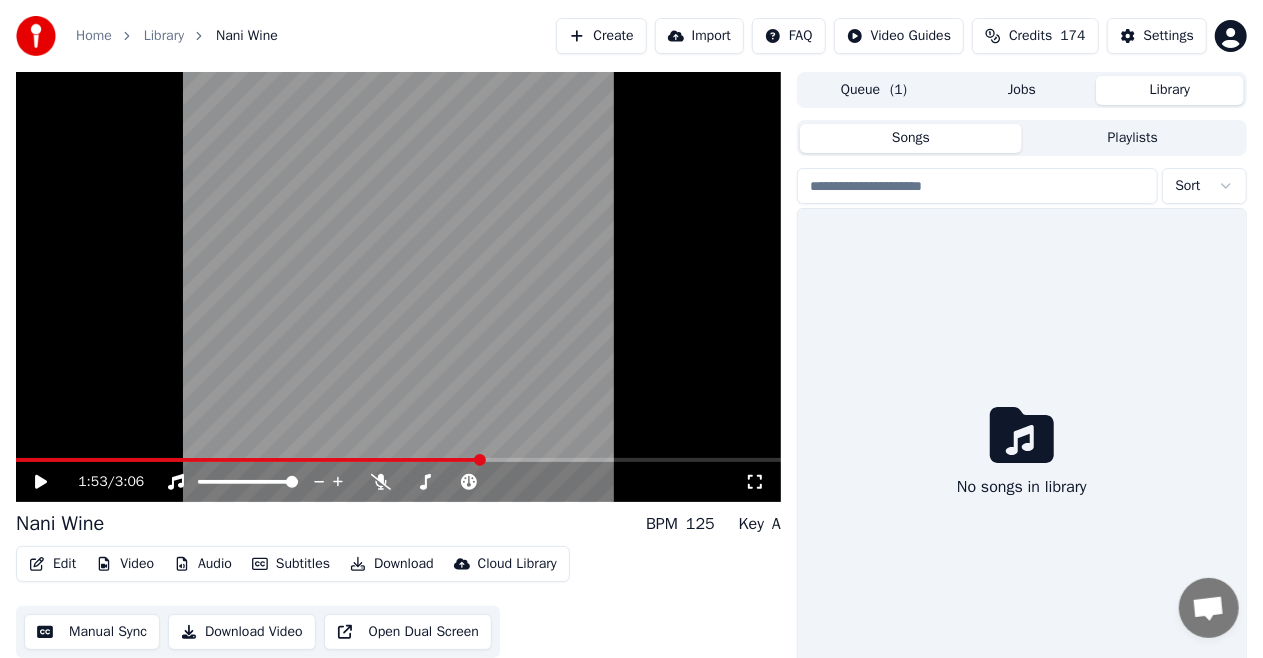 click on "Library" at bounding box center (1170, 90) 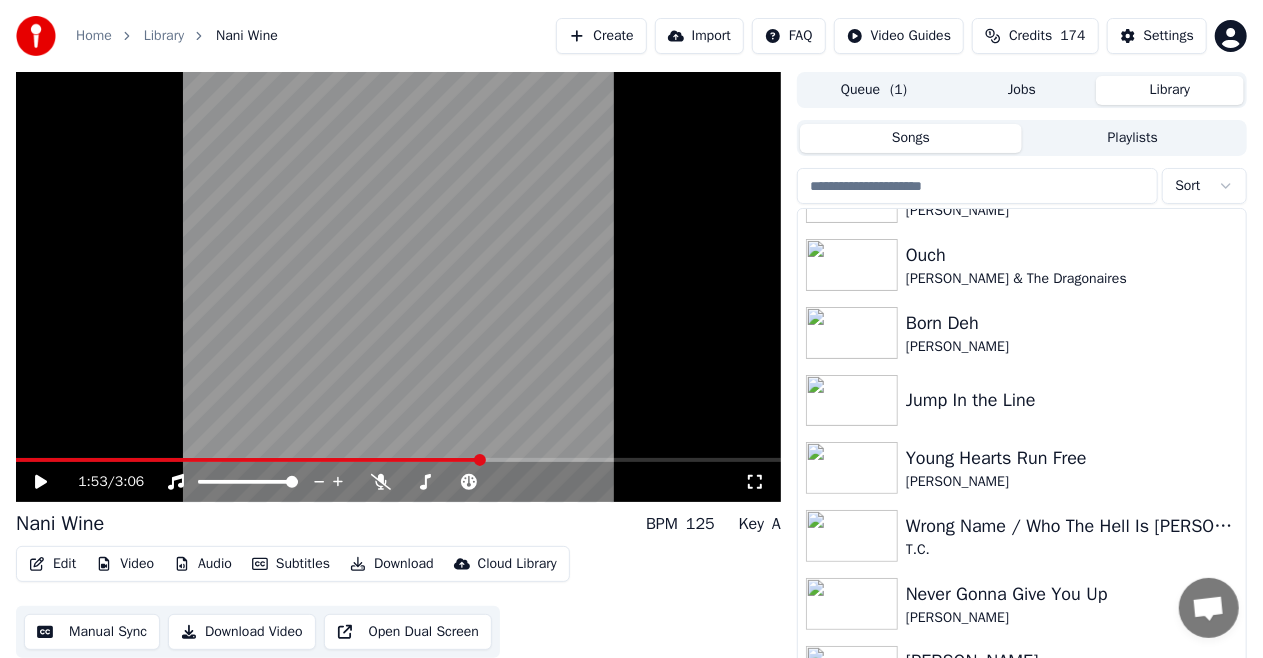 scroll, scrollTop: 390, scrollLeft: 0, axis: vertical 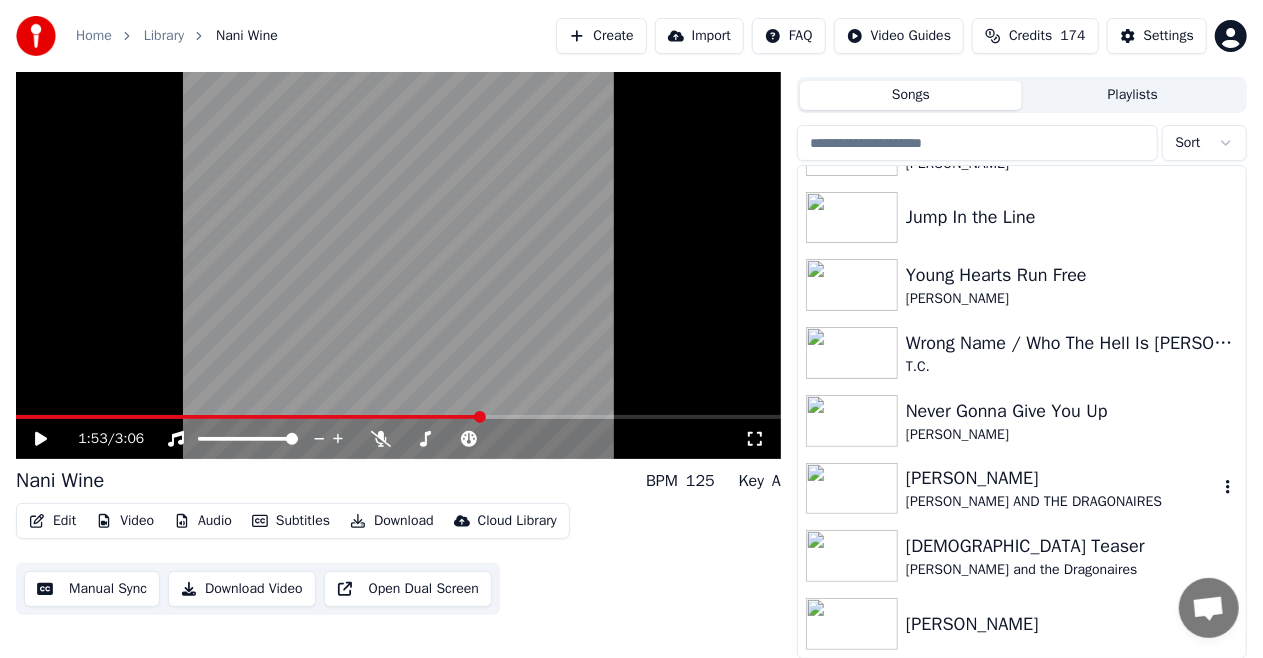 click on "[PERSON_NAME] AND THE DRAGONAIRES" at bounding box center [1062, 502] 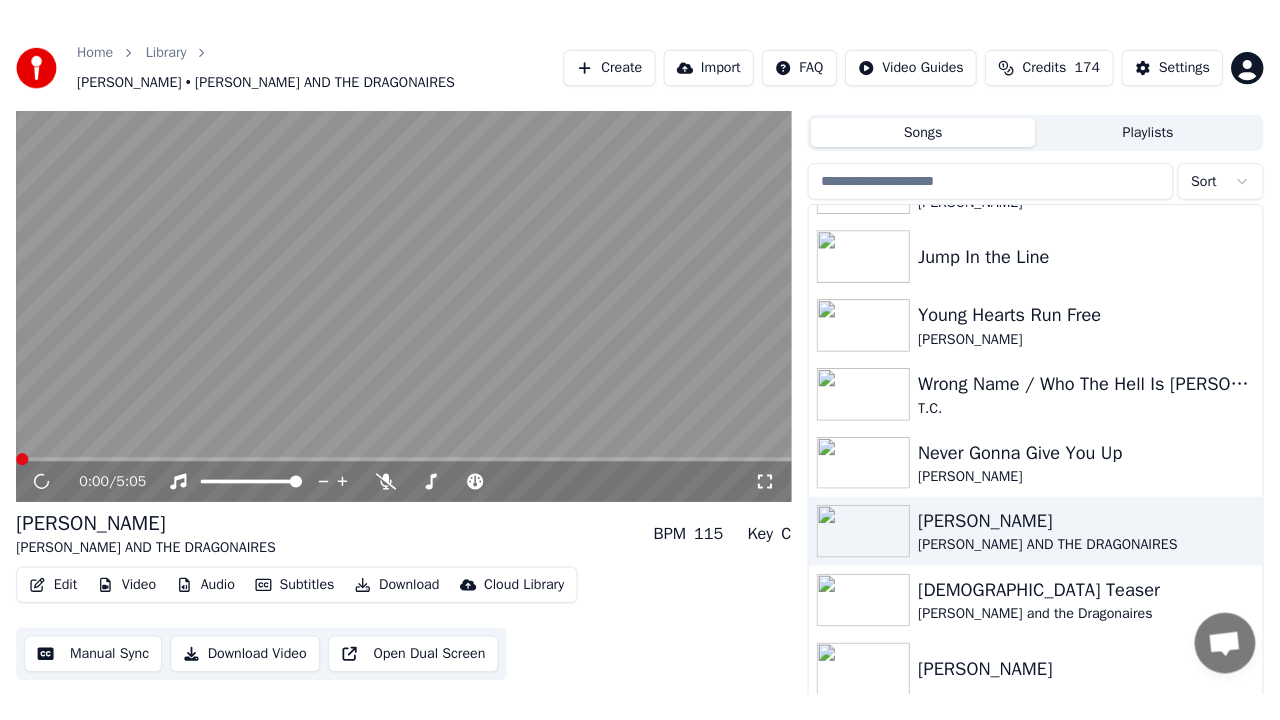 scroll, scrollTop: 0, scrollLeft: 0, axis: both 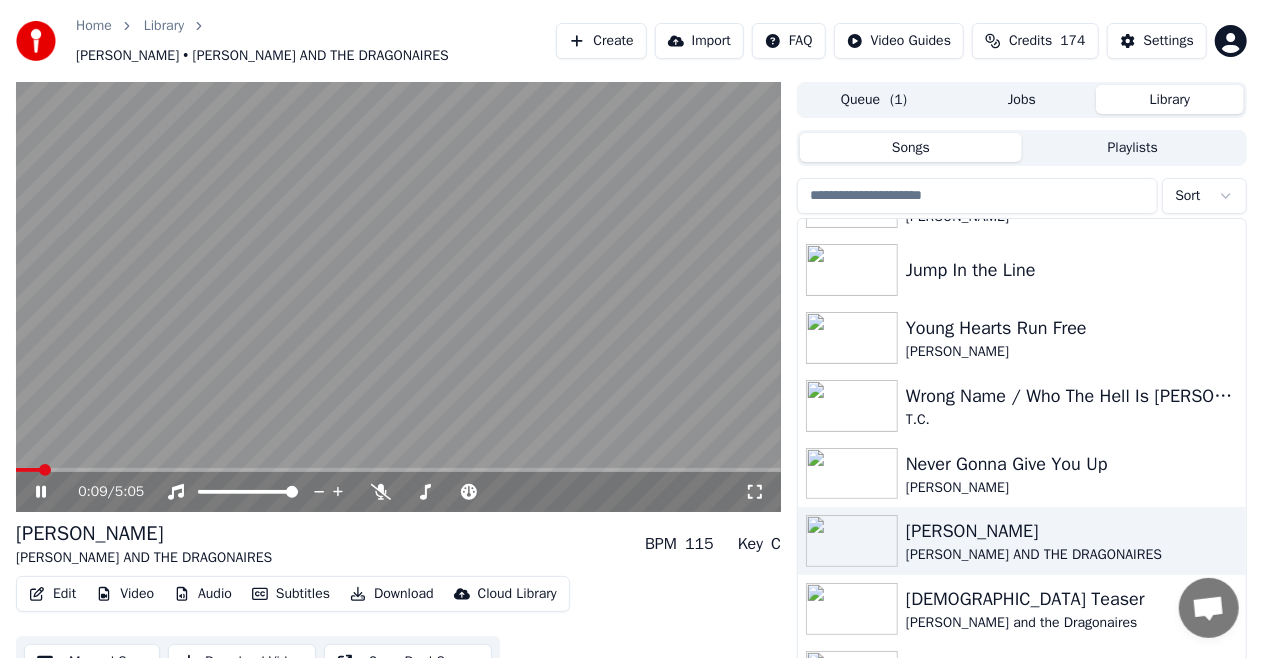 click 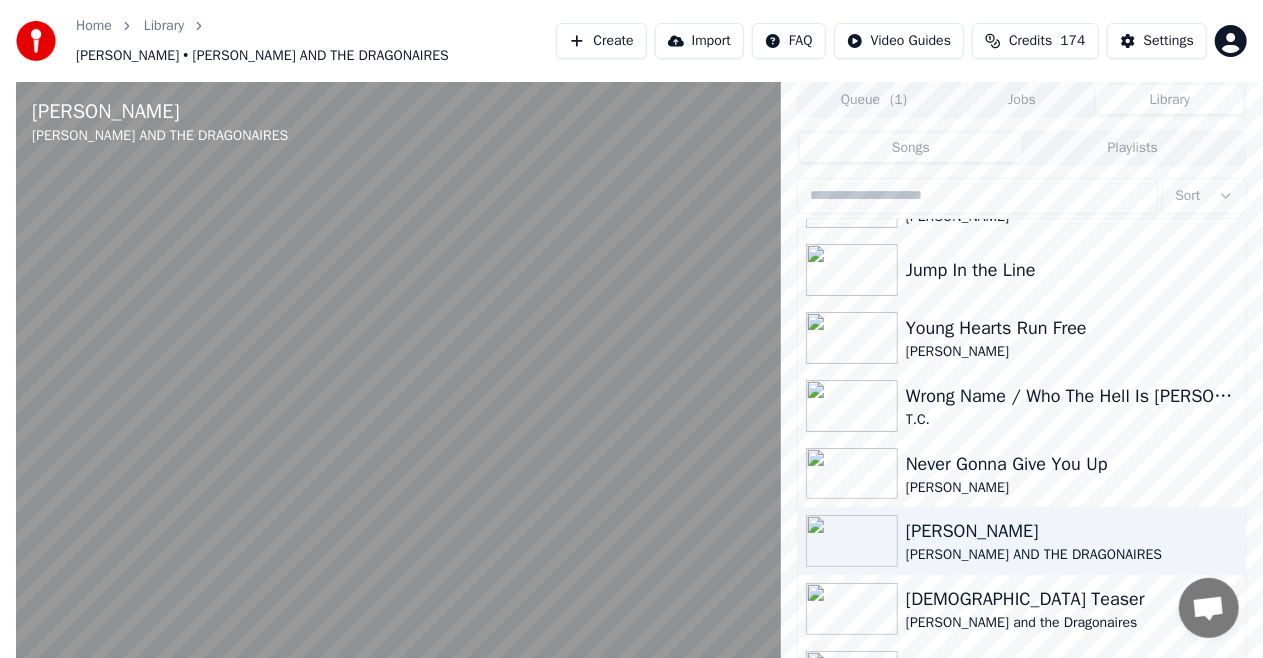 scroll, scrollTop: 343, scrollLeft: 0, axis: vertical 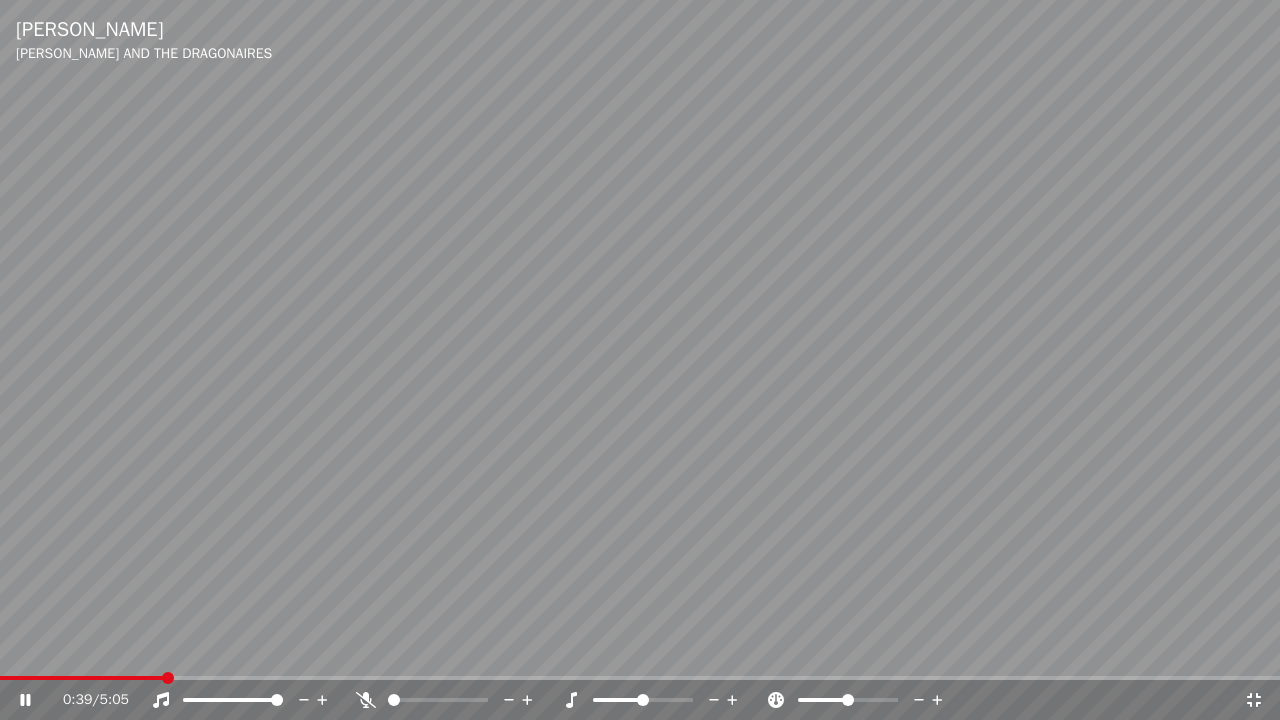 click at bounding box center [640, 678] 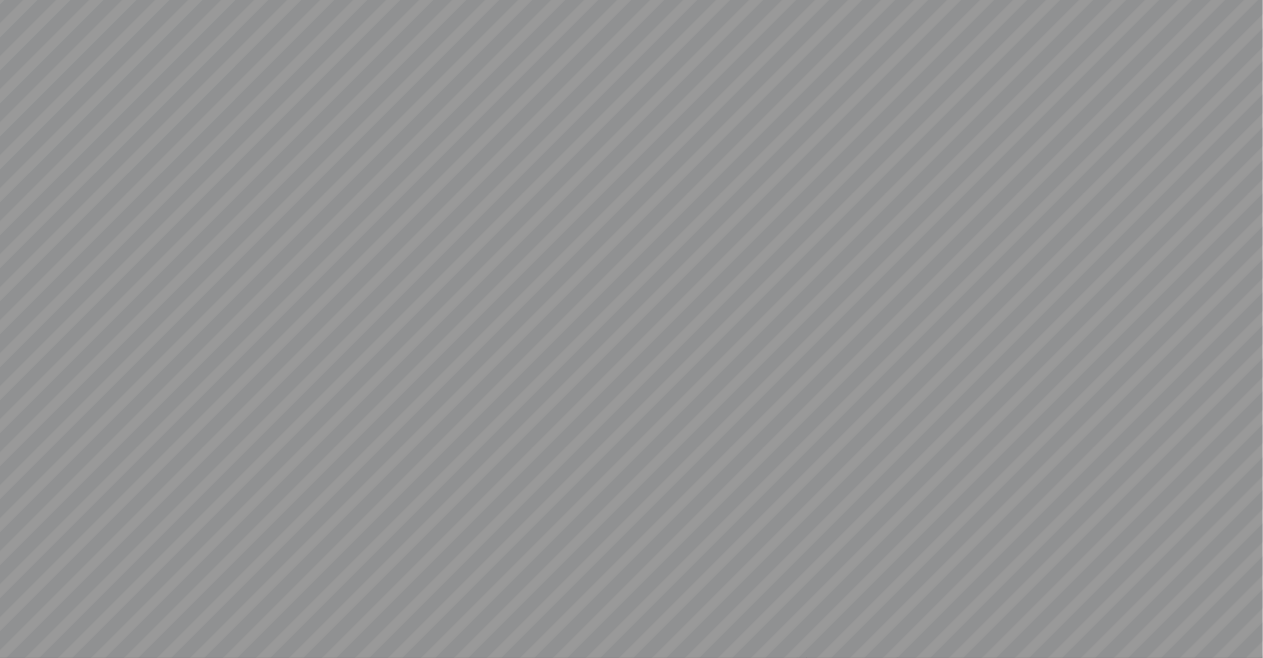 scroll, scrollTop: 390, scrollLeft: 0, axis: vertical 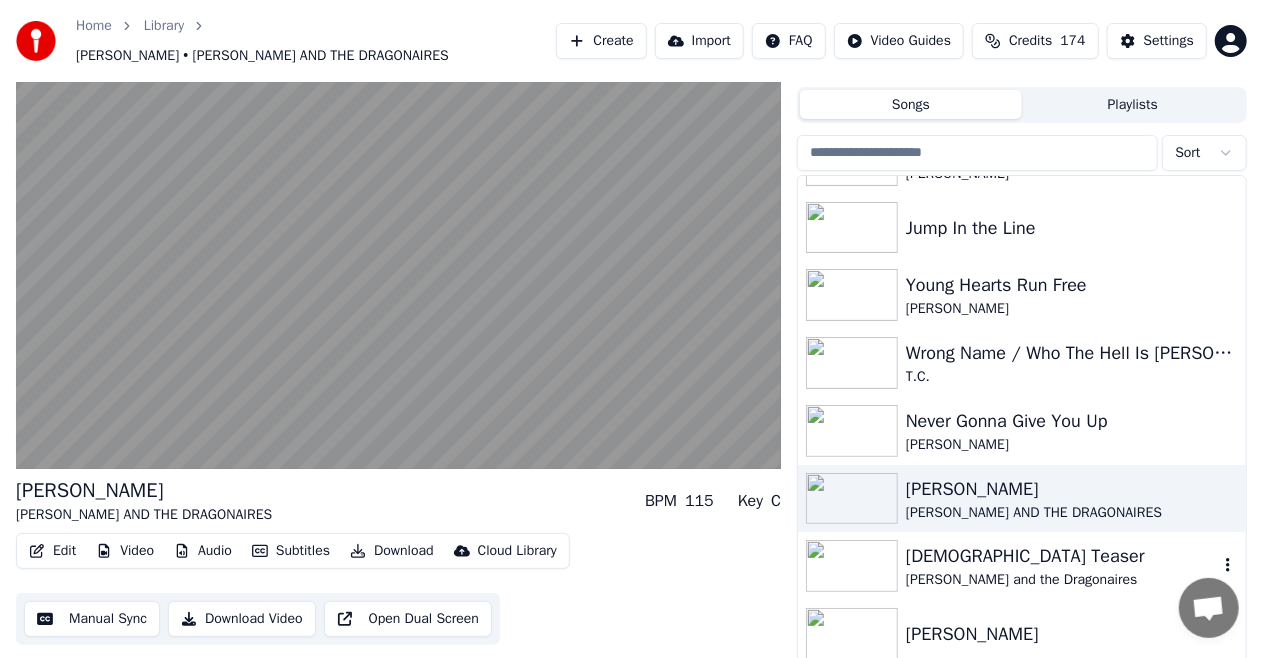 click on "[DEMOGRAPHIC_DATA] Teaser" at bounding box center [1062, 556] 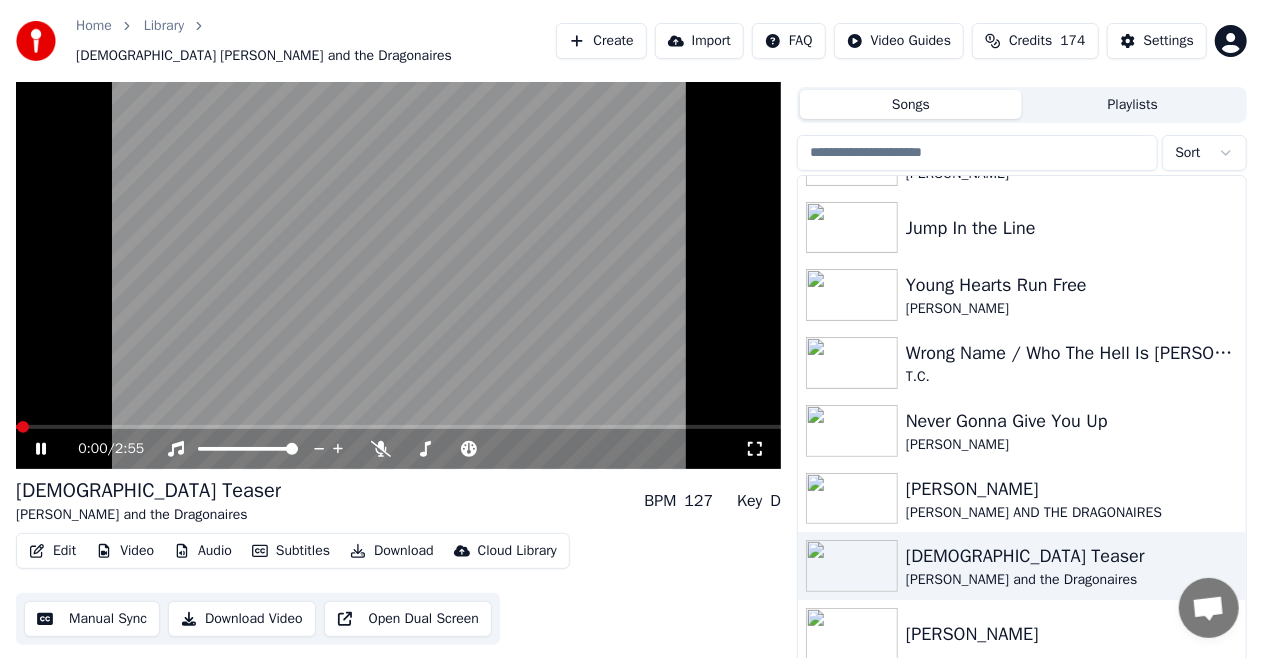 click 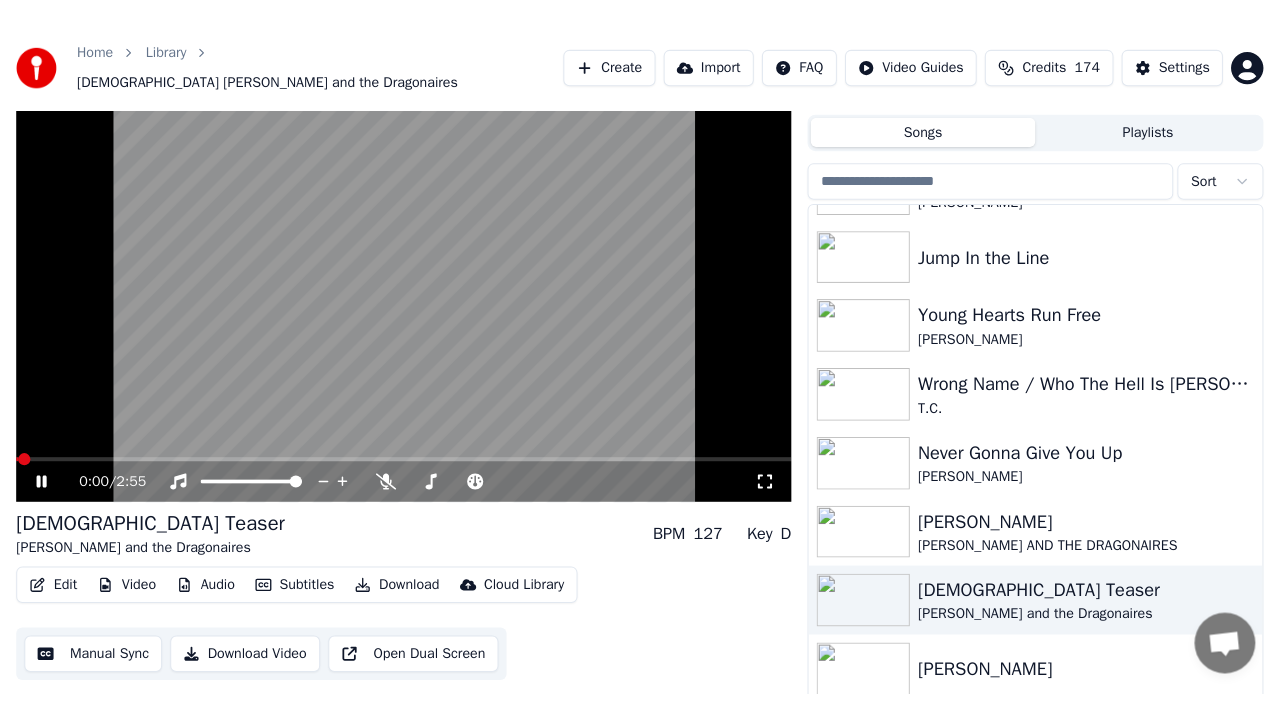 scroll, scrollTop: 28, scrollLeft: 0, axis: vertical 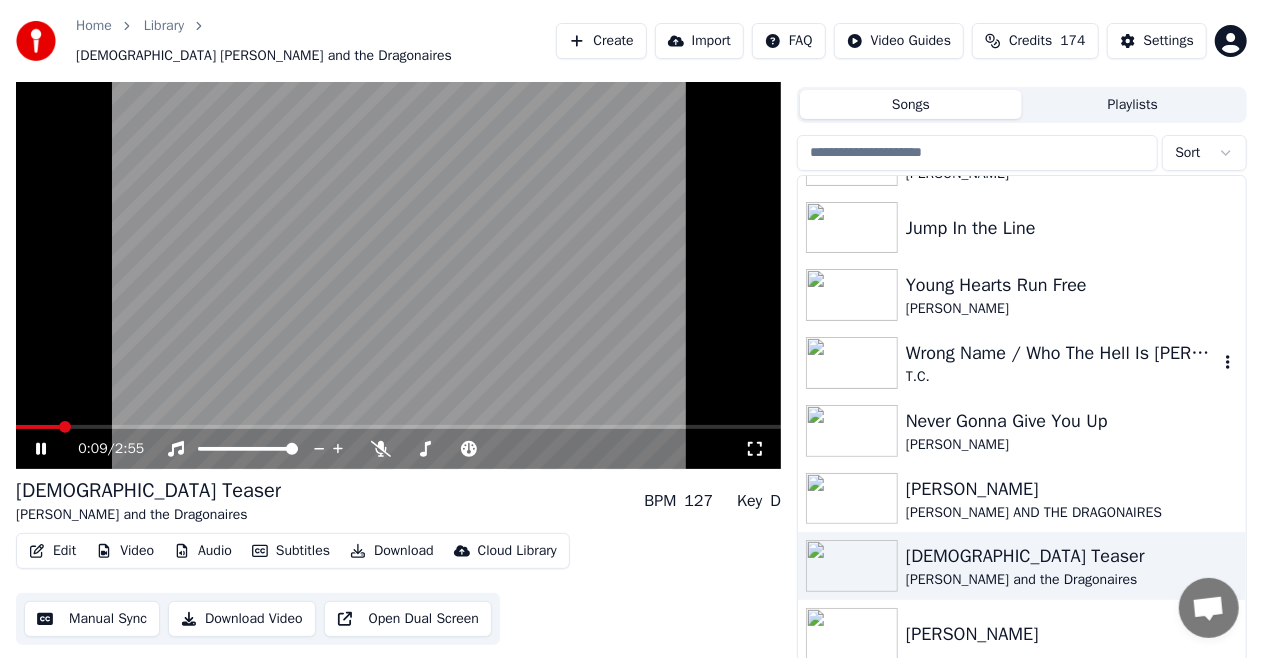 click on "T.C." at bounding box center [1062, 377] 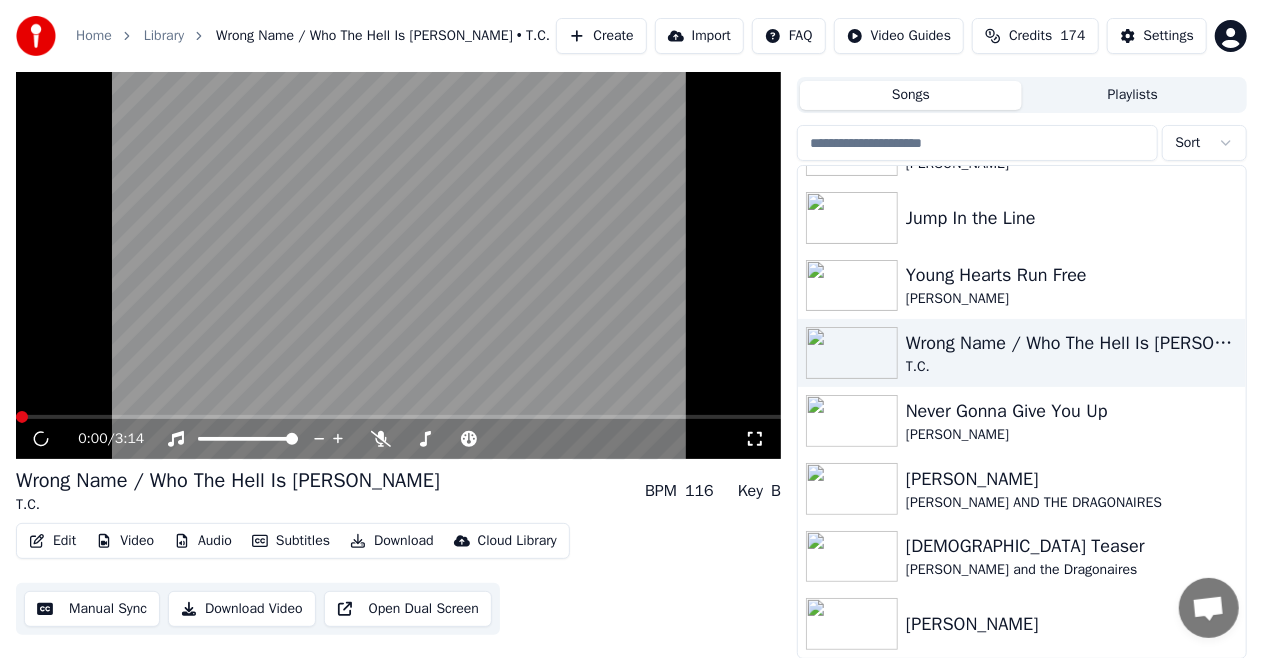 click on "0:00  /  3:14" at bounding box center (398, 439) 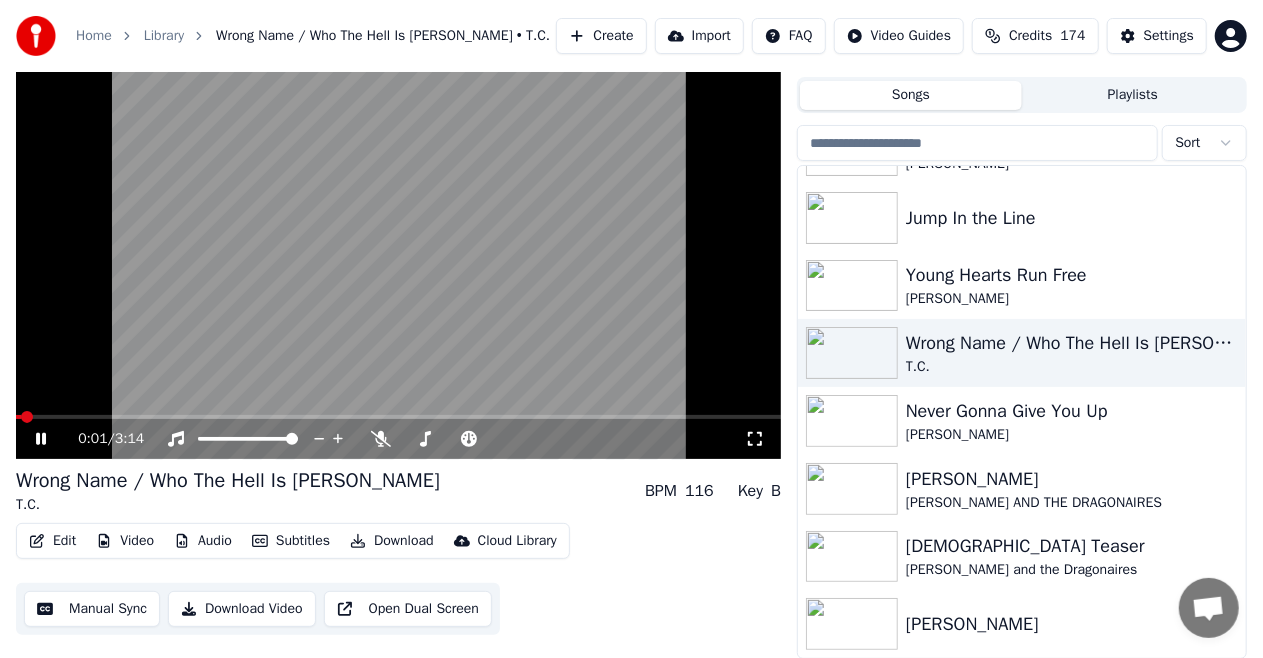 click 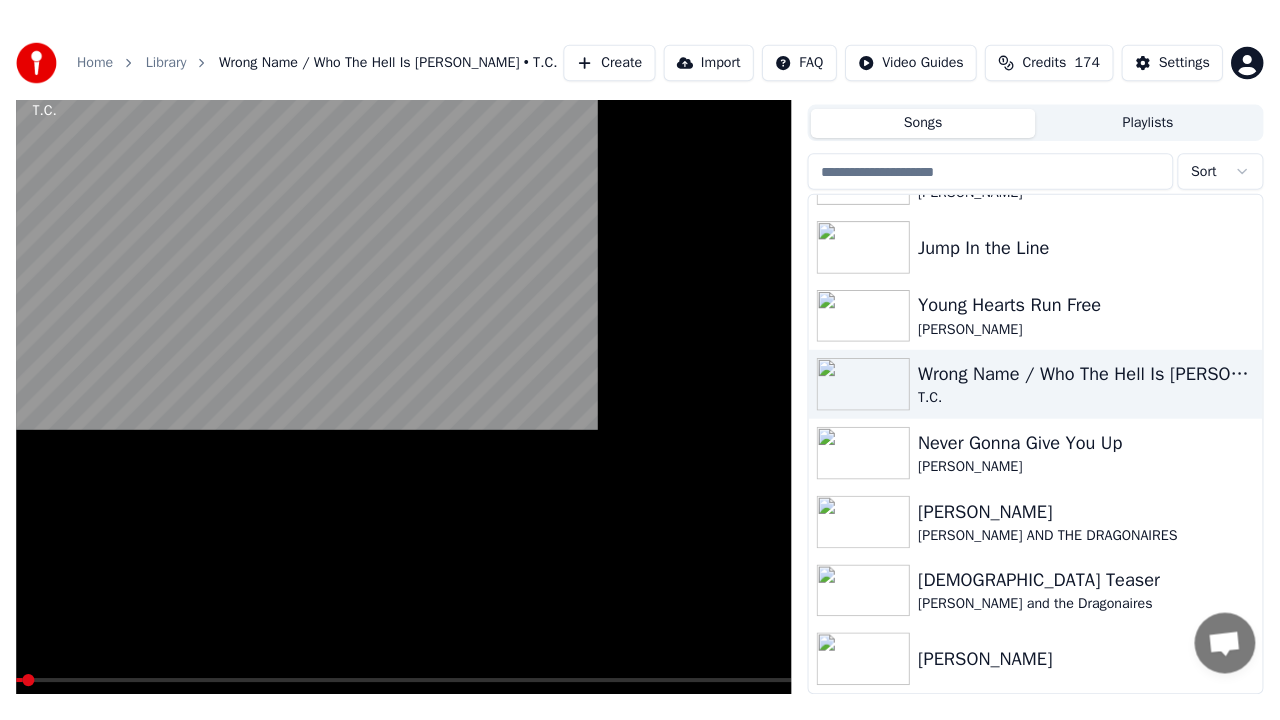 scroll, scrollTop: 28, scrollLeft: 0, axis: vertical 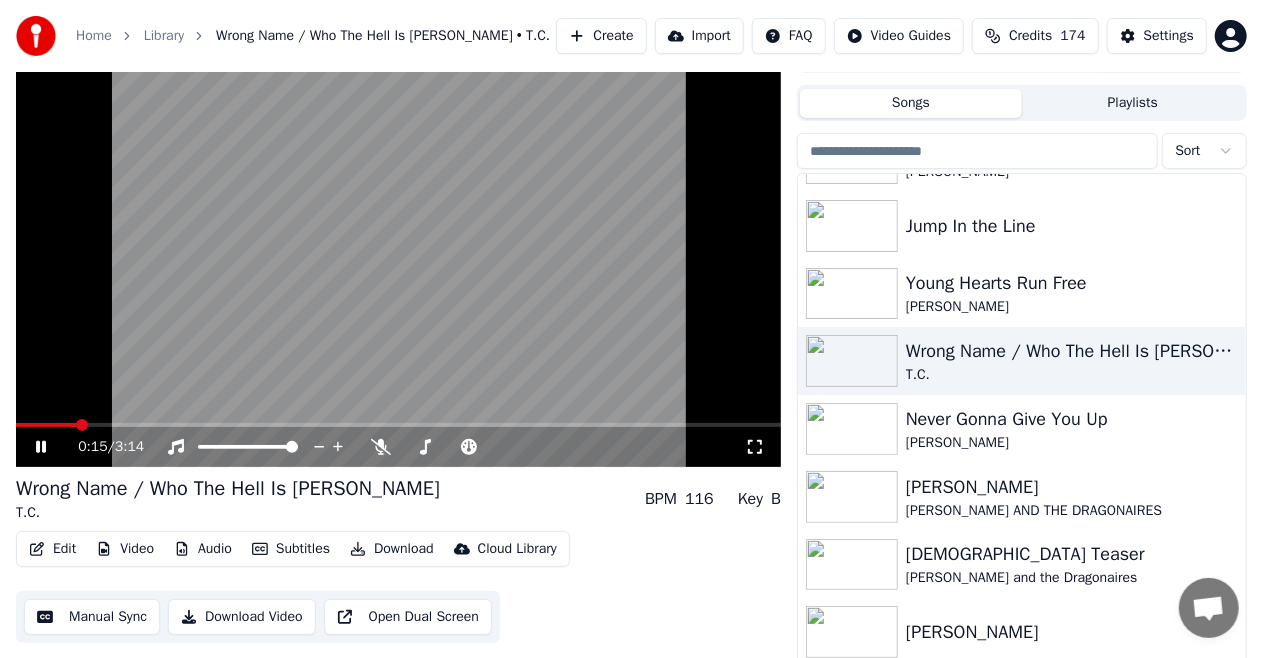 click 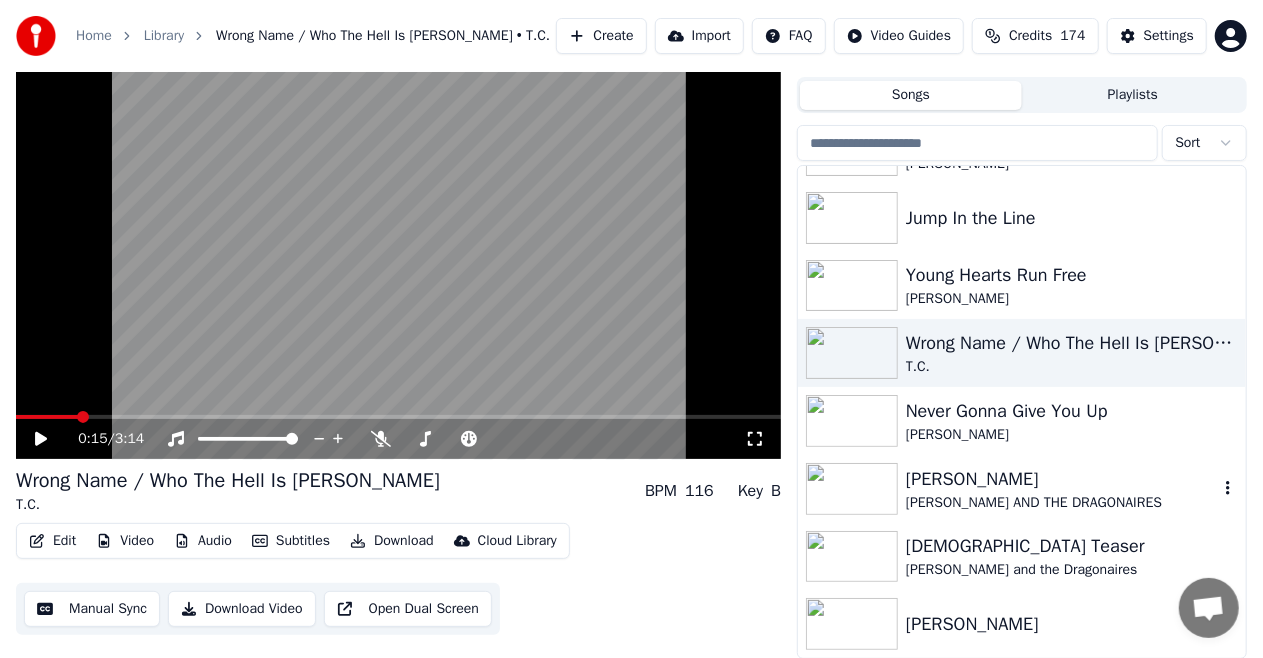 scroll, scrollTop: 42, scrollLeft: 0, axis: vertical 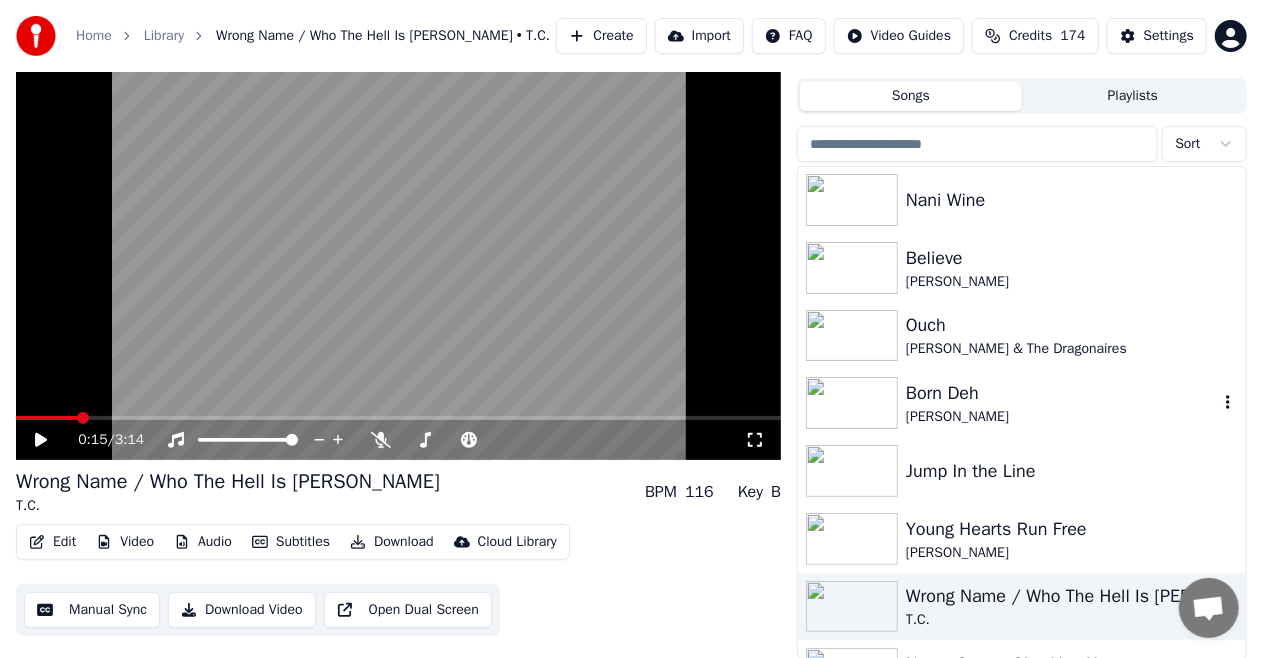 click on "[PERSON_NAME]" at bounding box center (1062, 417) 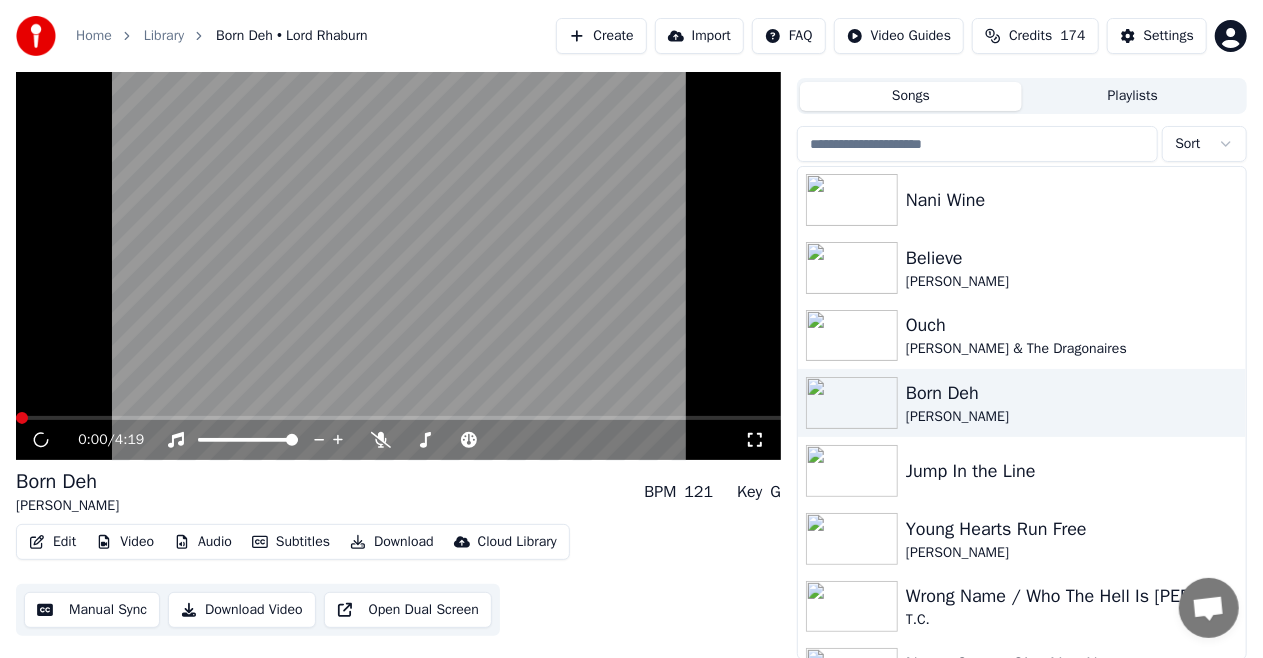 click 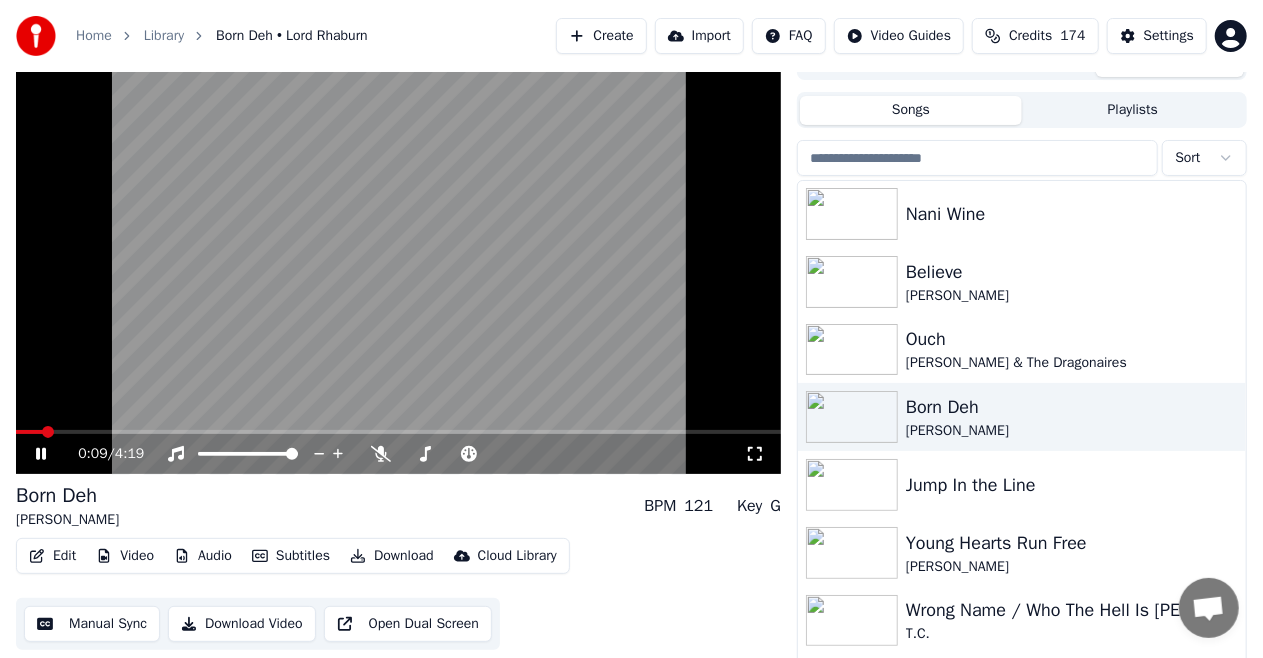 click on "0:09  /  4:19" at bounding box center [398, 454] 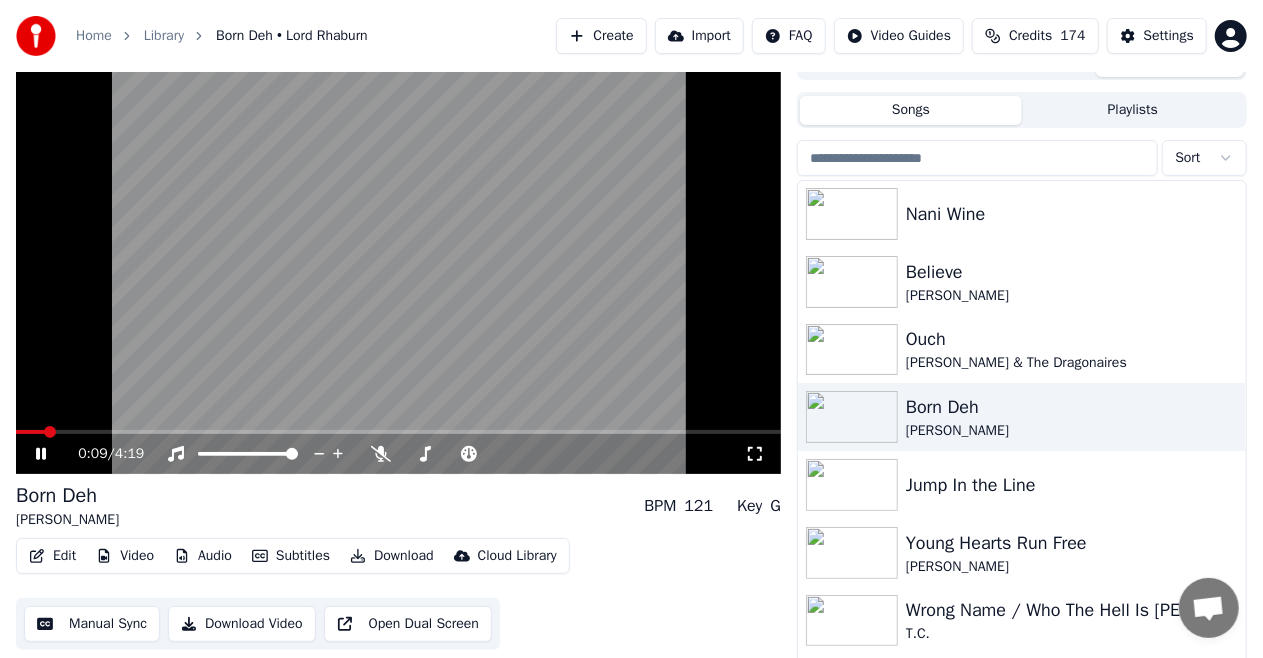 click 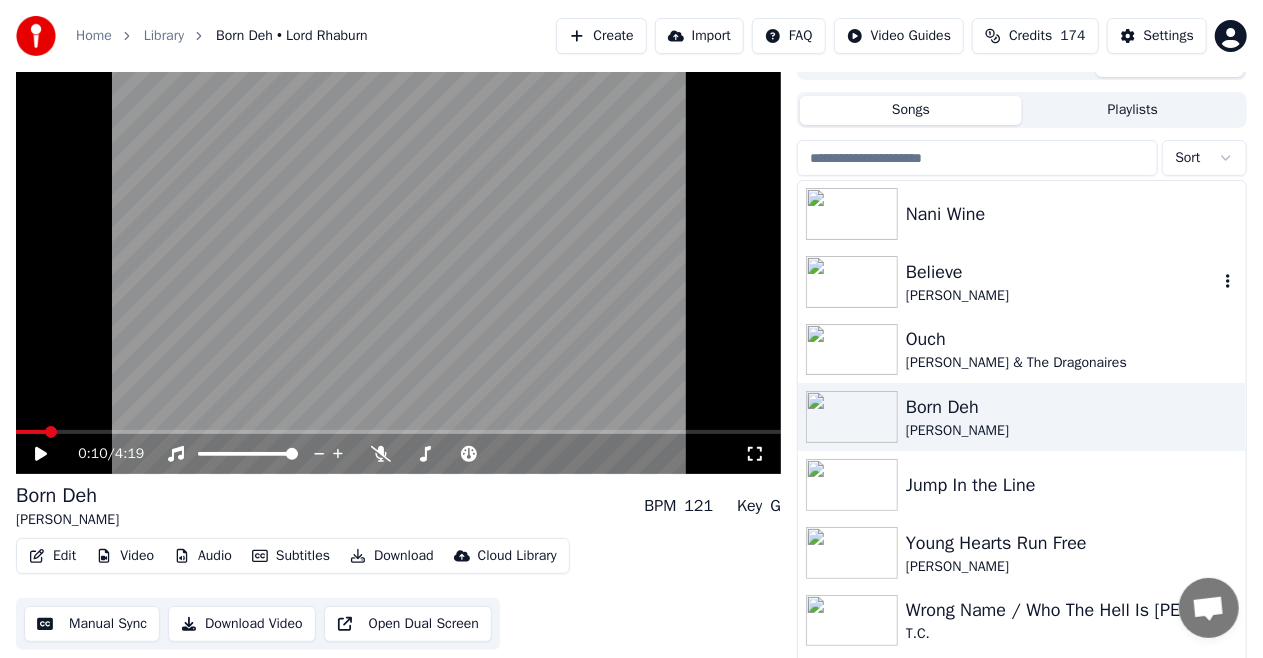 click on "[PERSON_NAME]" at bounding box center [1062, 296] 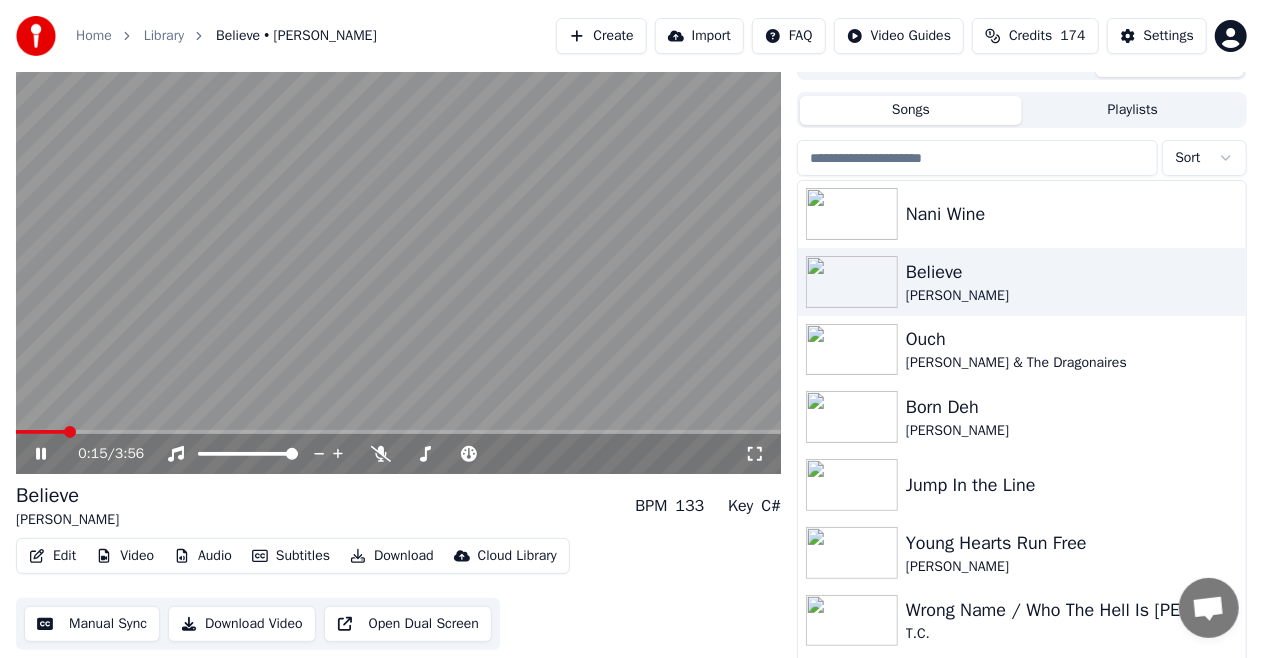 click at bounding box center (398, 432) 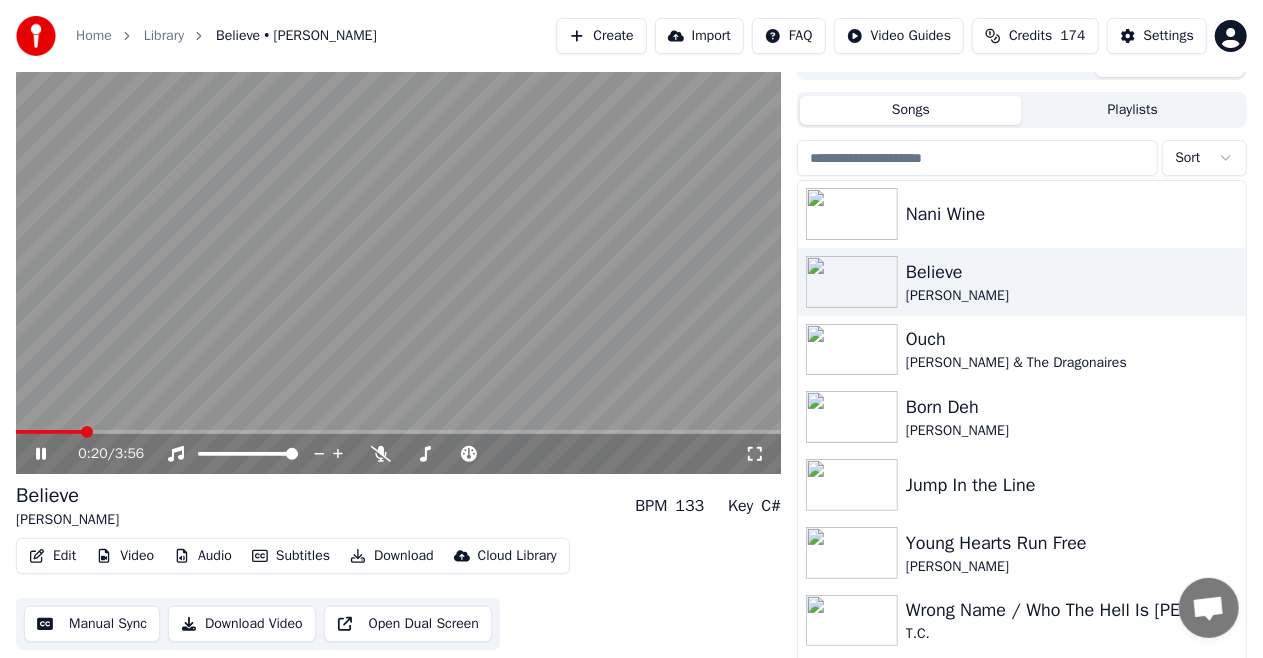 click 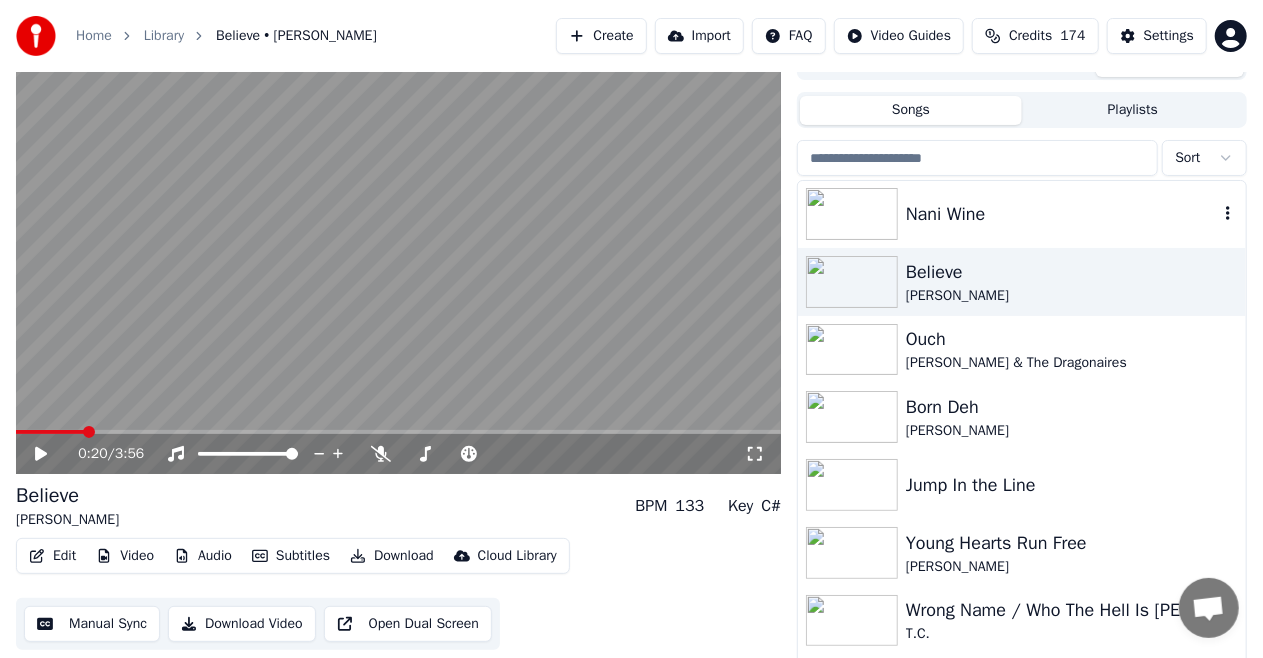 click on "Nani Wine" at bounding box center (1062, 214) 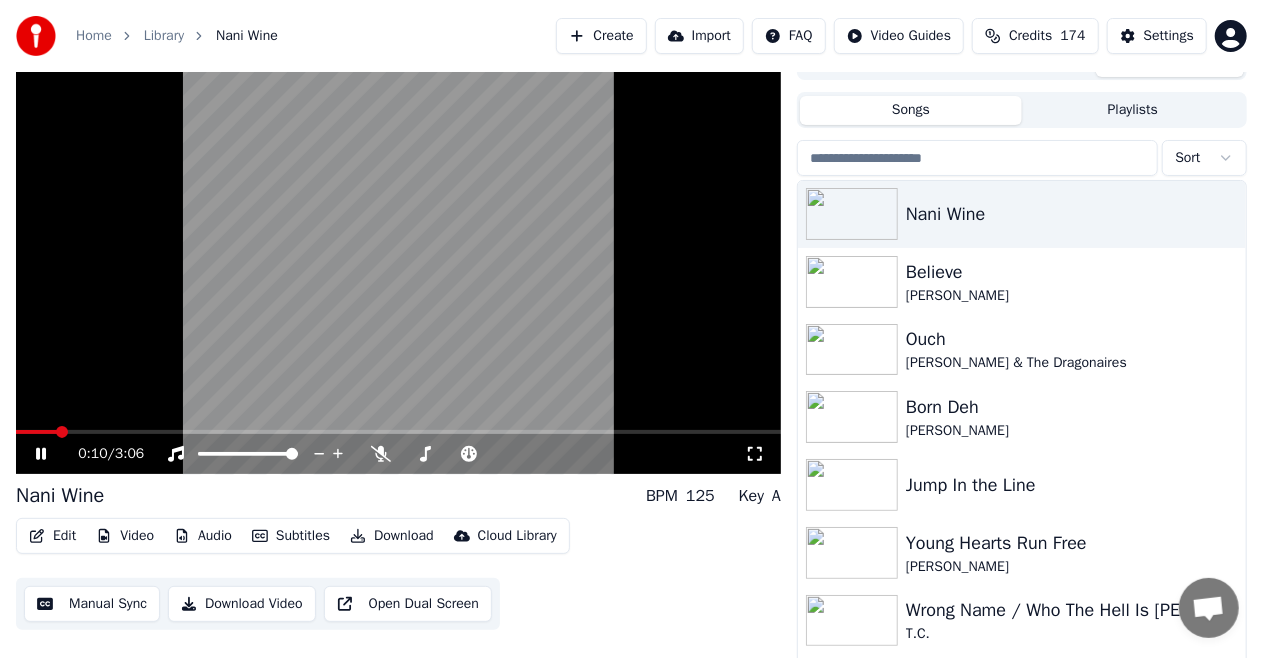 click at bounding box center (398, 432) 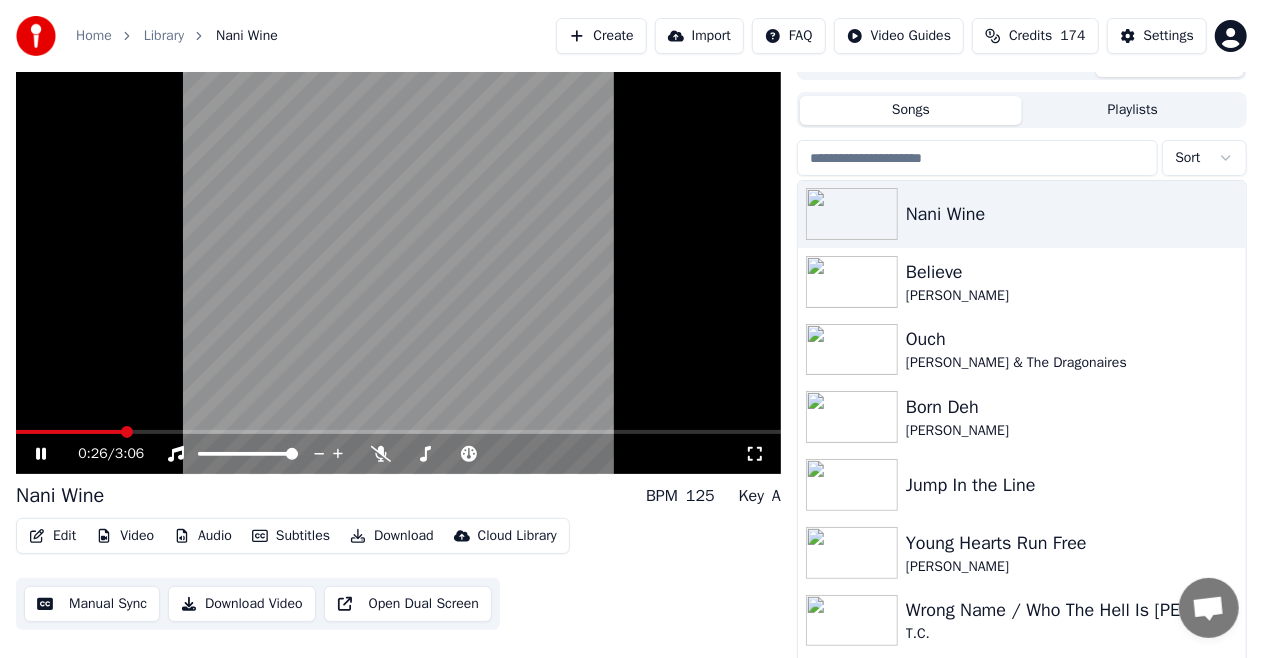 click at bounding box center [398, 432] 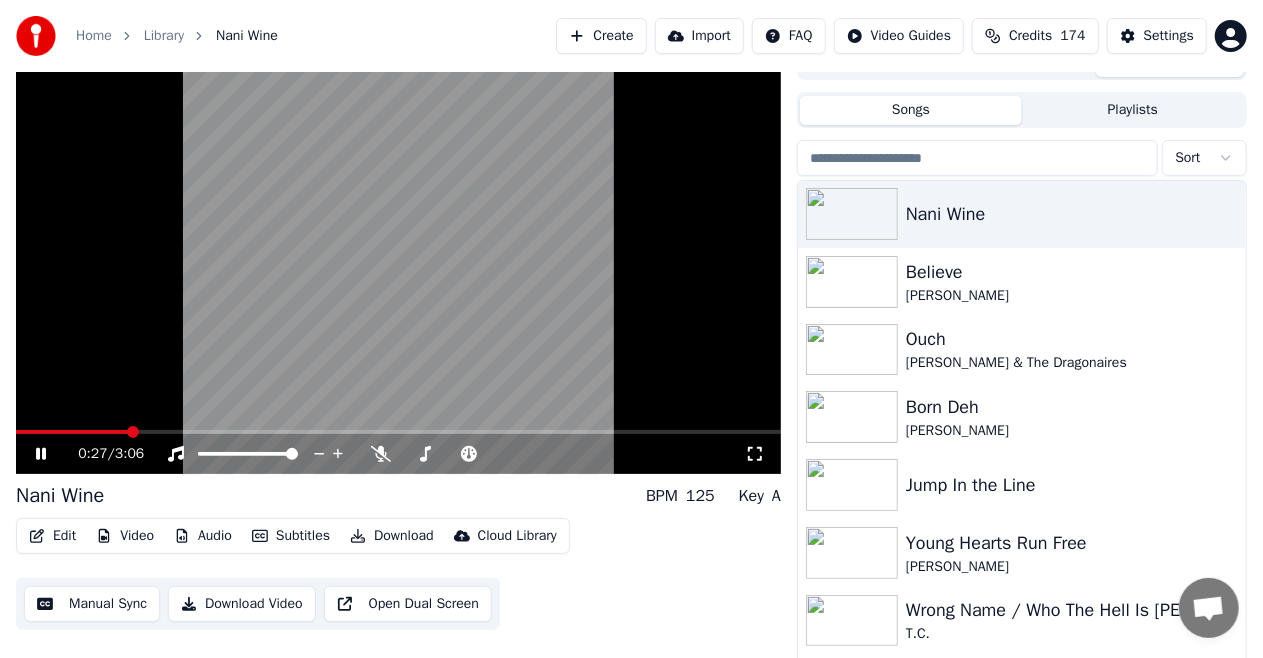 click 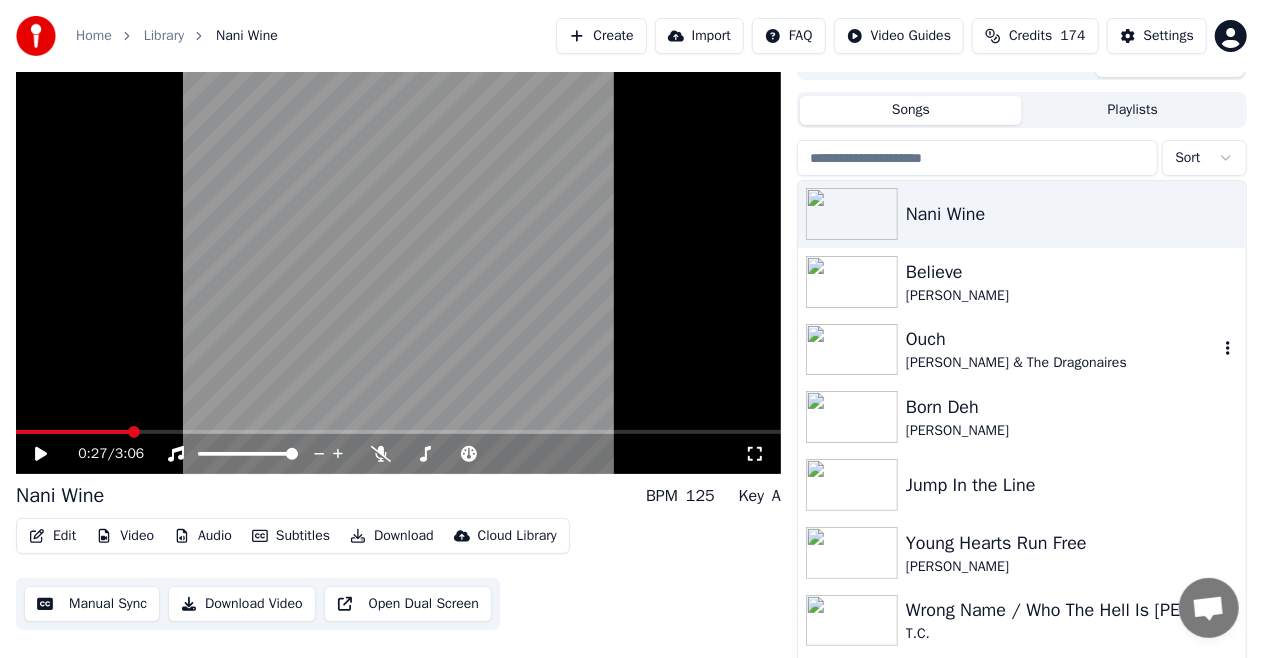 click on "[PERSON_NAME] & The Dragonaires" at bounding box center (1062, 363) 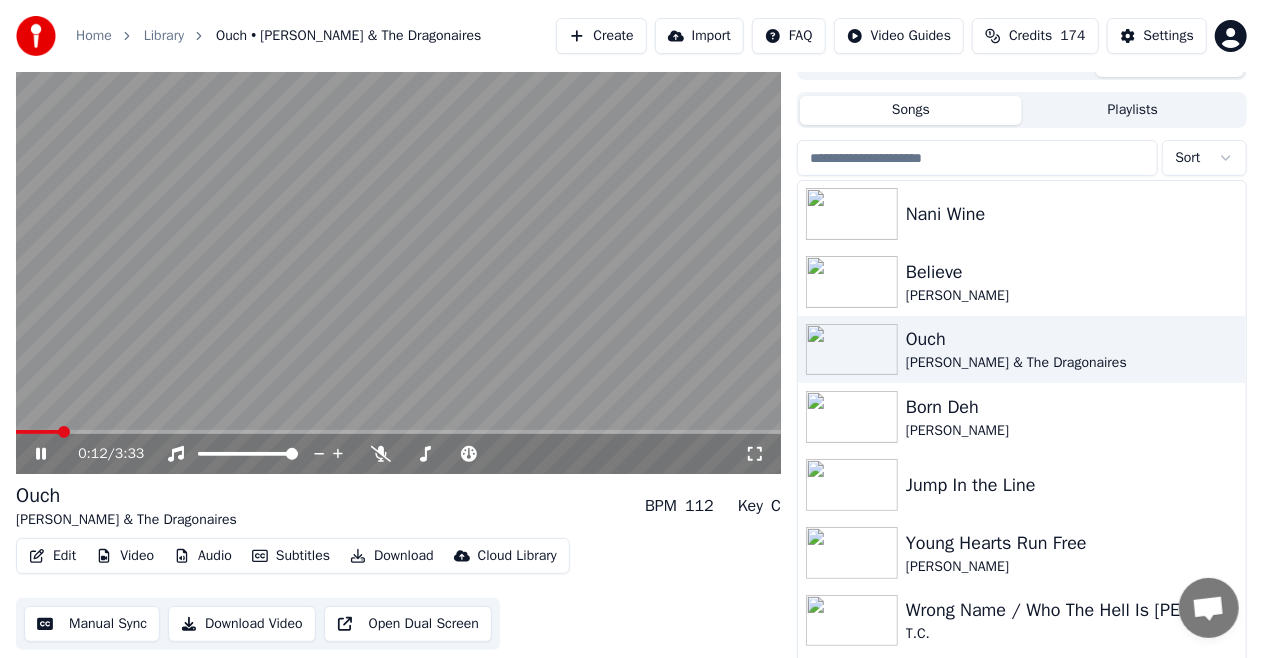 click at bounding box center [398, 432] 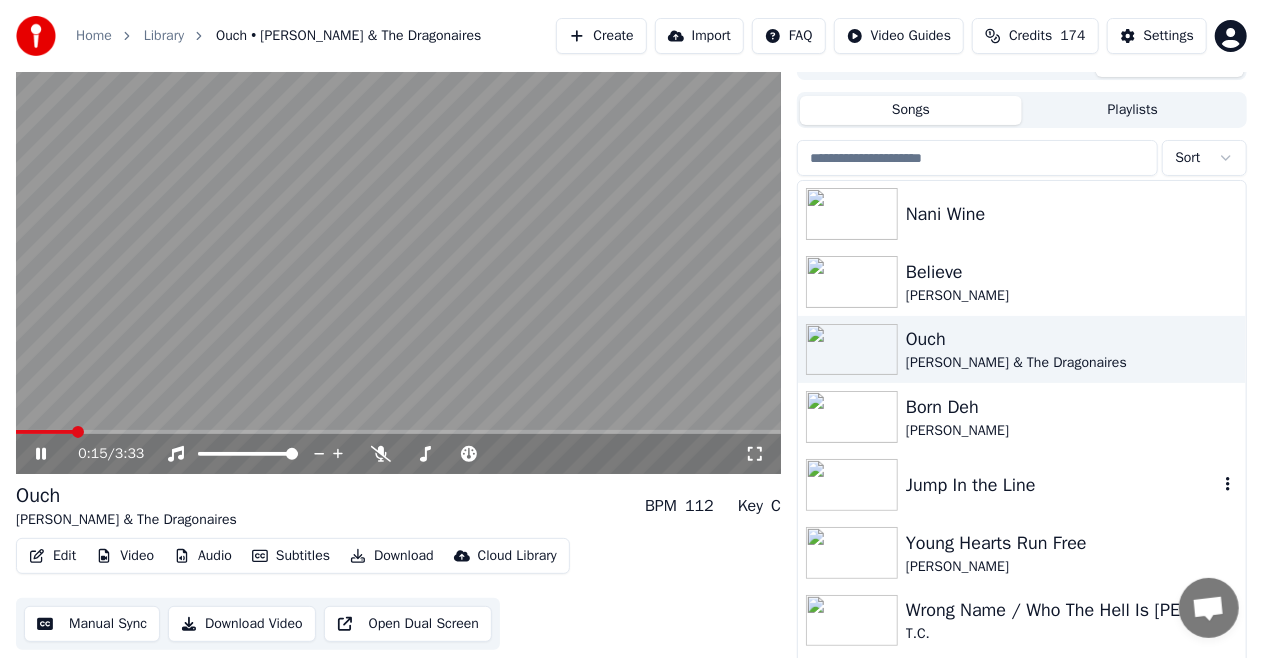 click on "Jump In the Line" at bounding box center (1062, 485) 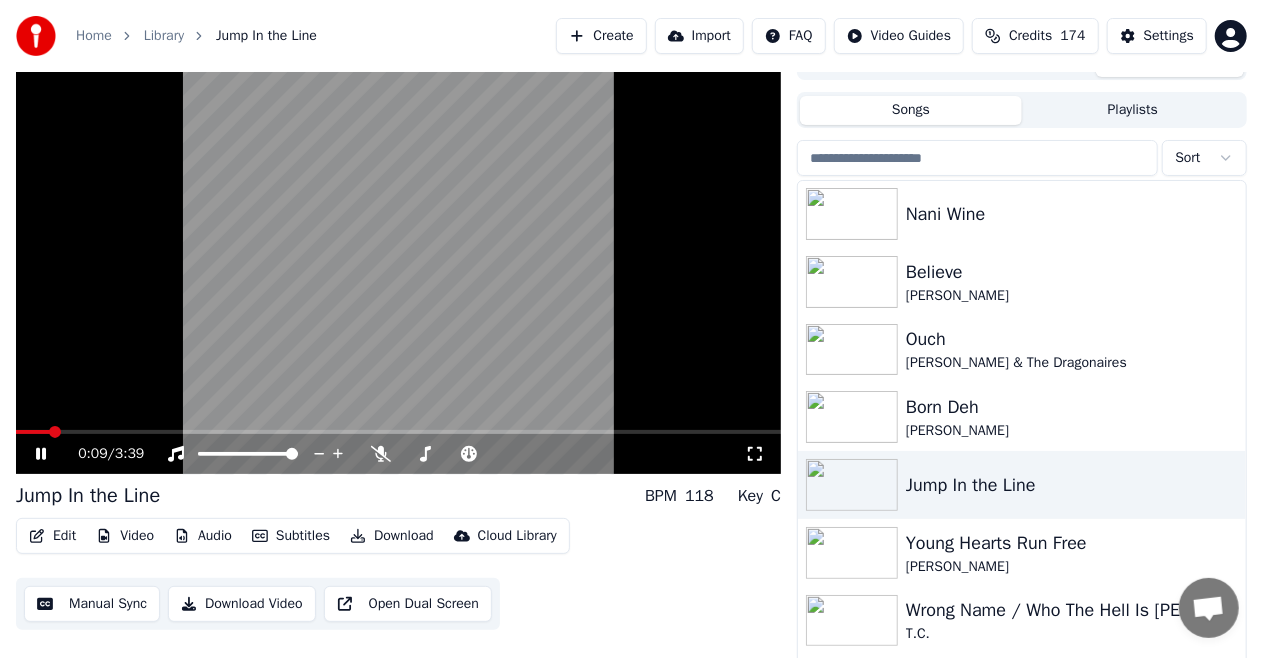 click 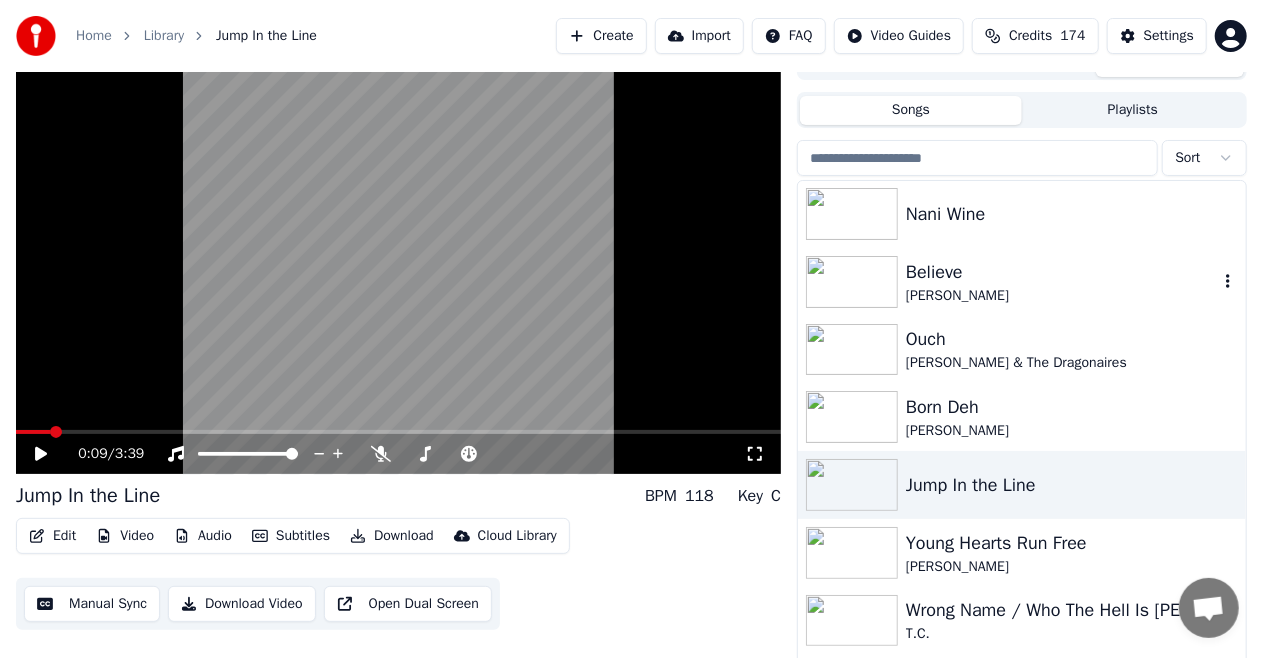 scroll, scrollTop: 239, scrollLeft: 0, axis: vertical 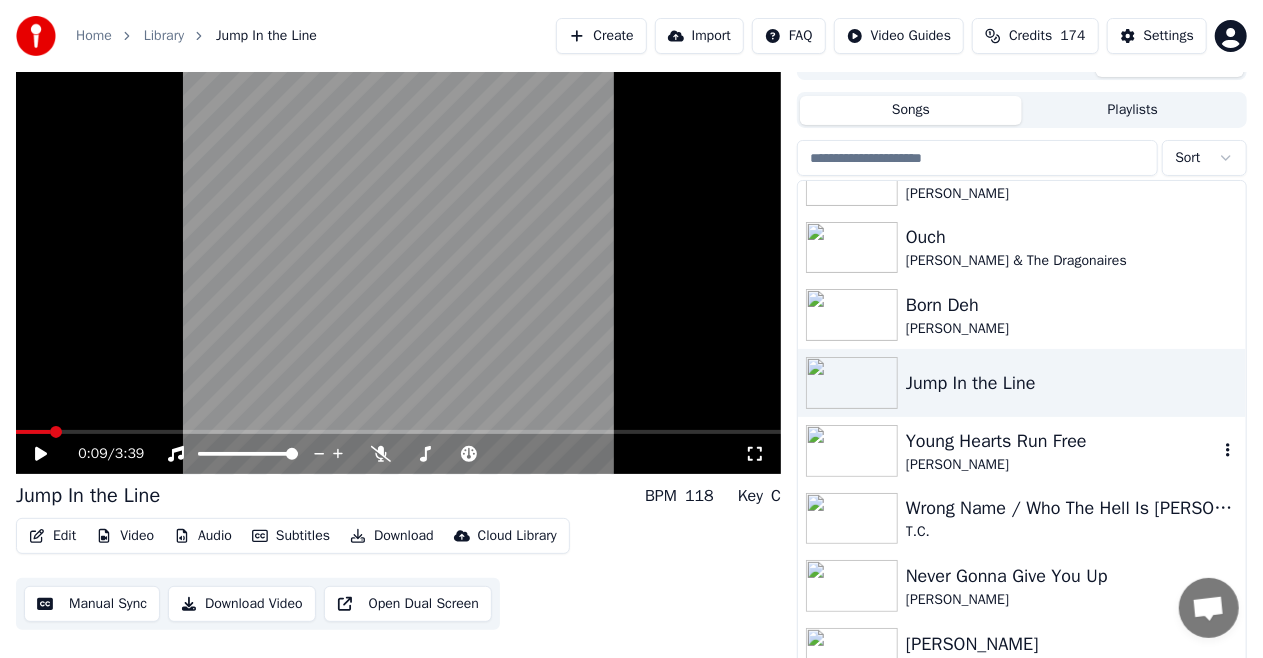 click on "[PERSON_NAME]" at bounding box center (1062, 465) 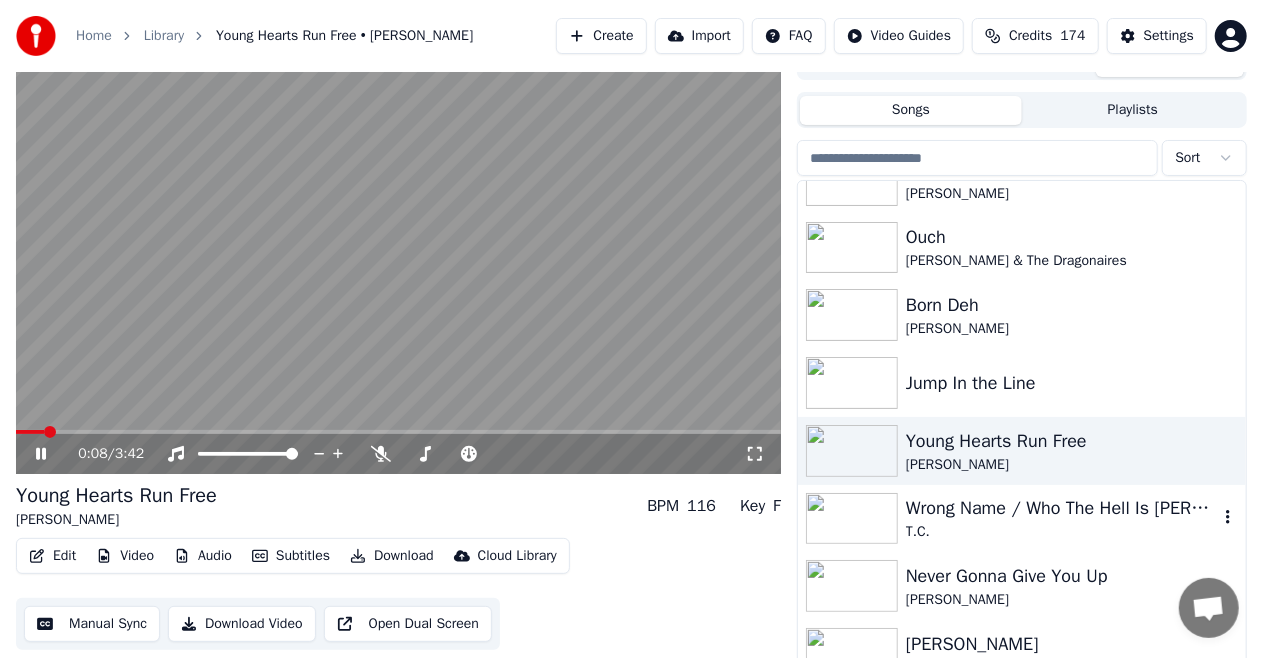 scroll, scrollTop: 249, scrollLeft: 0, axis: vertical 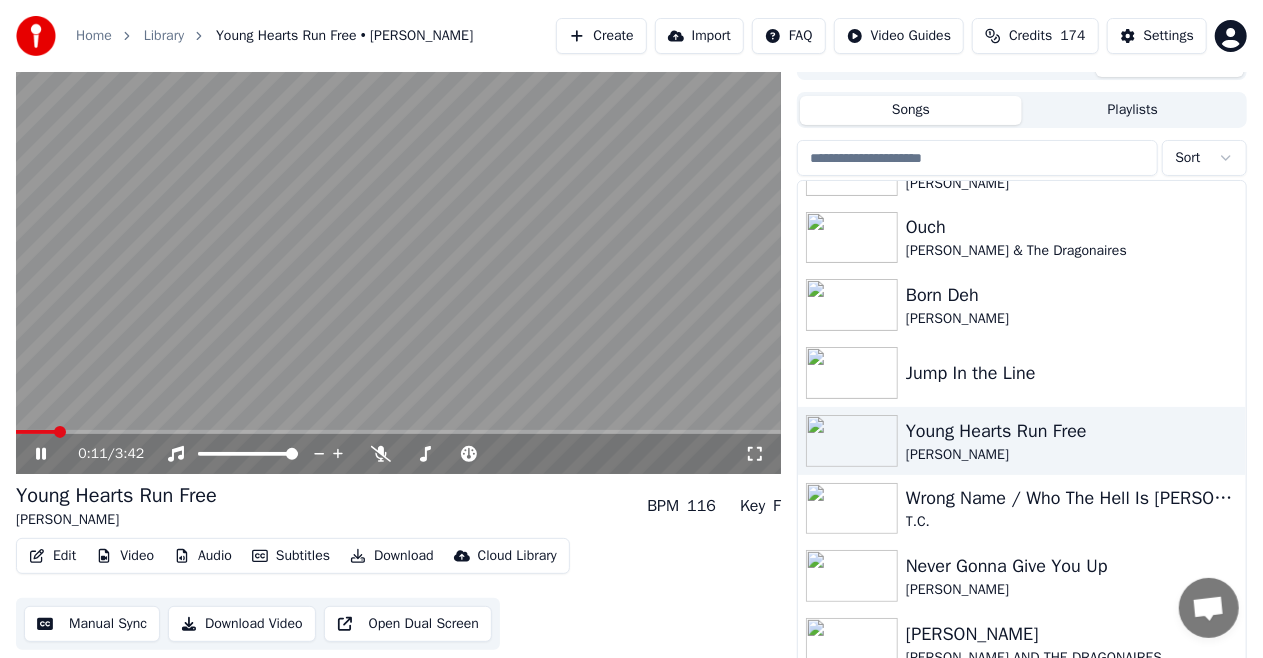 click 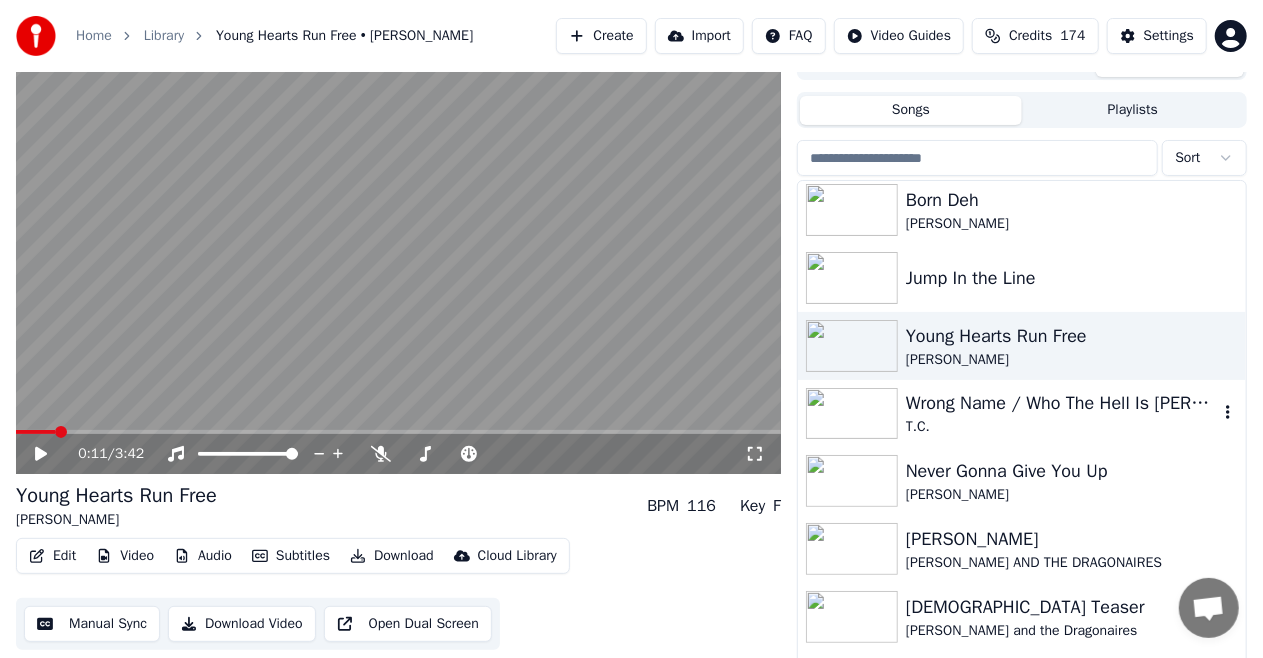 scroll, scrollTop: 347, scrollLeft: 0, axis: vertical 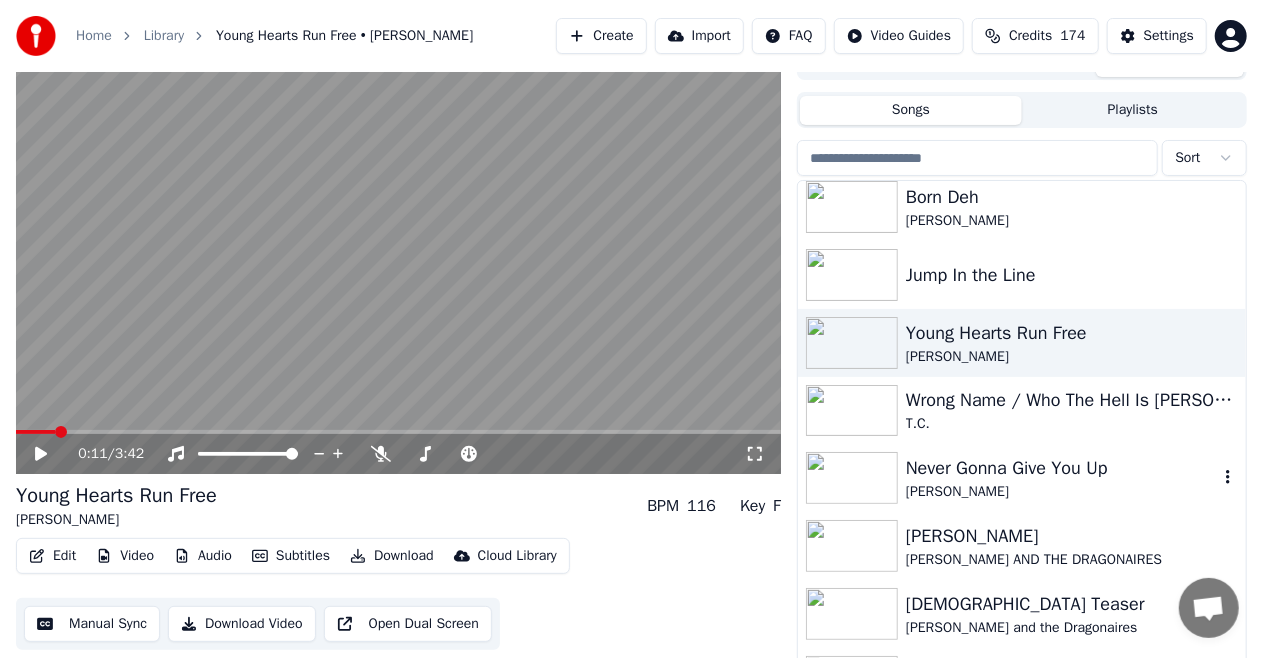 click on "[PERSON_NAME]" at bounding box center [1062, 492] 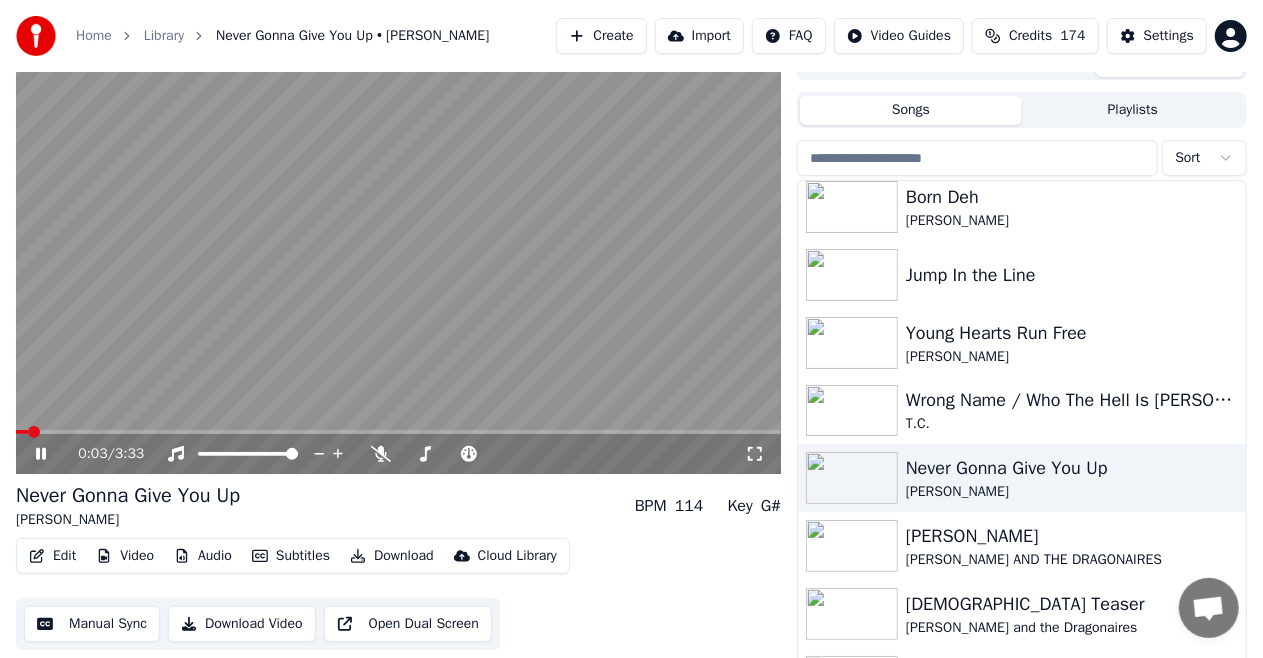 click 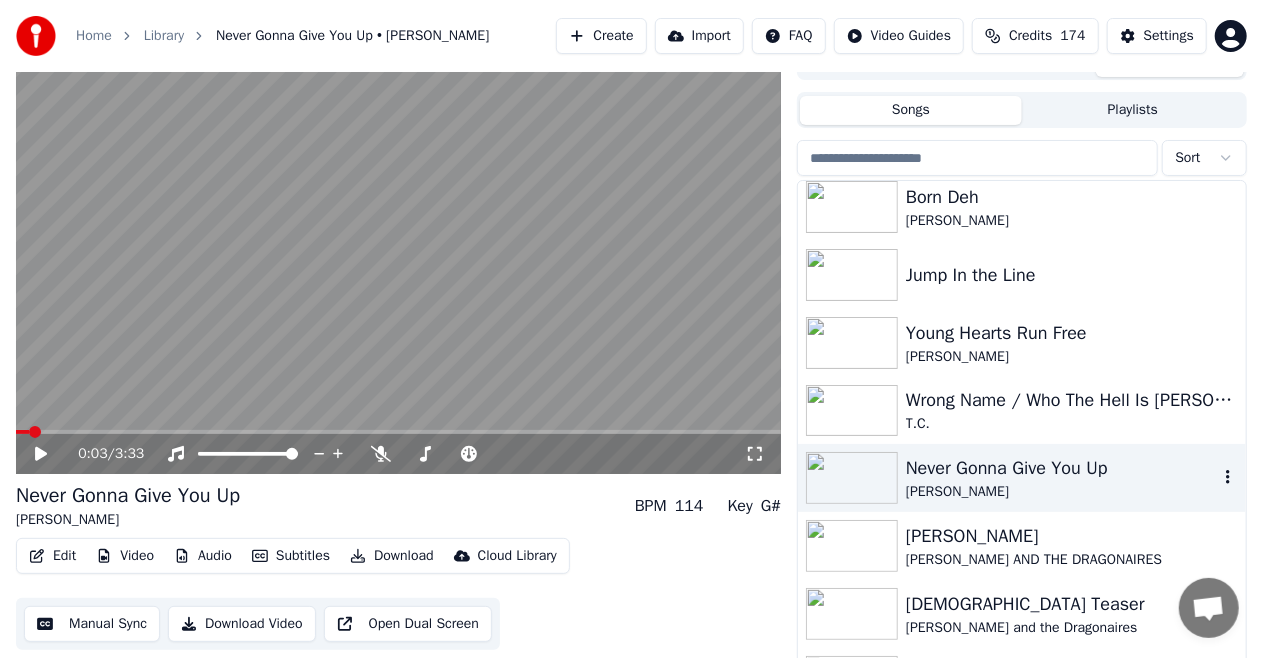 scroll, scrollTop: 389, scrollLeft: 0, axis: vertical 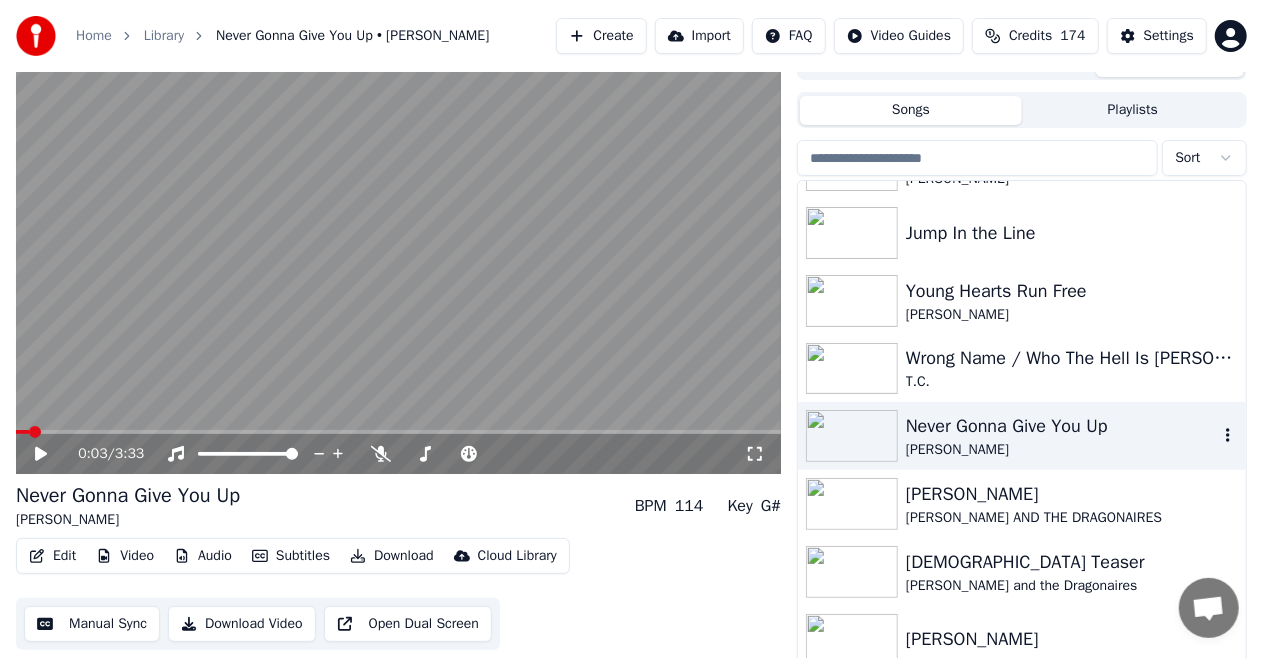 drag, startPoint x: 975, startPoint y: 493, endPoint x: 984, endPoint y: 410, distance: 83.48653 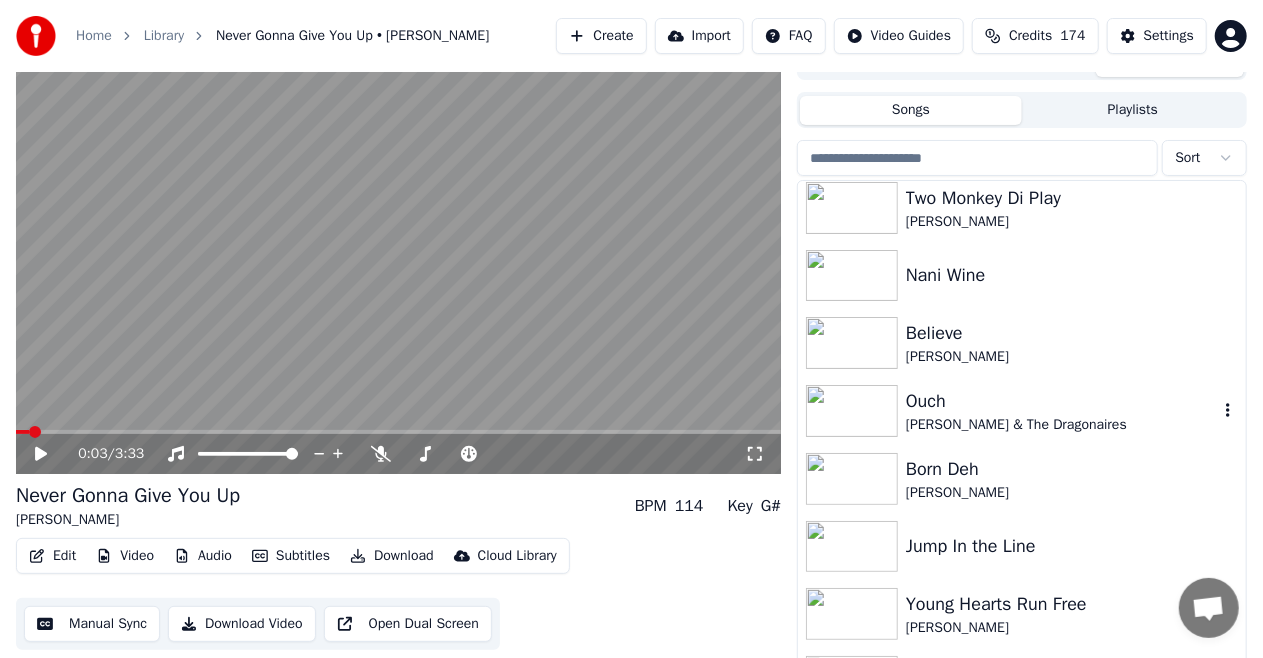 scroll, scrollTop: 0, scrollLeft: 0, axis: both 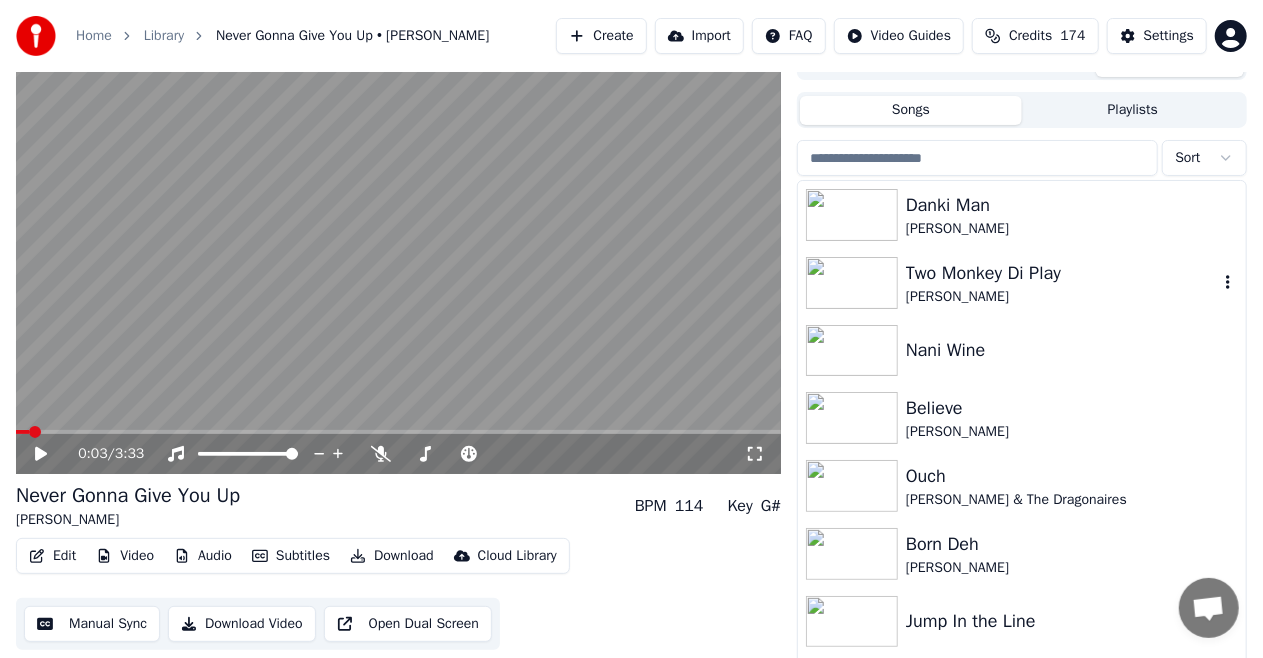 click on "Two Monkey Di Play" at bounding box center (1062, 273) 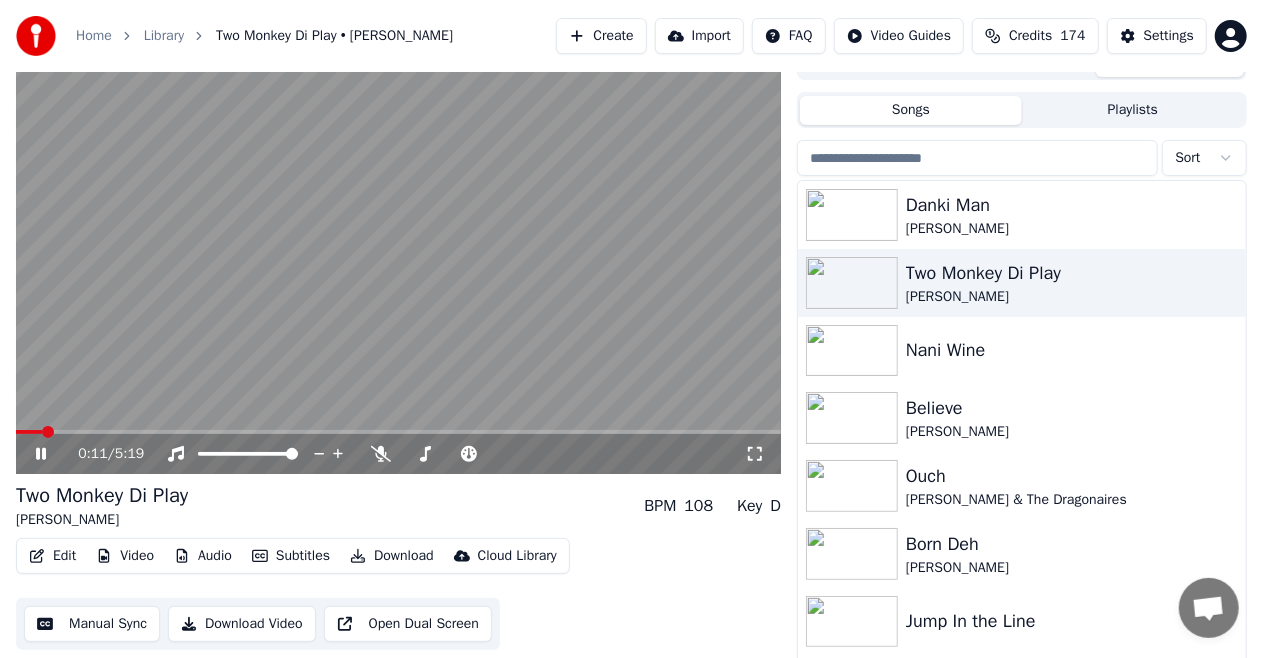 click at bounding box center (398, 432) 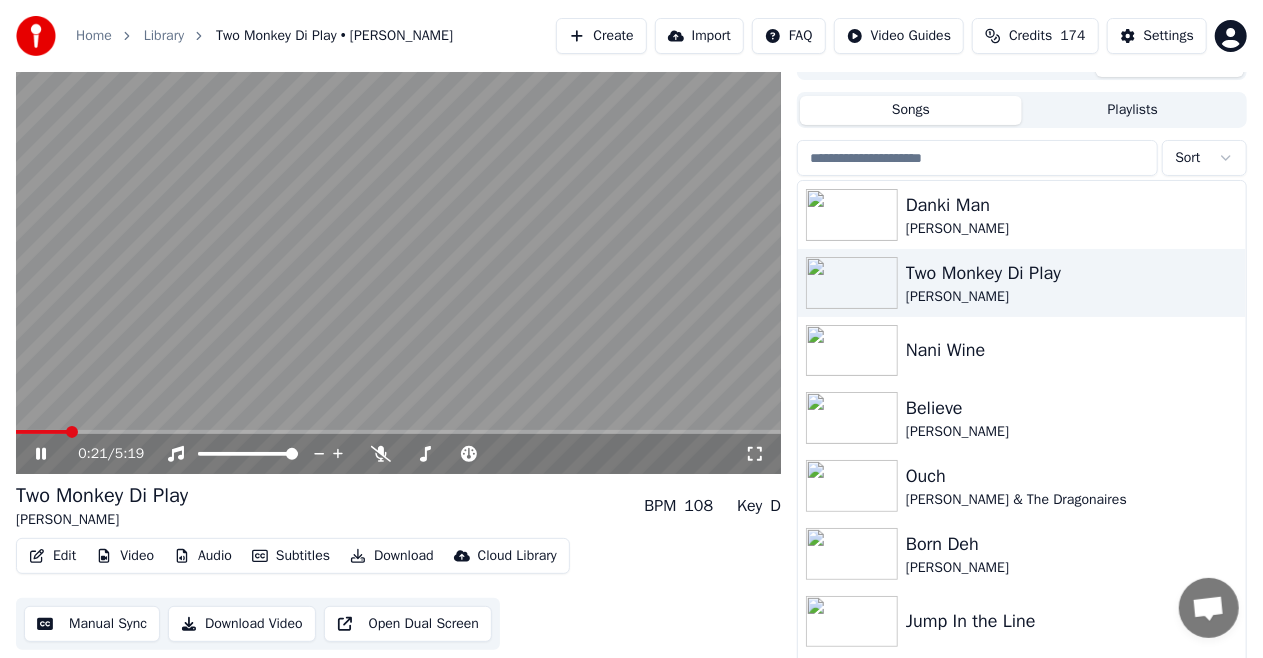click 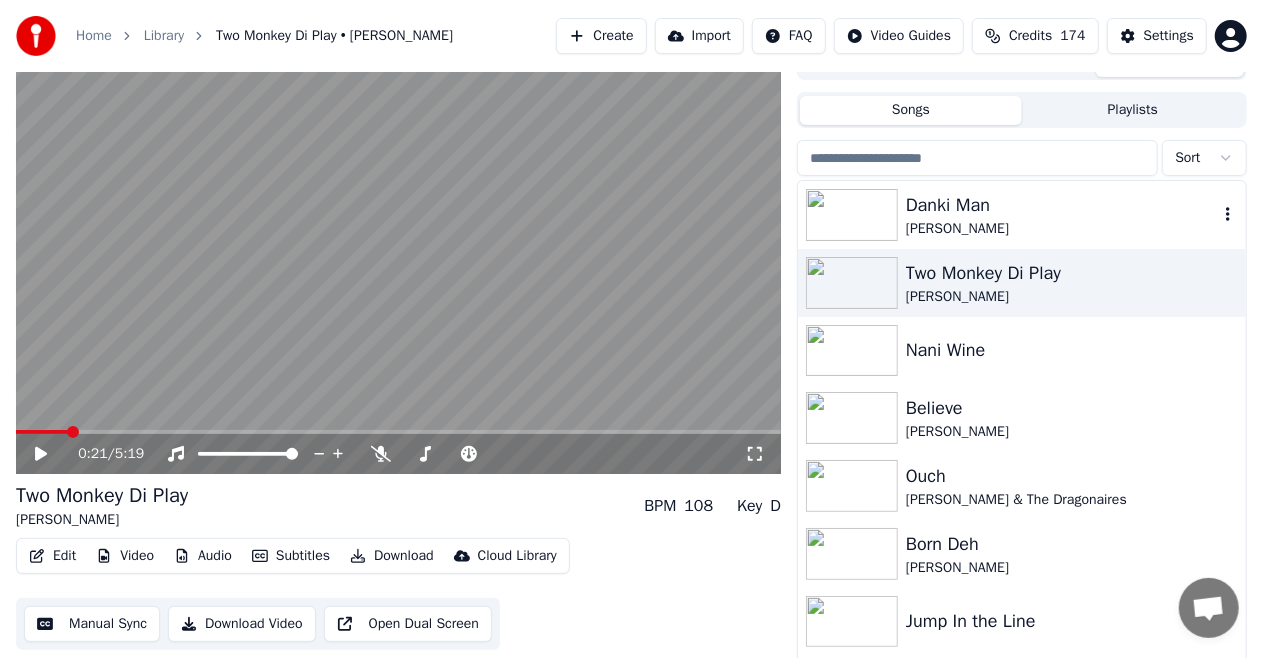 click on "[PERSON_NAME]" at bounding box center (1062, 229) 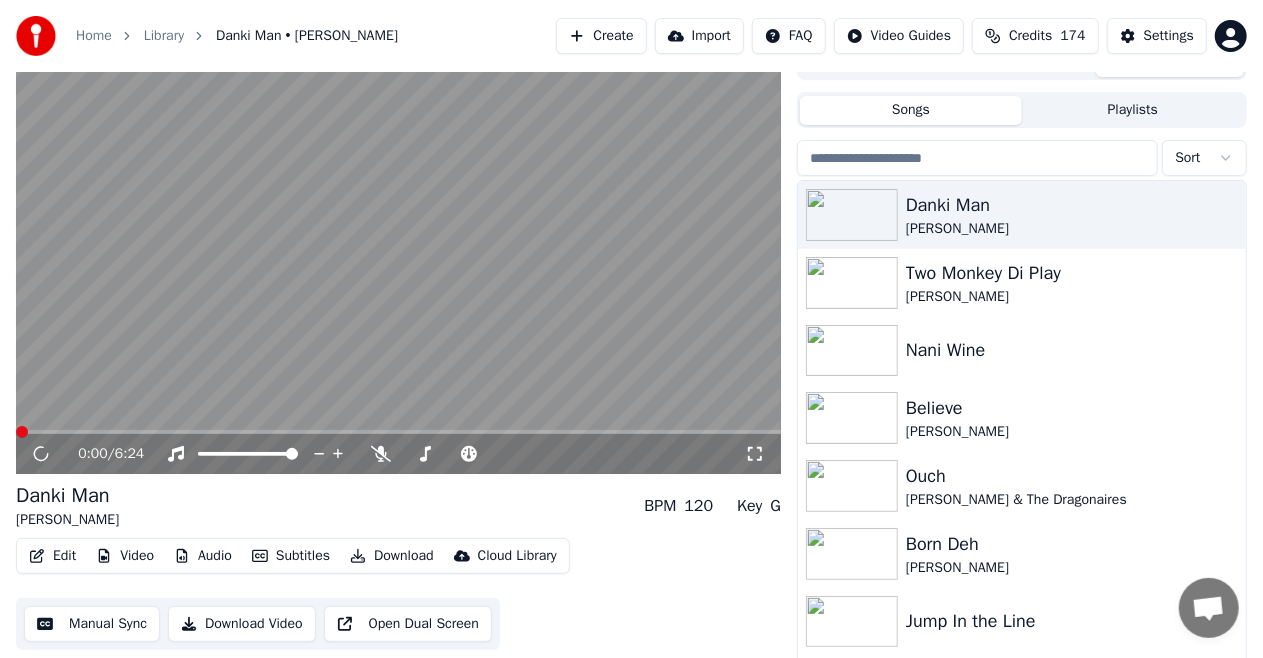 click at bounding box center [398, 432] 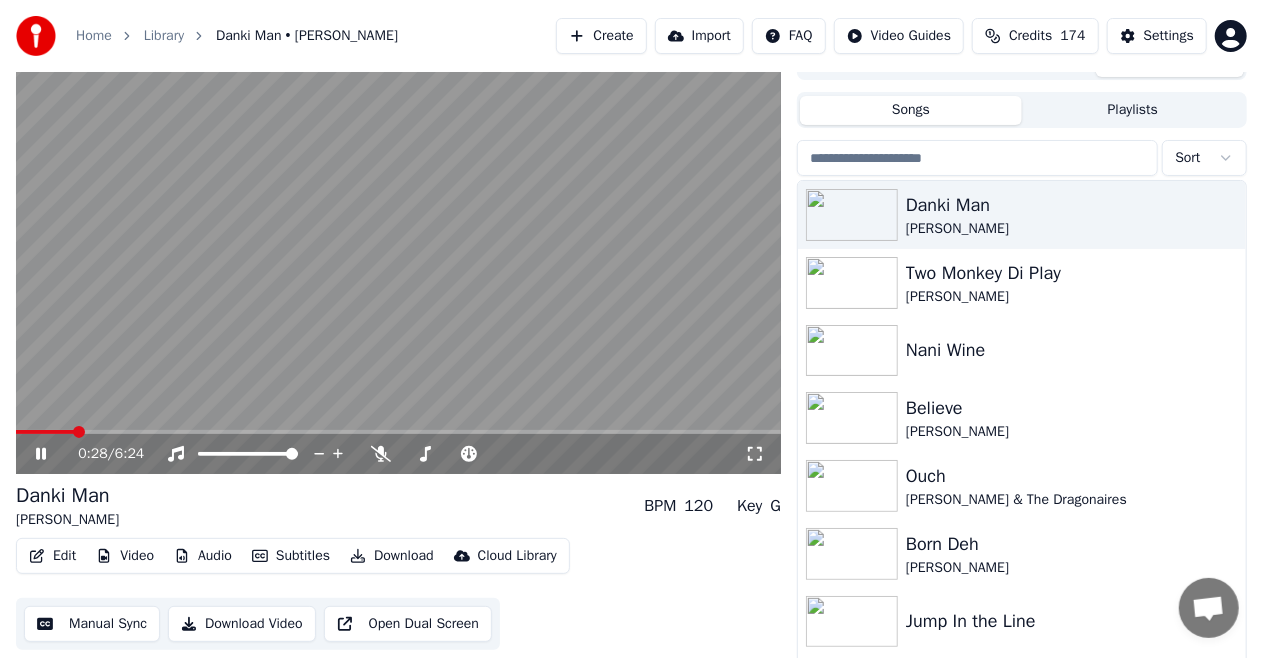 click 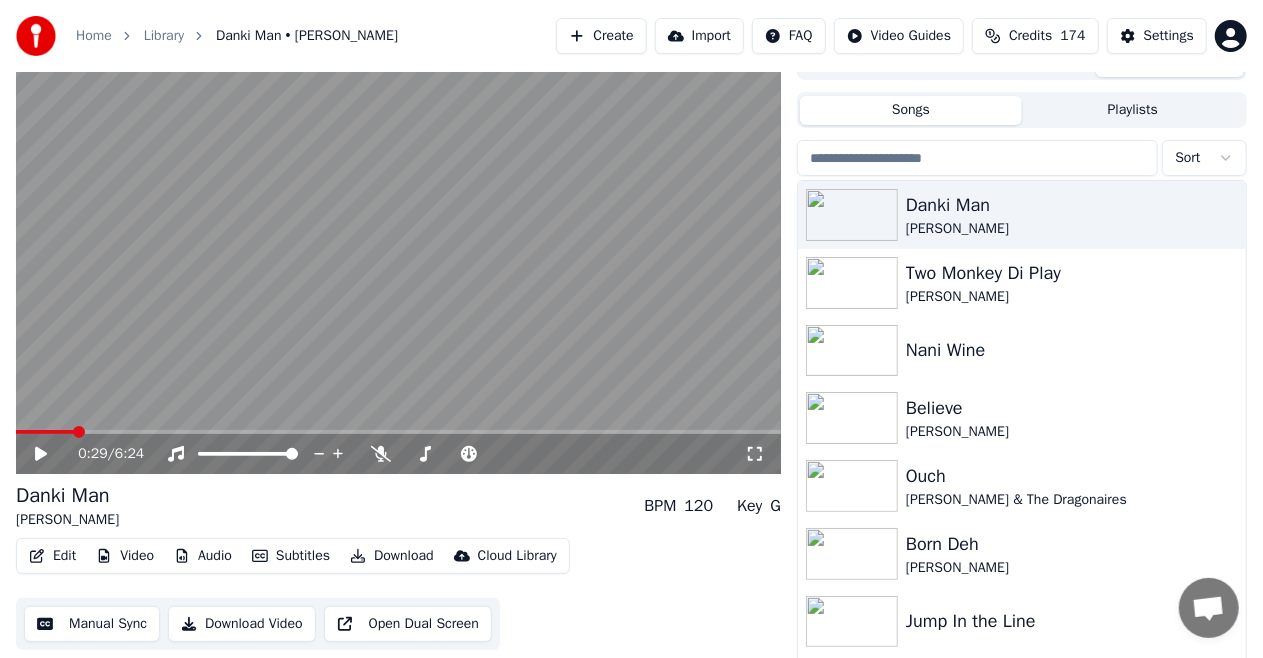 scroll, scrollTop: 43, scrollLeft: 0, axis: vertical 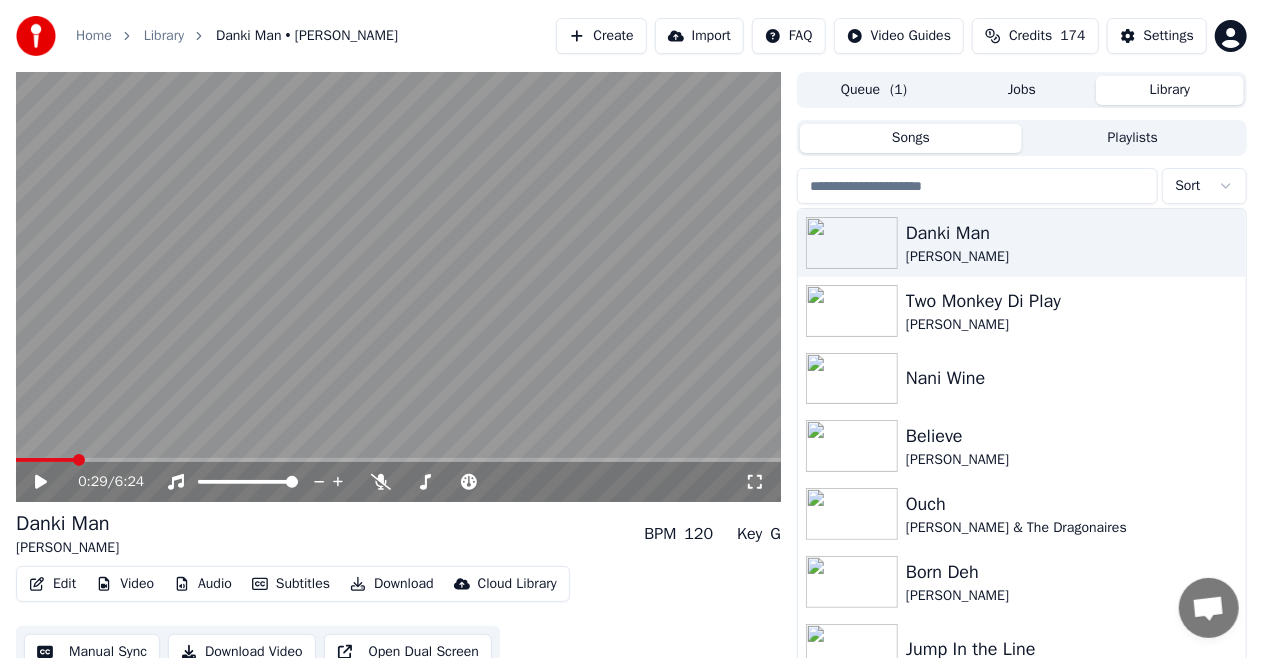 click on "Create" at bounding box center [601, 36] 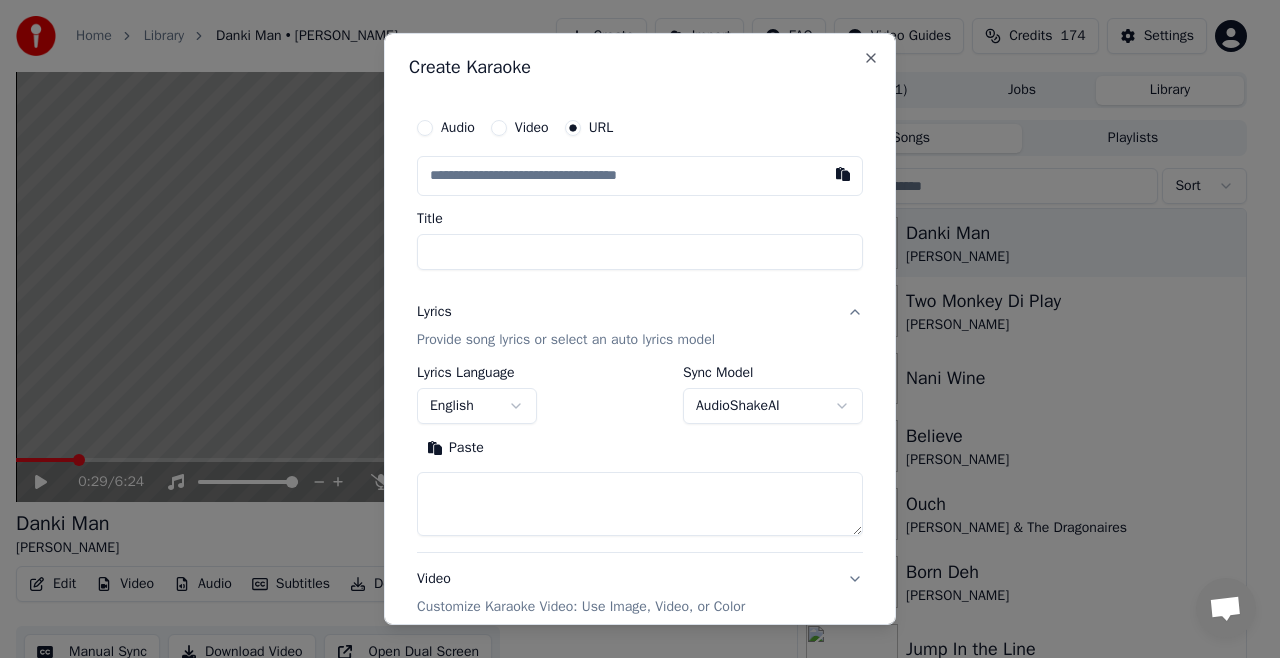 type on "**********" 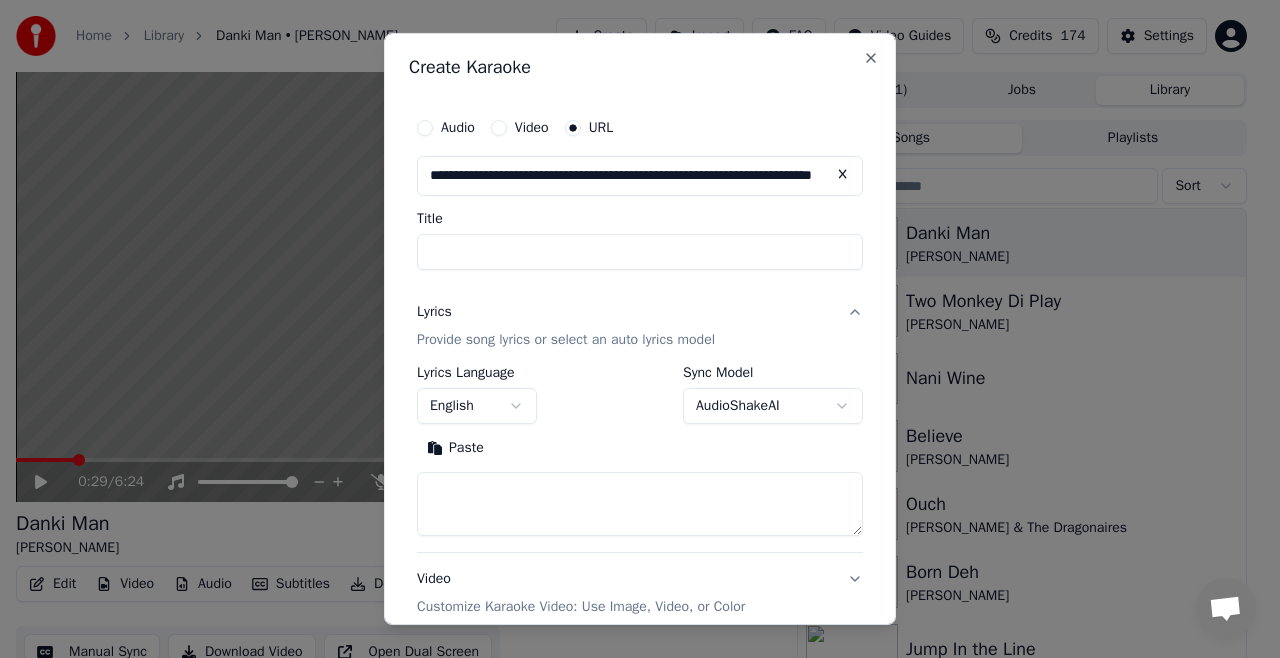 scroll, scrollTop: 0, scrollLeft: 130, axis: horizontal 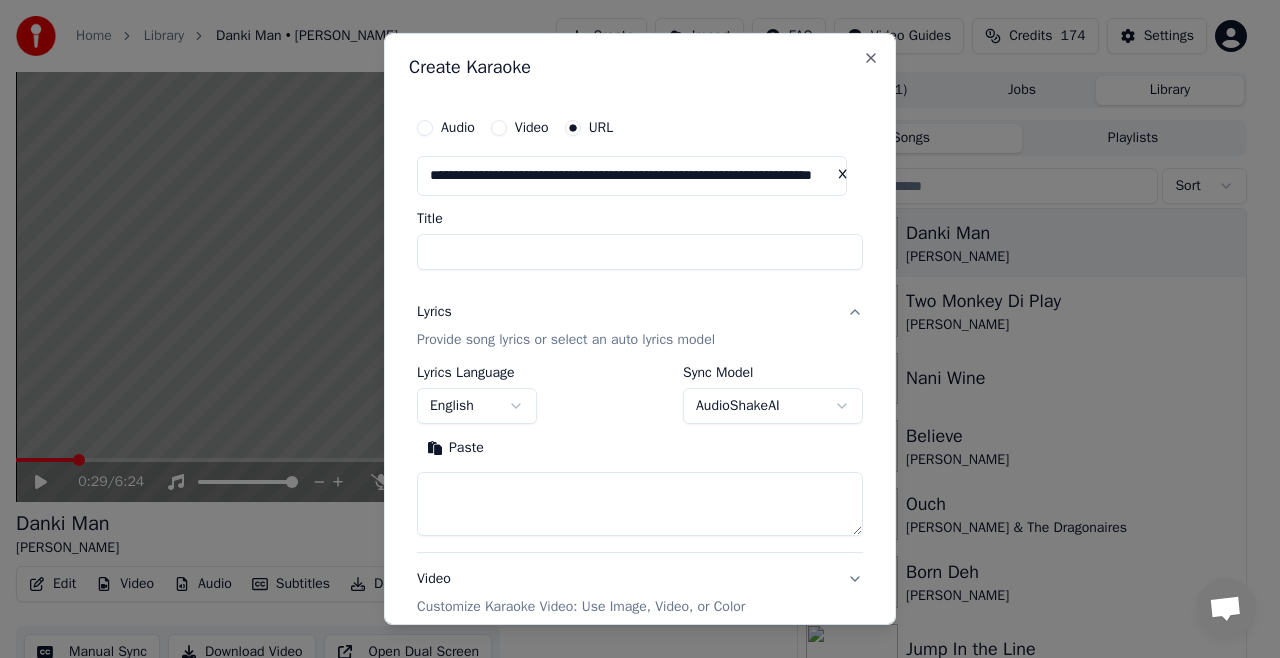 type on "*********" 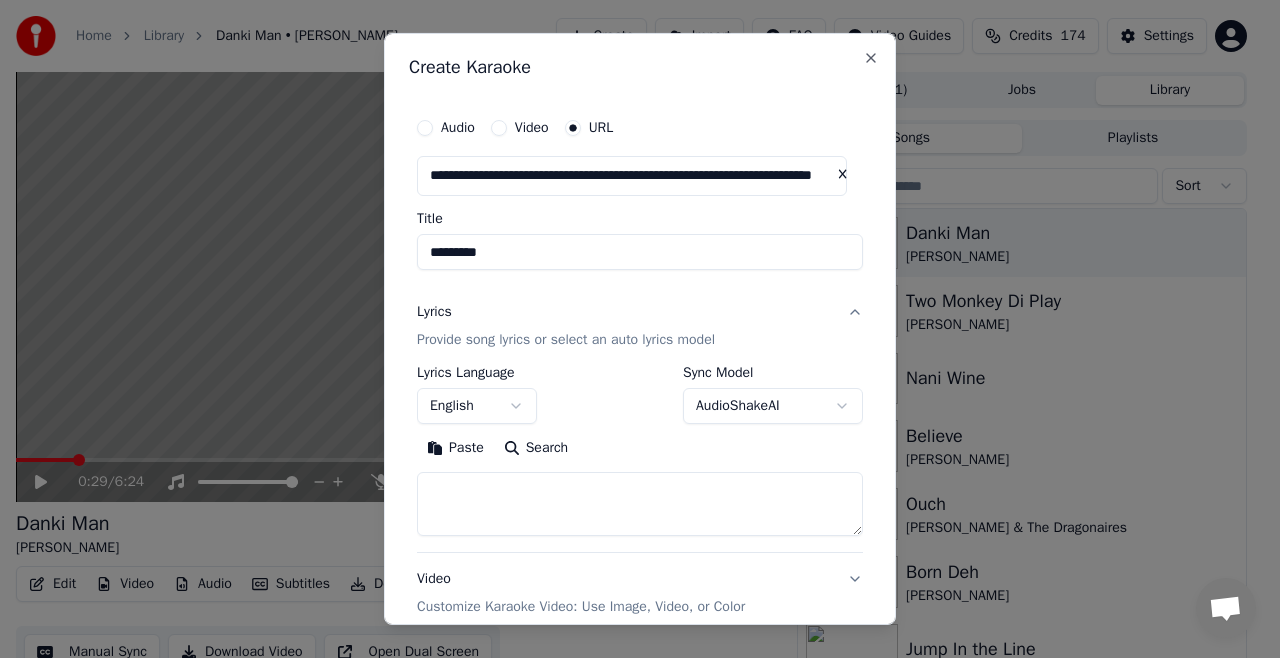 type on "**********" 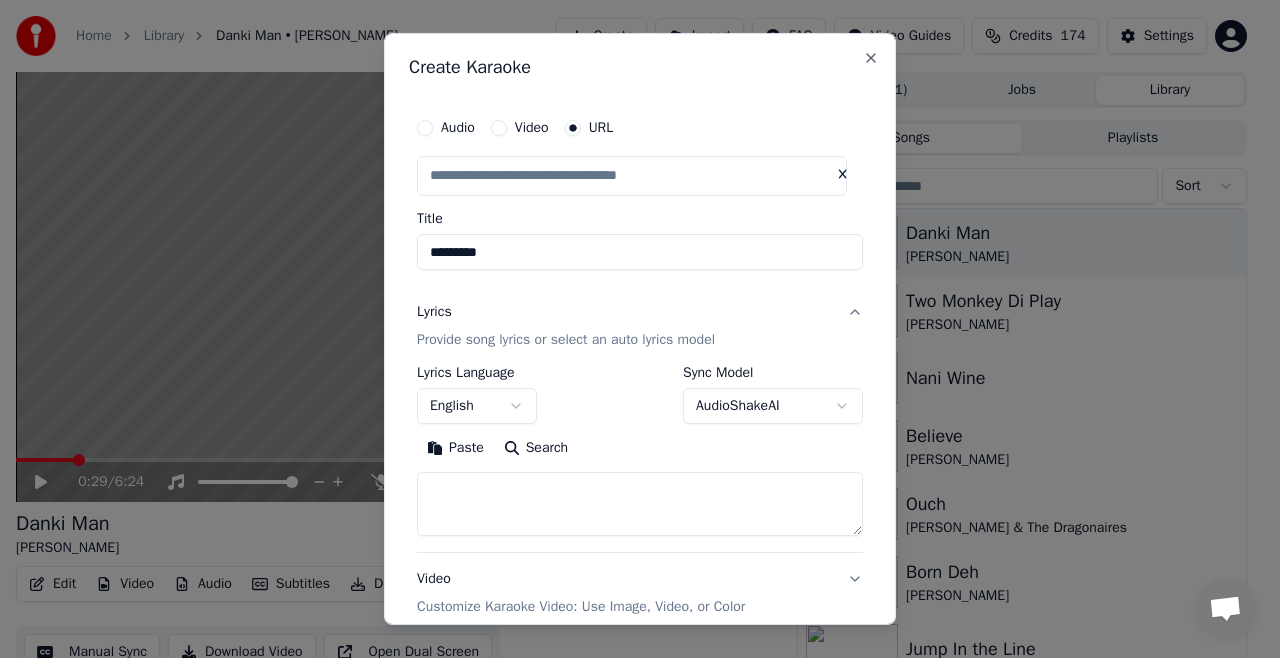 click on "Title" at bounding box center [640, 219] 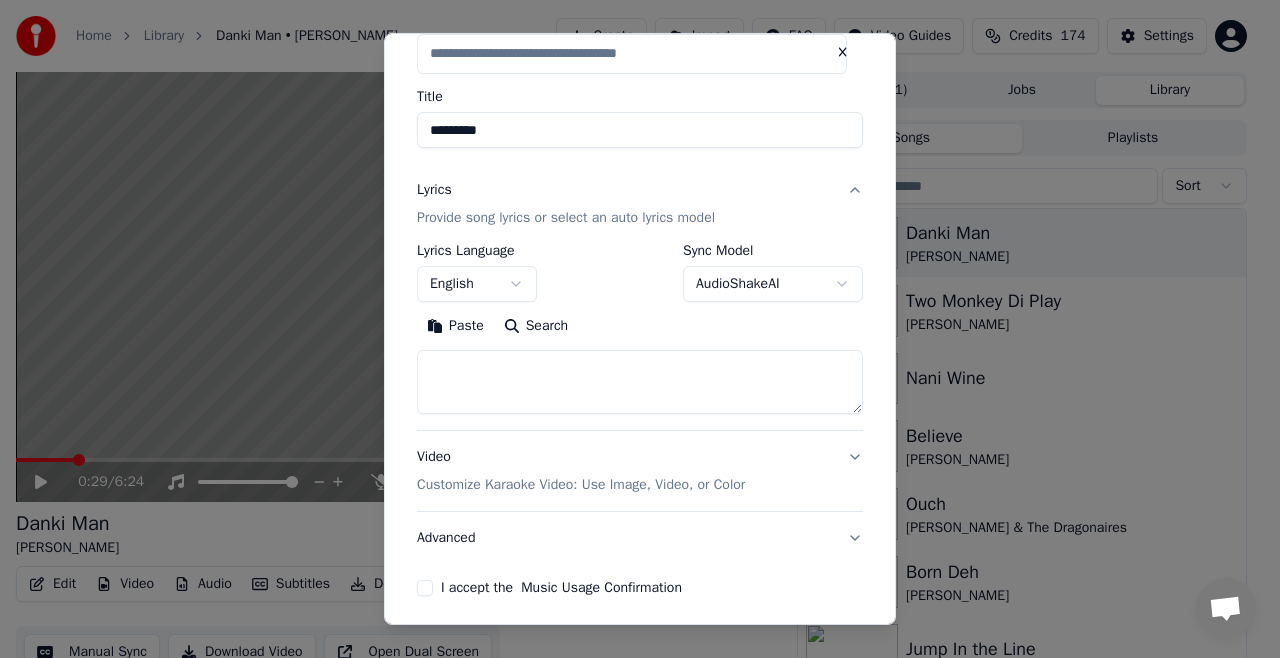 click on "**********" at bounding box center [631, 329] 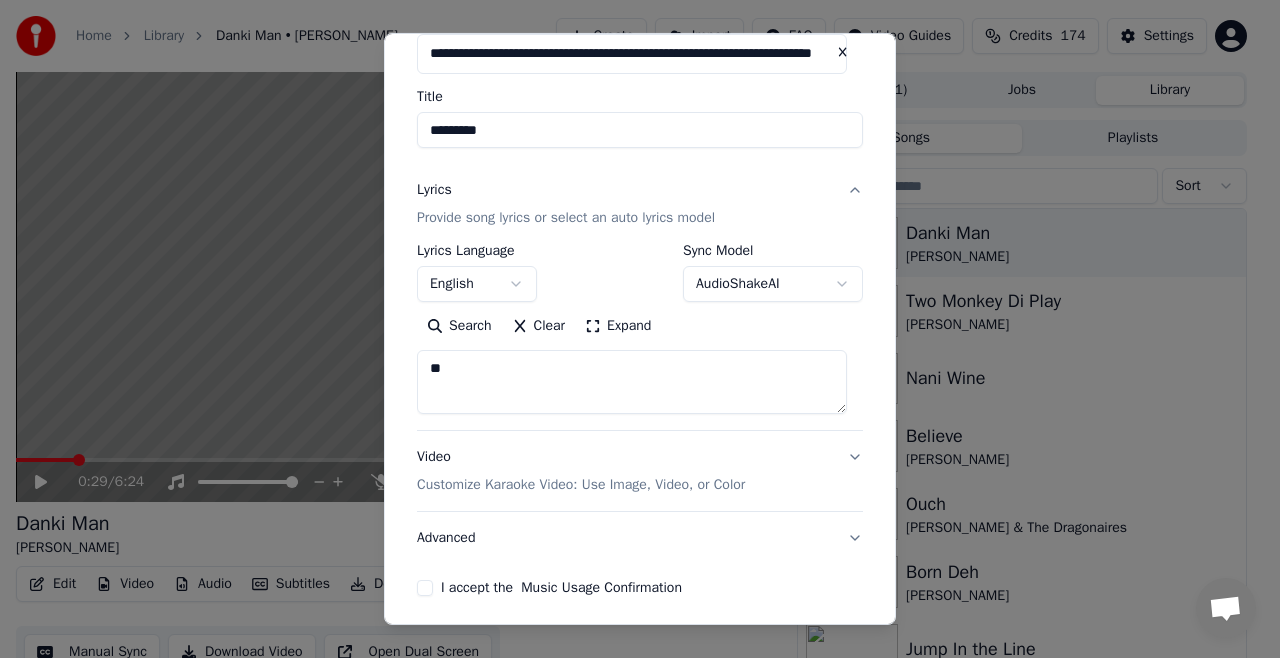 type on "*" 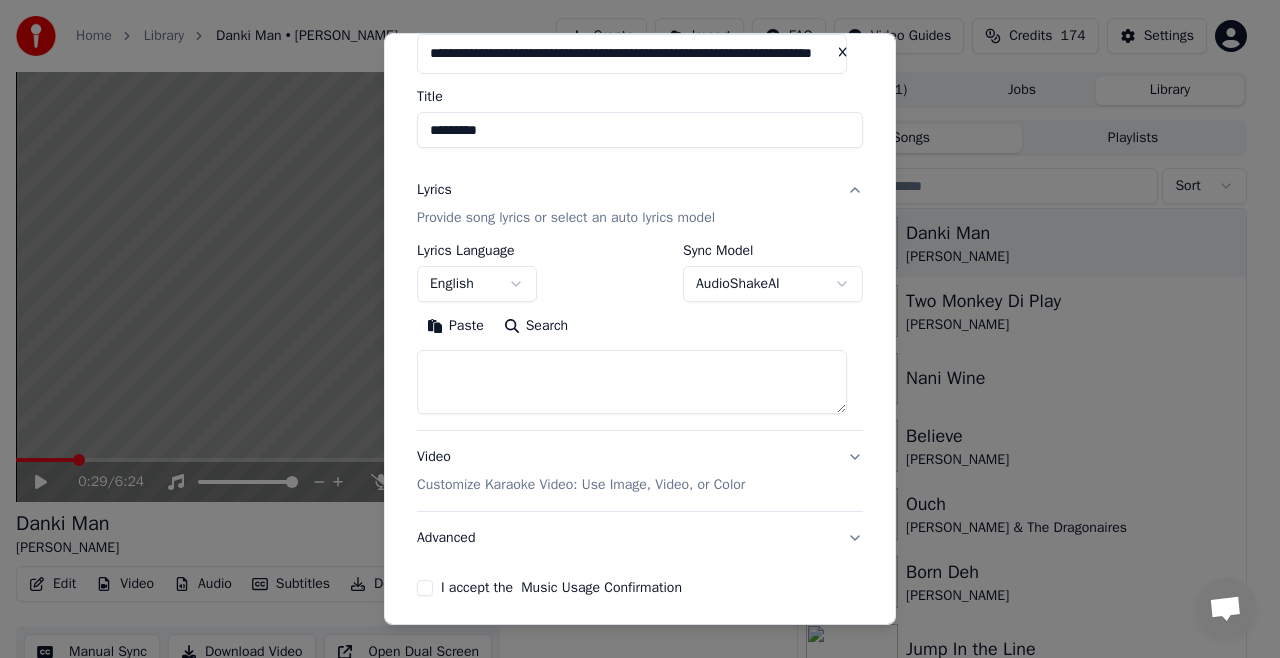 click on "I accept the   Music Usage Confirmation" at bounding box center (425, 588) 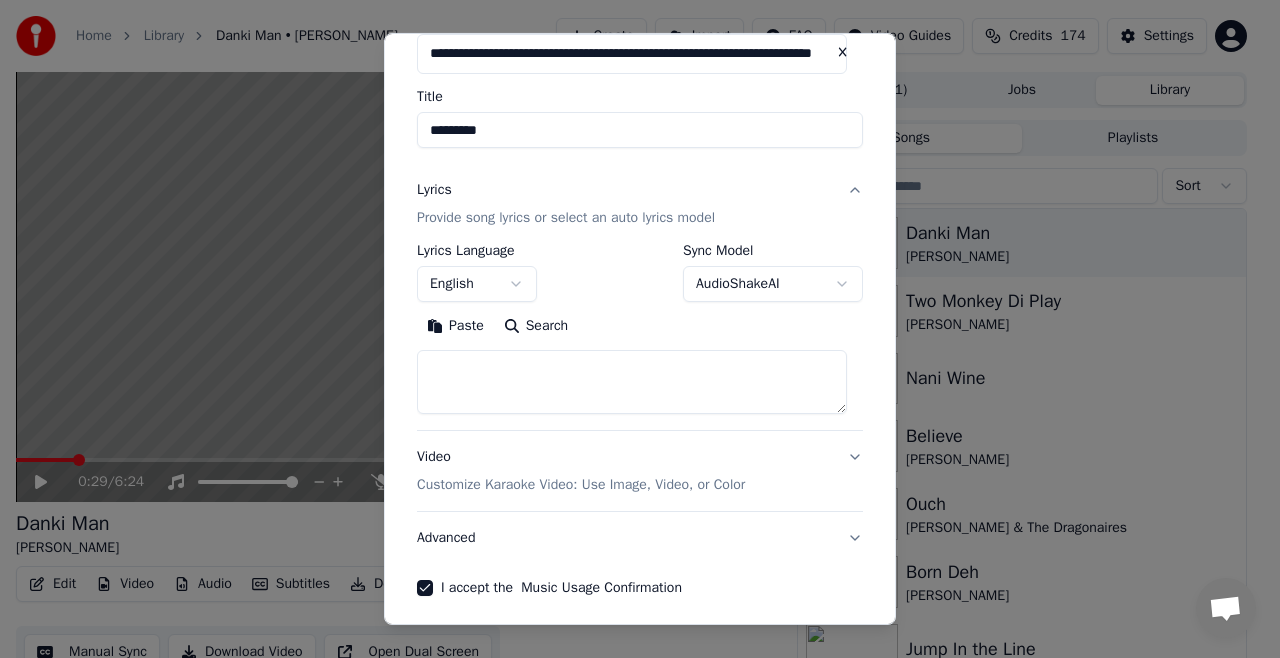 click at bounding box center [632, 382] 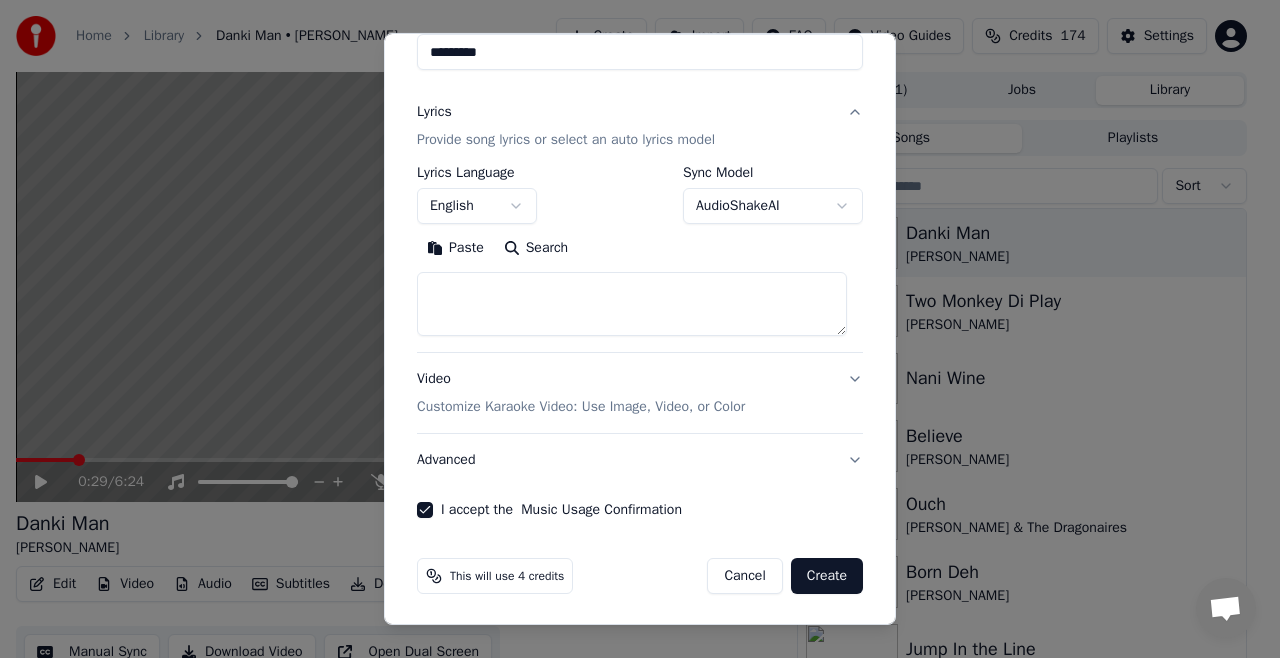 type on "*" 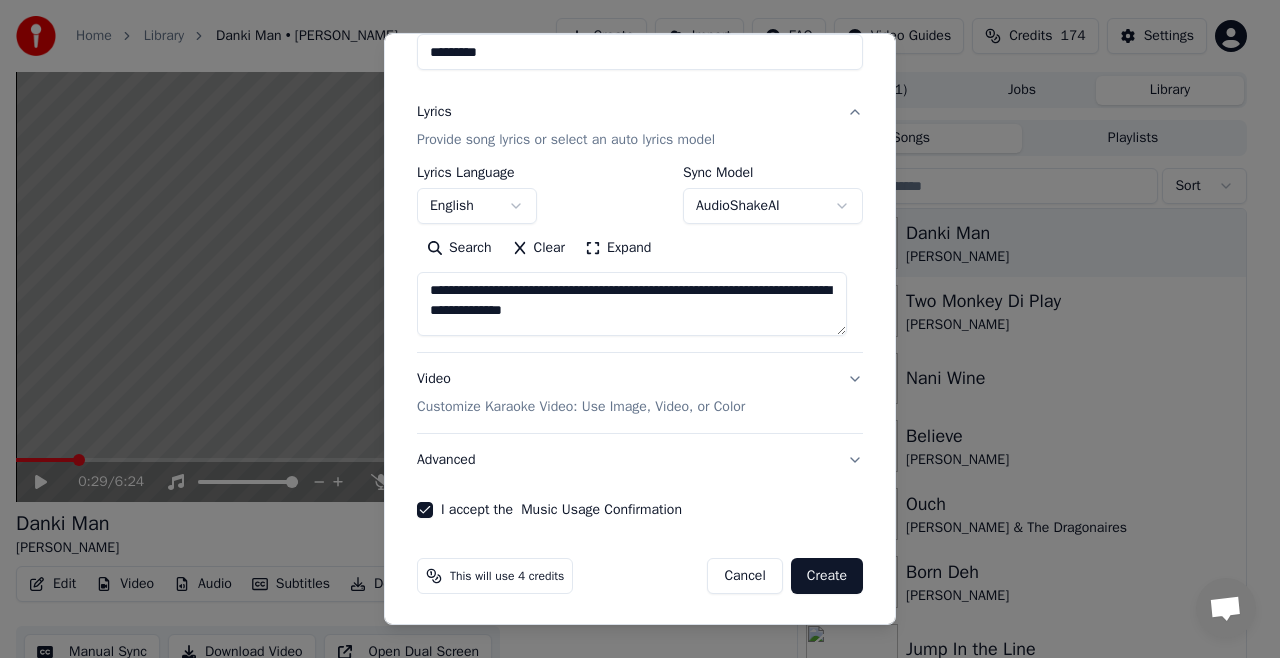 click on "**********" at bounding box center (632, 304) 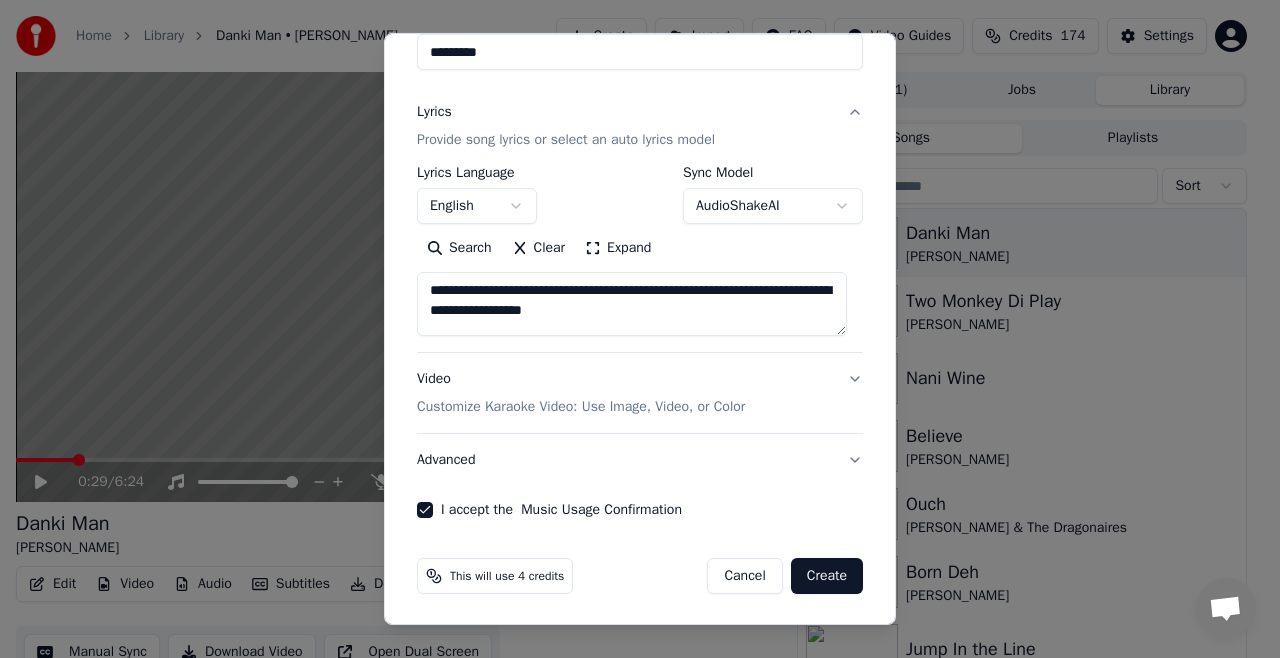click on "**********" at bounding box center [632, 304] 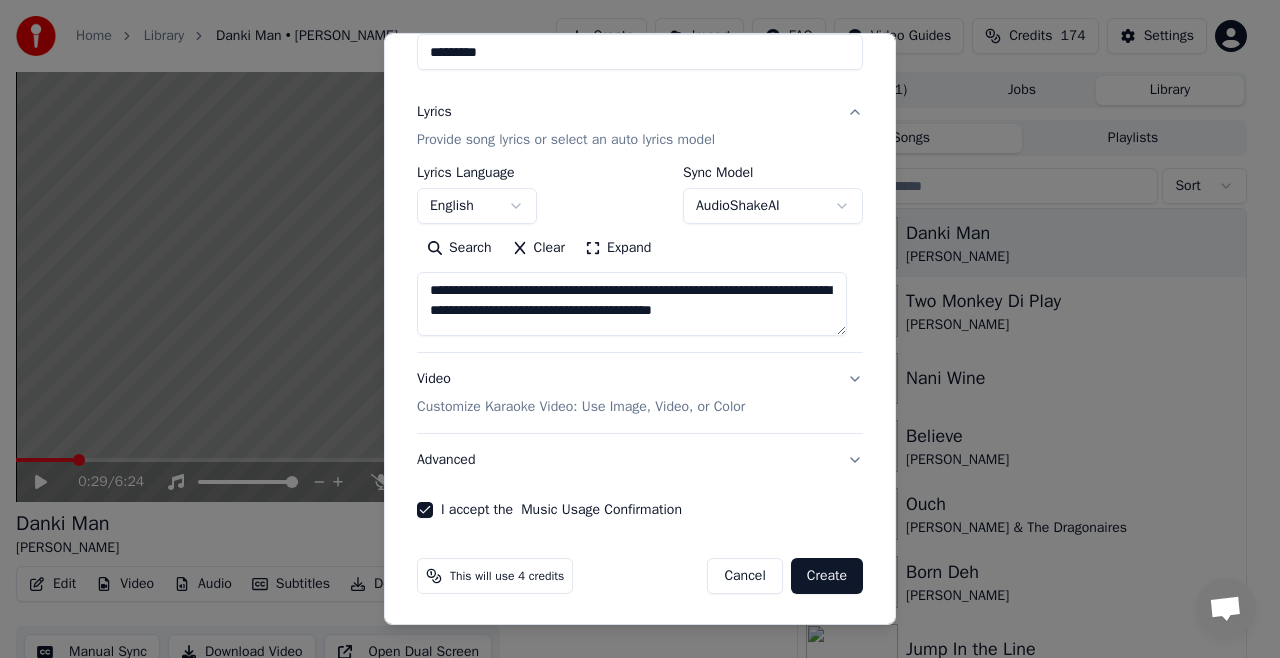 scroll, scrollTop: 4, scrollLeft: 0, axis: vertical 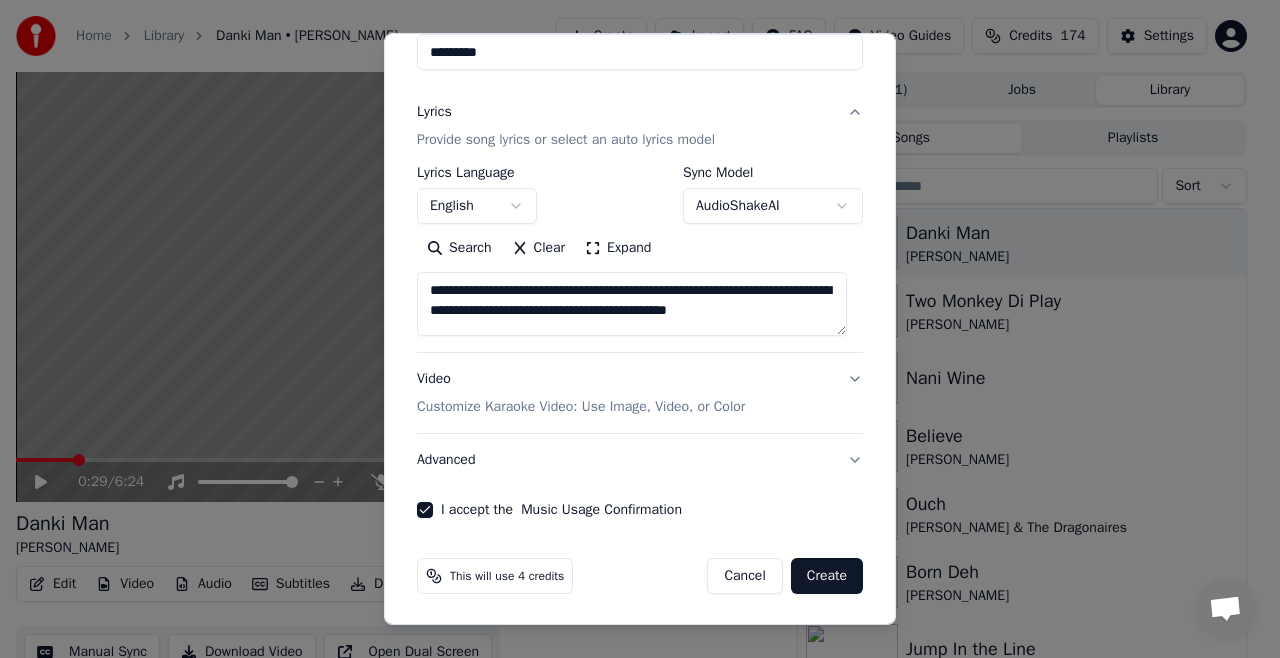 click on "**********" at bounding box center [632, 304] 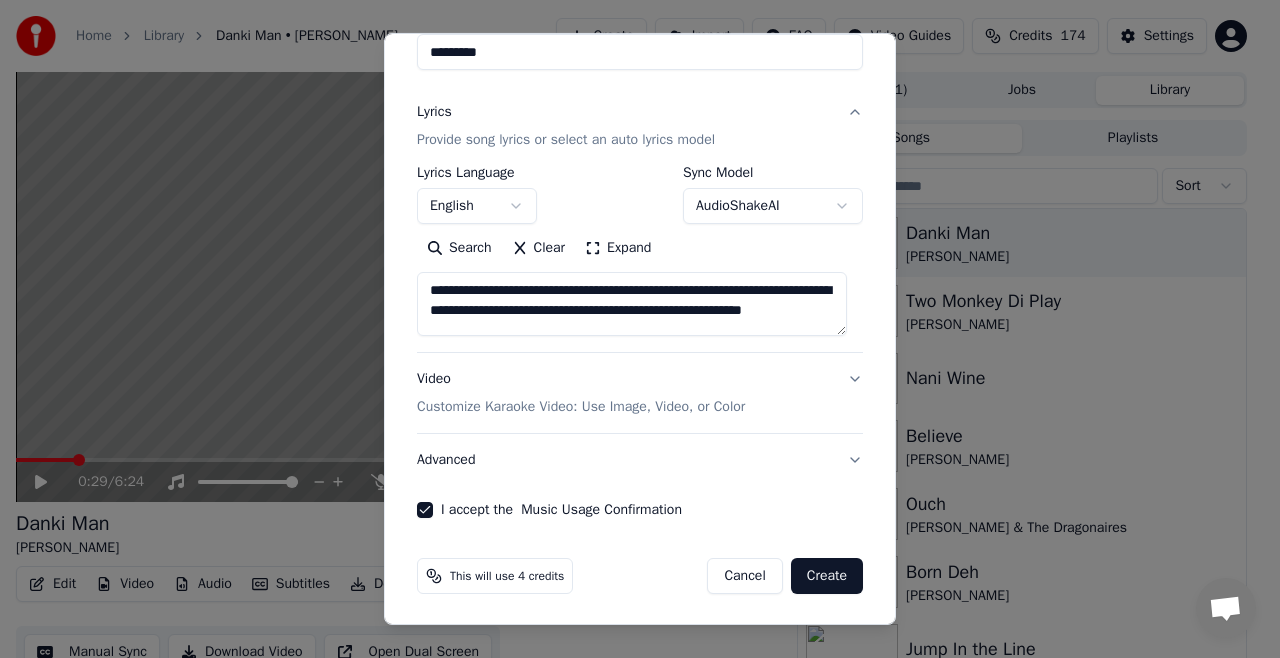click on "**********" at bounding box center [632, 304] 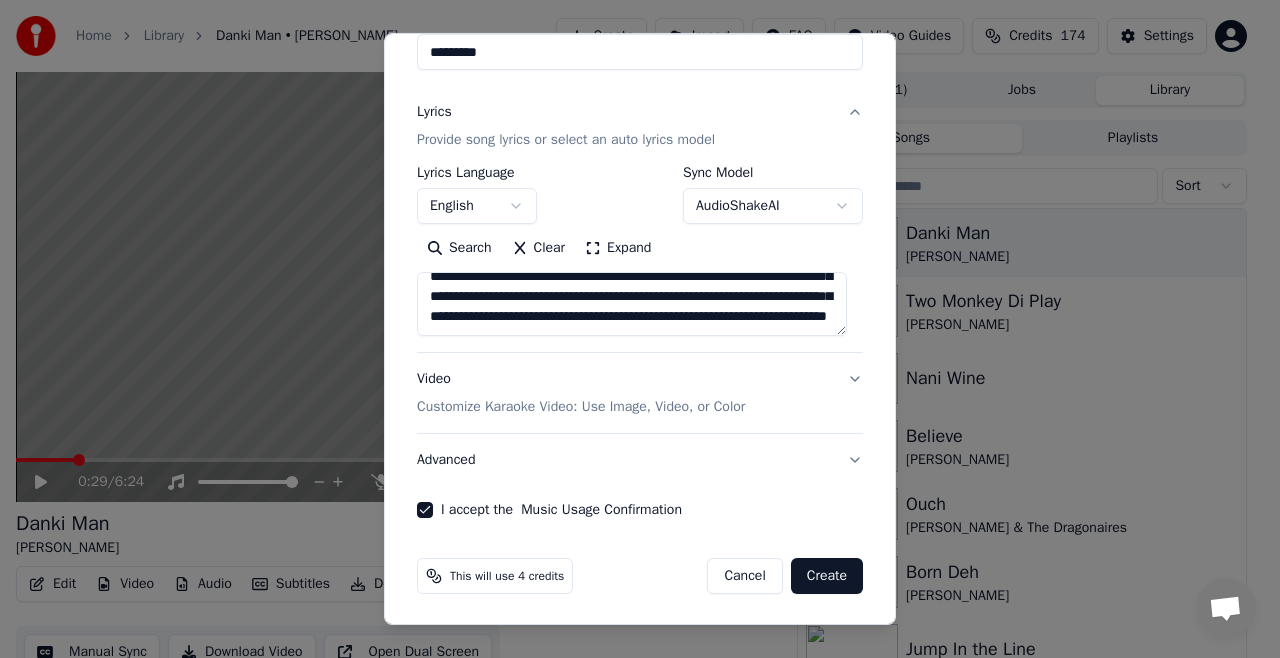 scroll, scrollTop: 124, scrollLeft: 0, axis: vertical 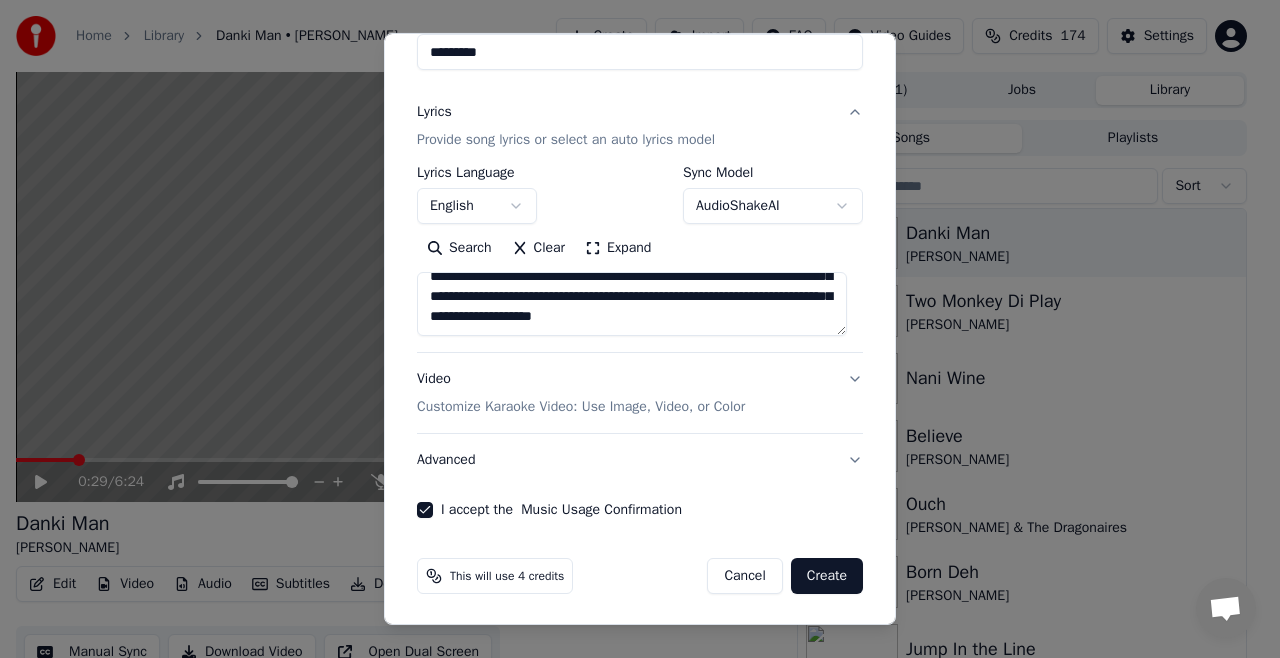 click on "**********" at bounding box center [632, 304] 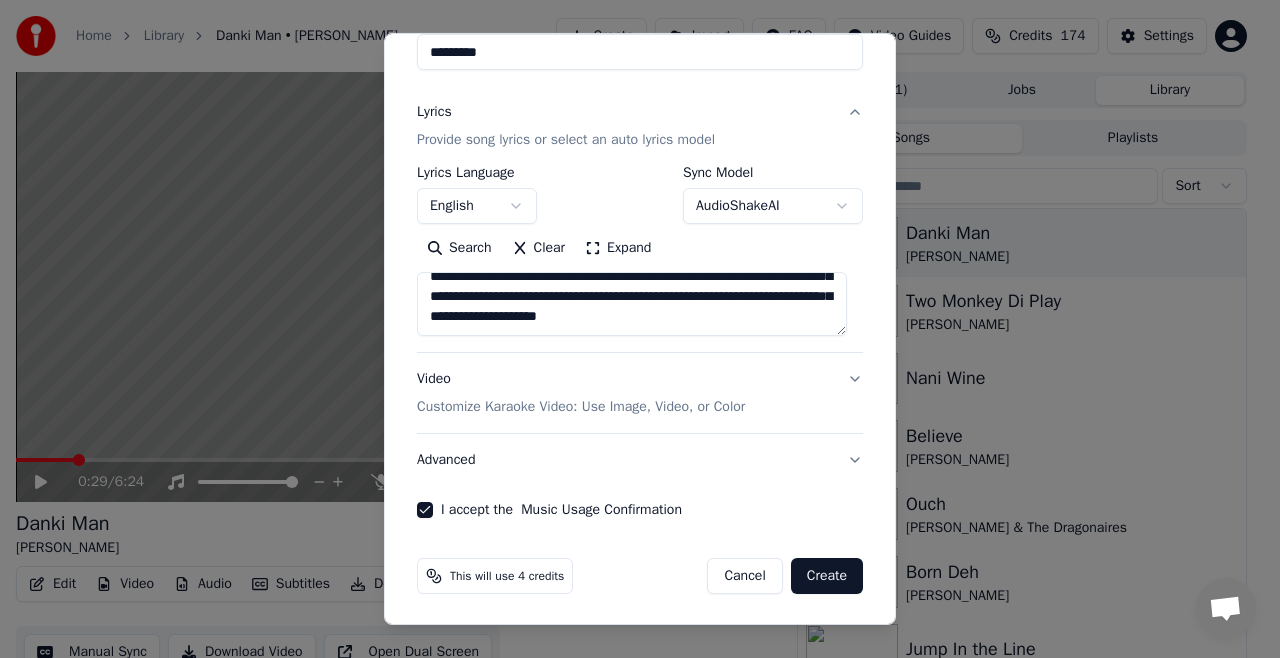 click on "**********" at bounding box center [632, 304] 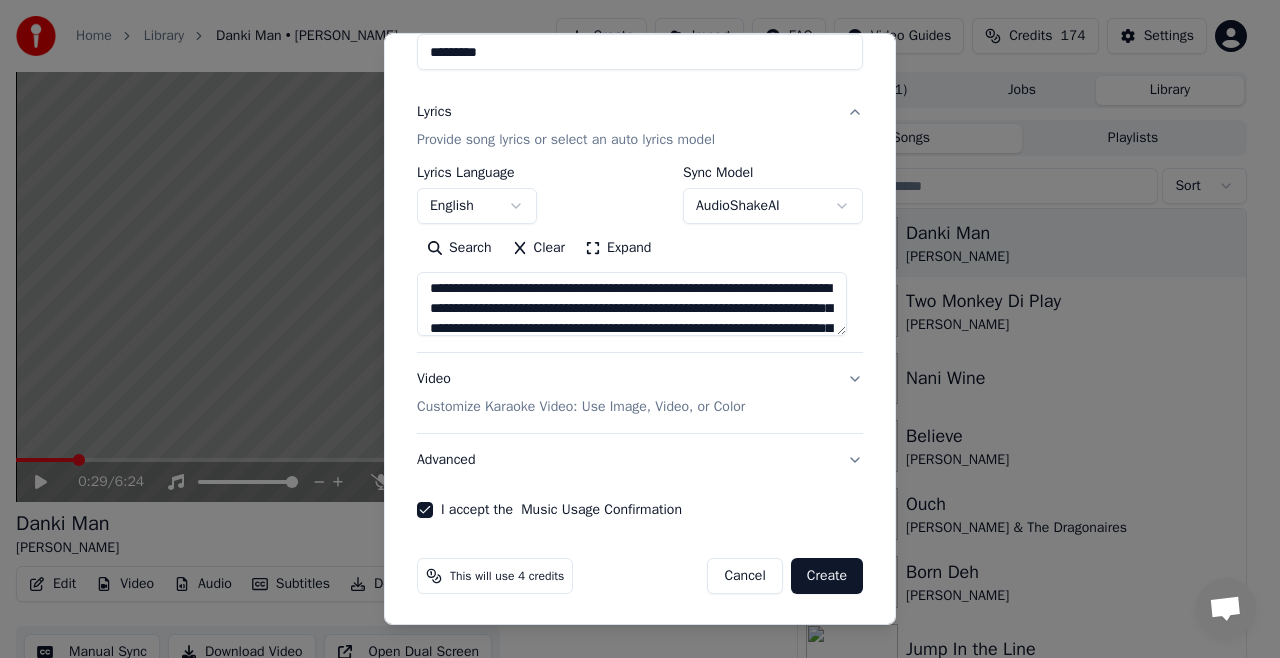 scroll, scrollTop: 0, scrollLeft: 0, axis: both 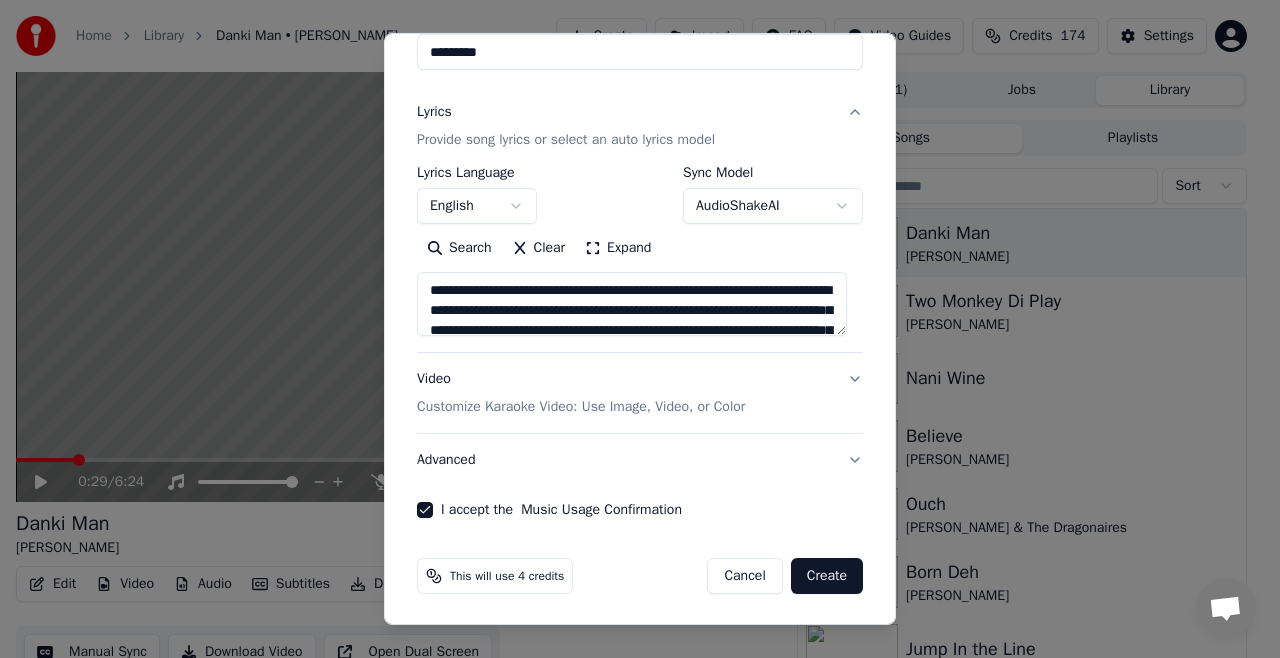 drag, startPoint x: 428, startPoint y: 288, endPoint x: 490, endPoint y: 302, distance: 63.560993 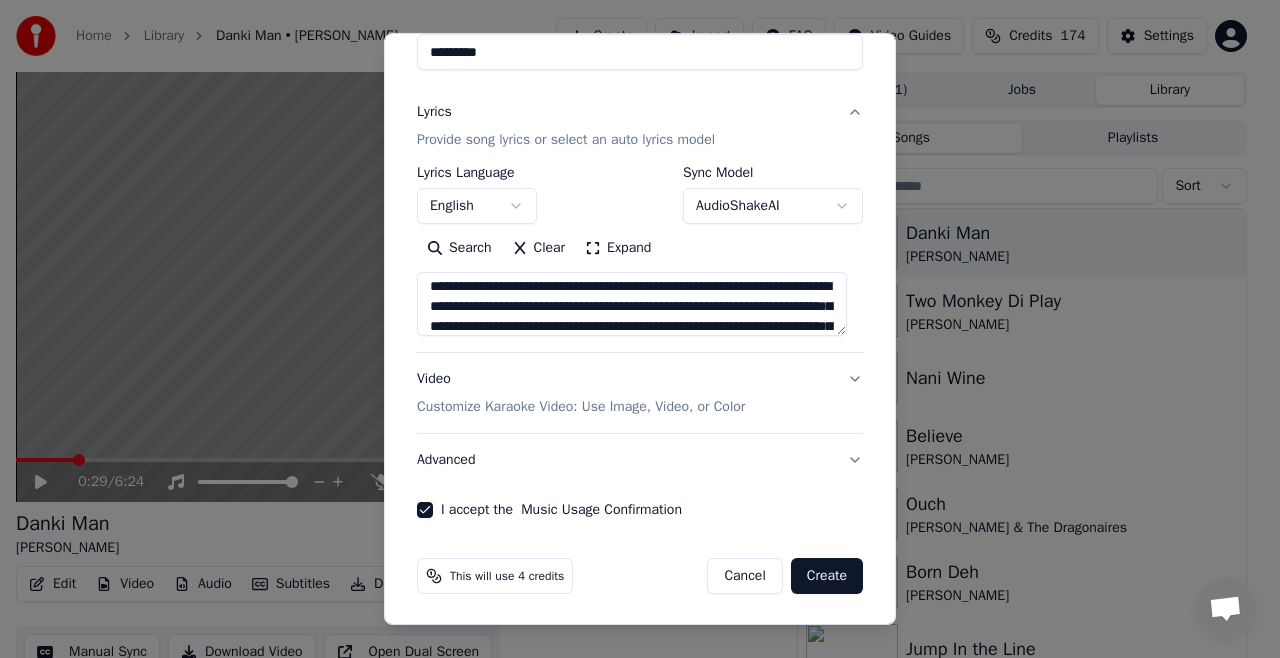 scroll, scrollTop: 2, scrollLeft: 0, axis: vertical 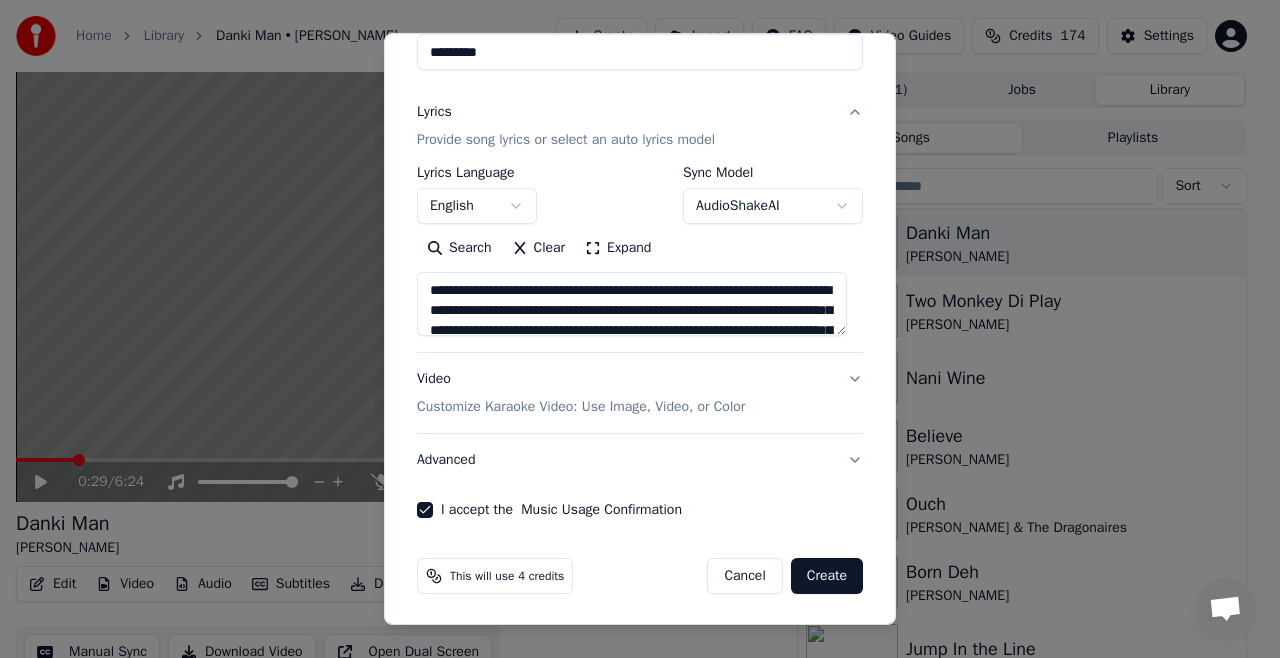 drag, startPoint x: 496, startPoint y: 312, endPoint x: 422, endPoint y: 284, distance: 79.12016 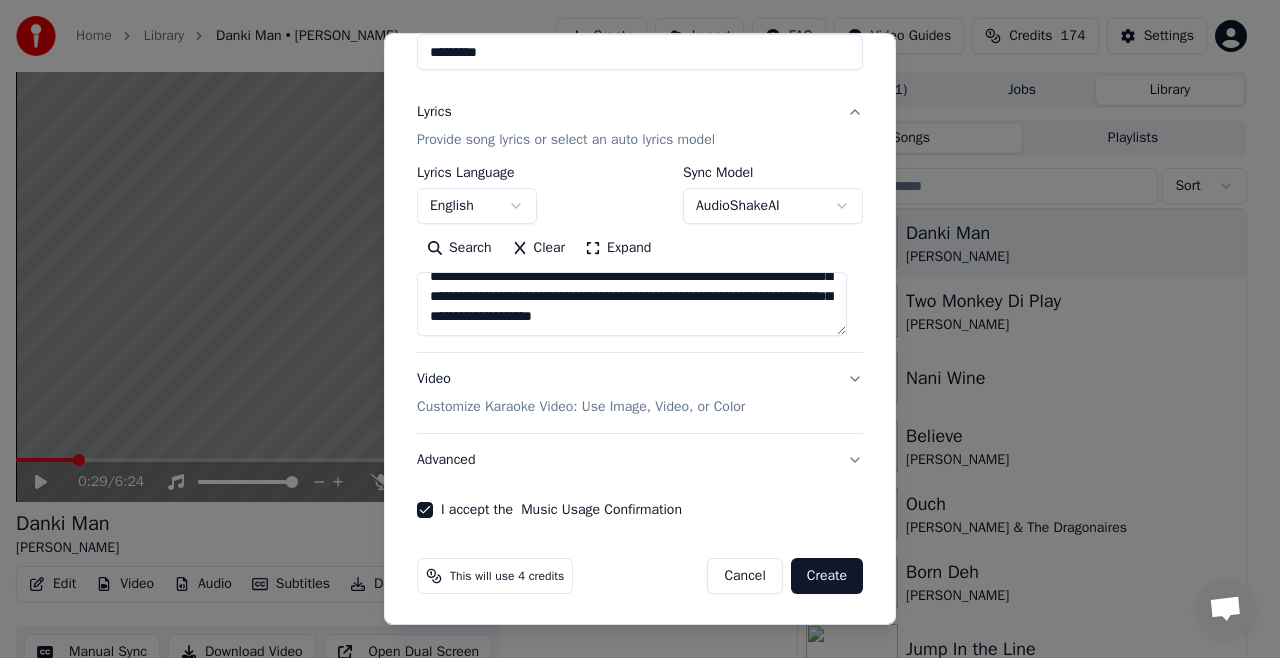 click on "**********" at bounding box center [632, 304] 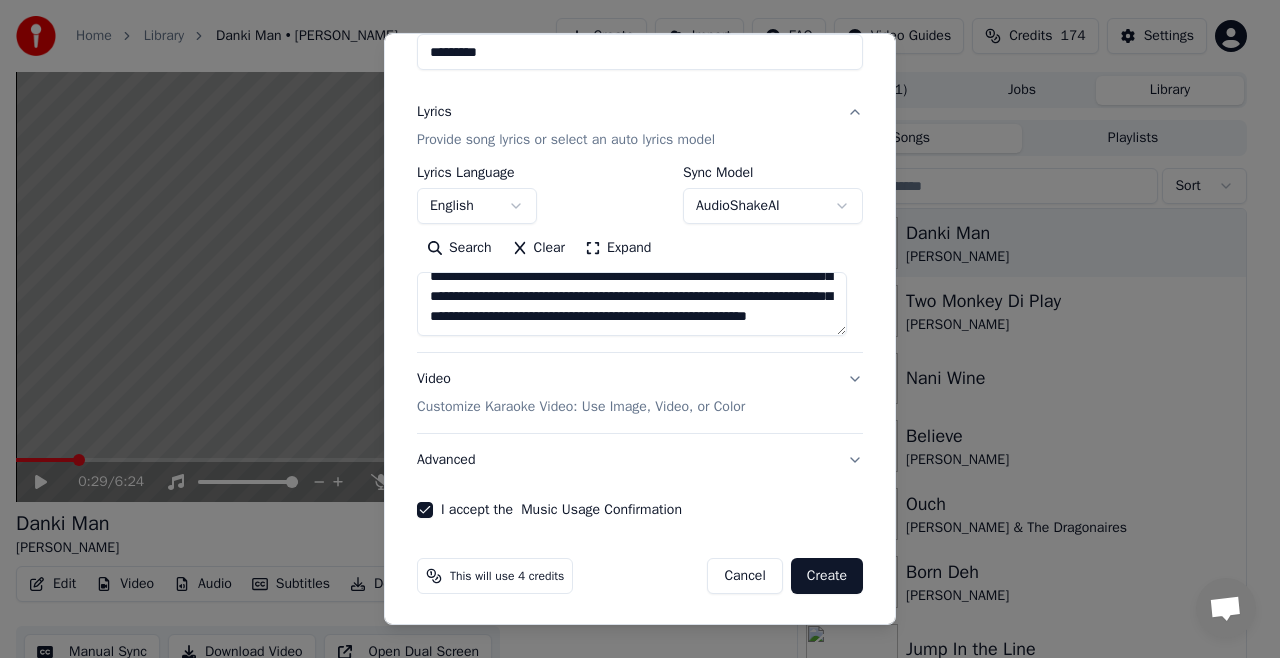 scroll, scrollTop: 224, scrollLeft: 0, axis: vertical 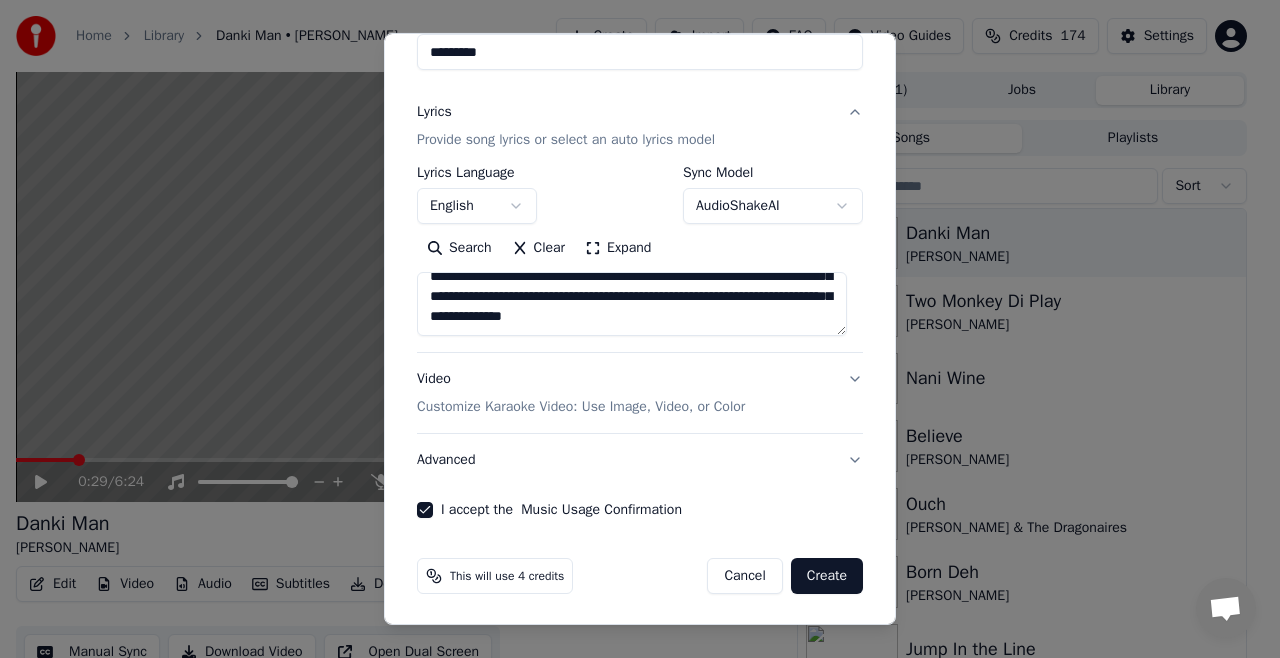 click on "**********" at bounding box center [632, 304] 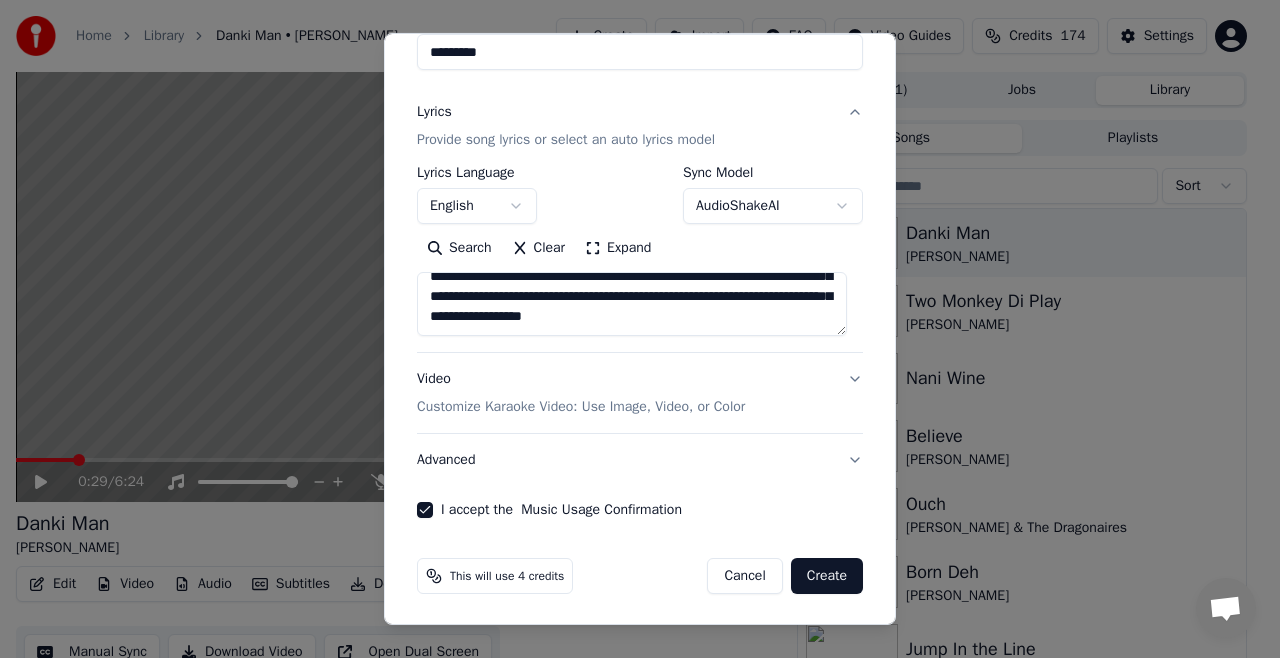 scroll, scrollTop: 232, scrollLeft: 0, axis: vertical 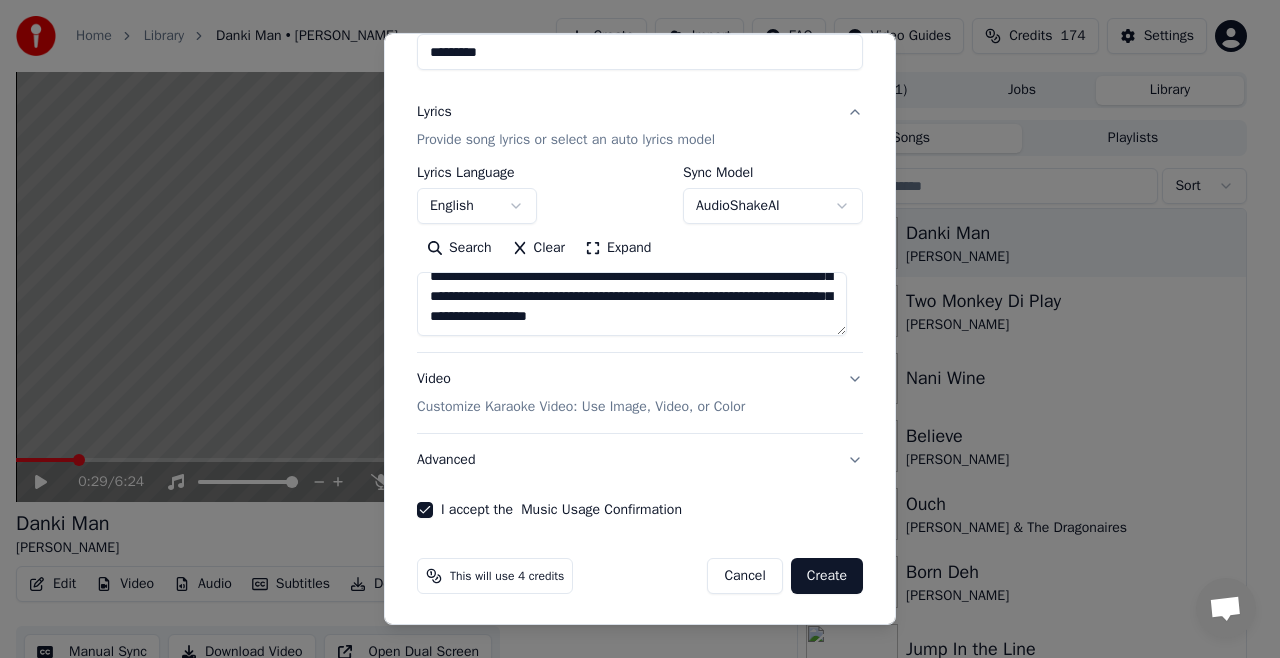 click on "**********" at bounding box center (632, 304) 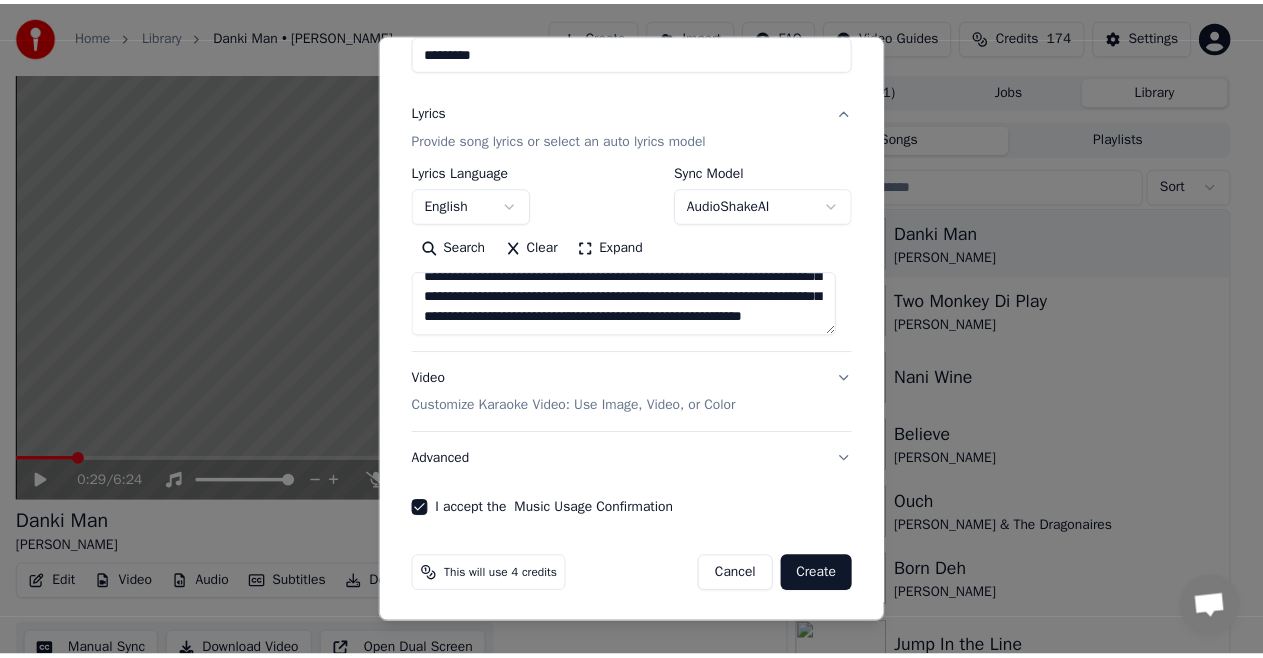 scroll, scrollTop: 333, scrollLeft: 0, axis: vertical 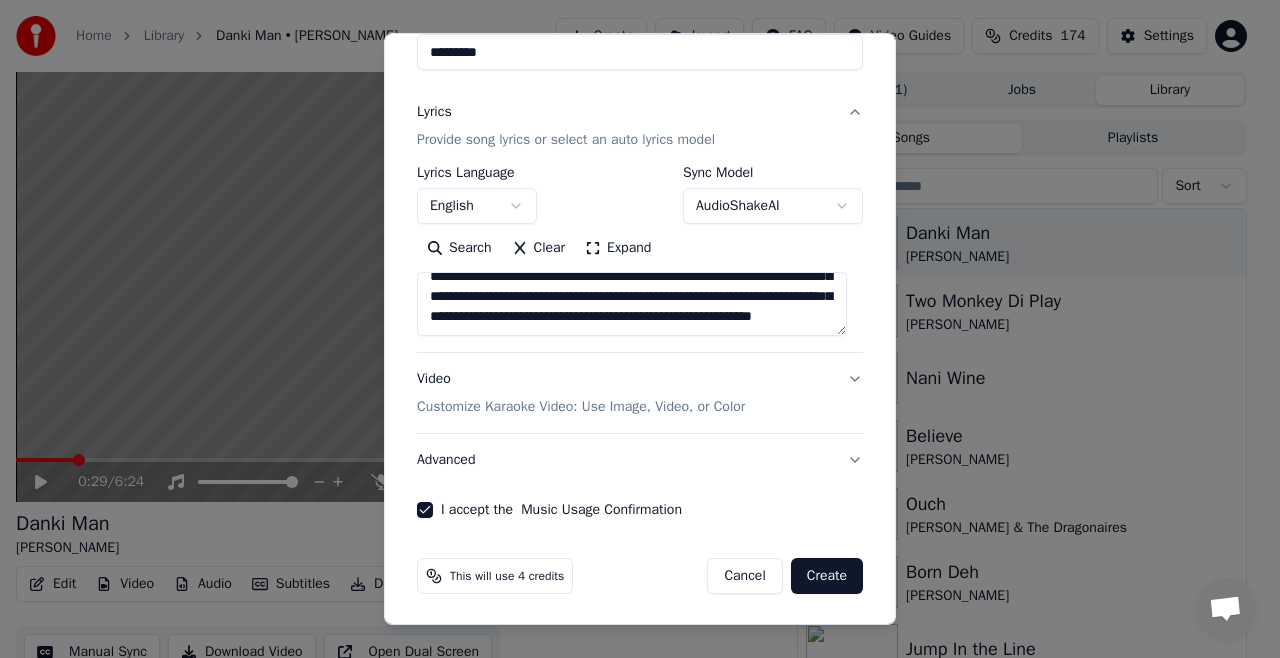 click at bounding box center (632, 304) 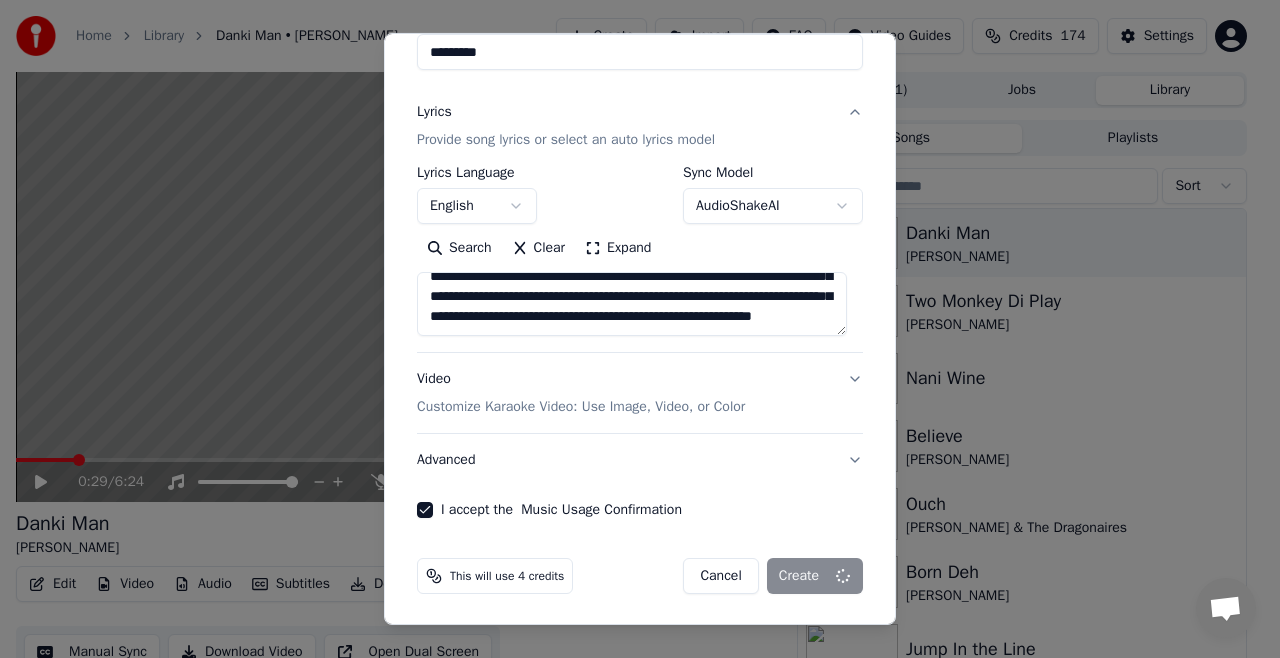 type 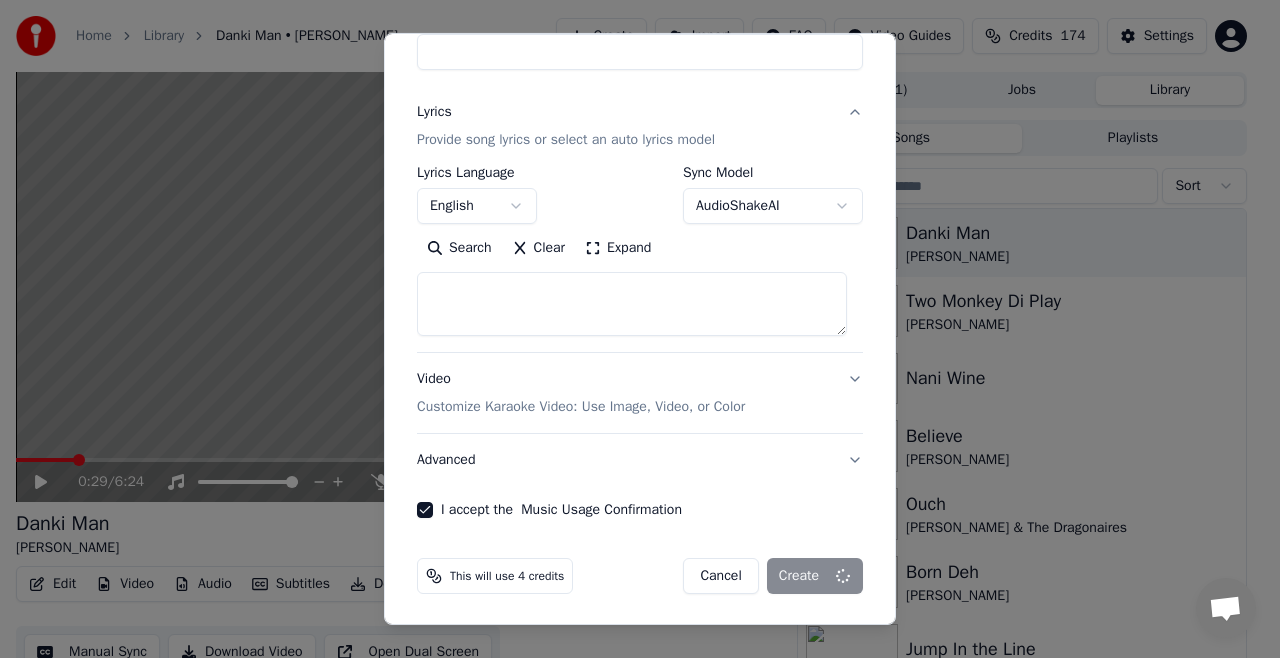 select 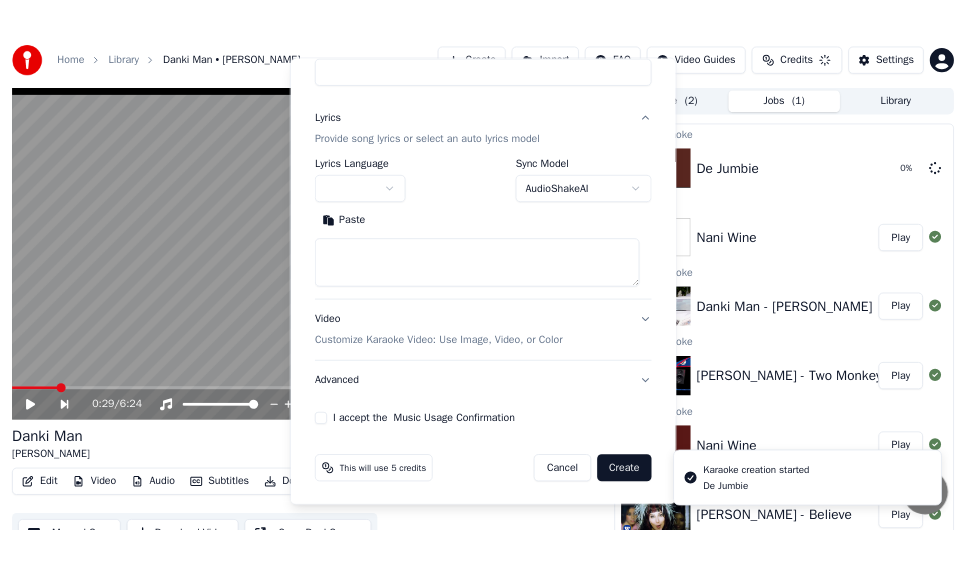 scroll, scrollTop: 0, scrollLeft: 0, axis: both 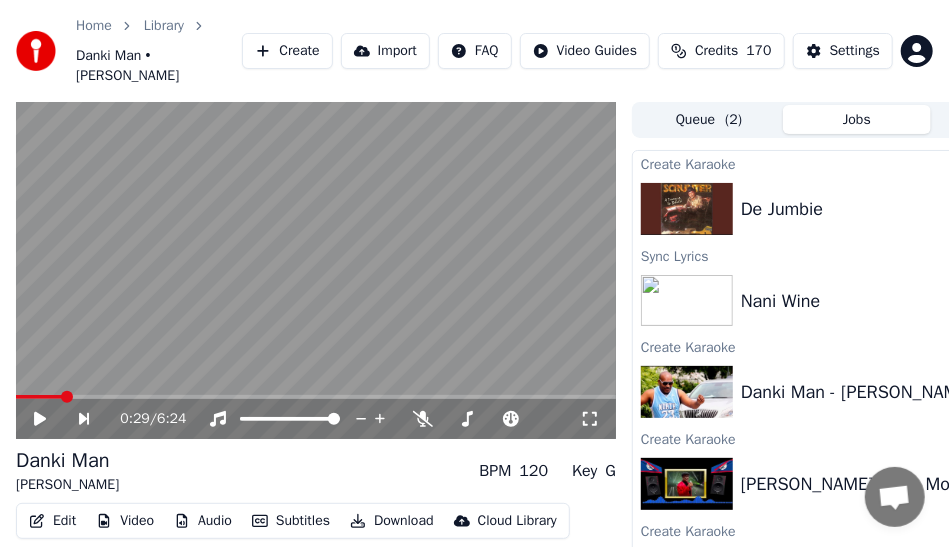 click on "Create" at bounding box center (287, 51) 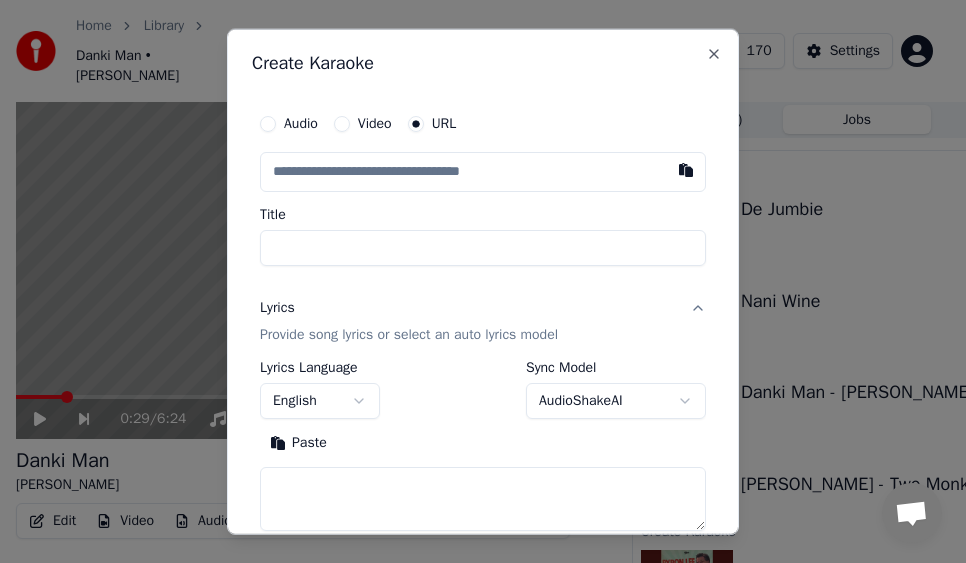 paste on "**********" 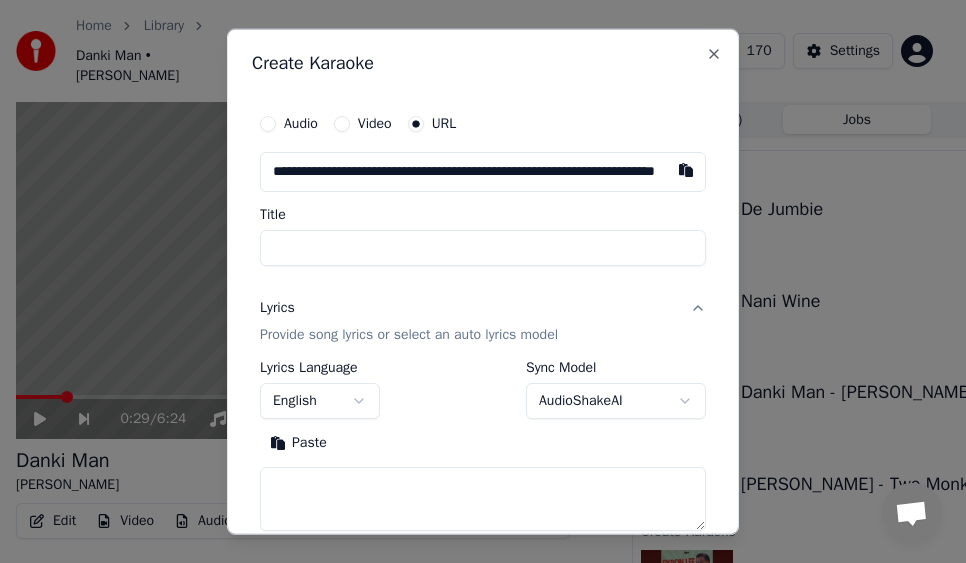 scroll, scrollTop: 0, scrollLeft: 158, axis: horizontal 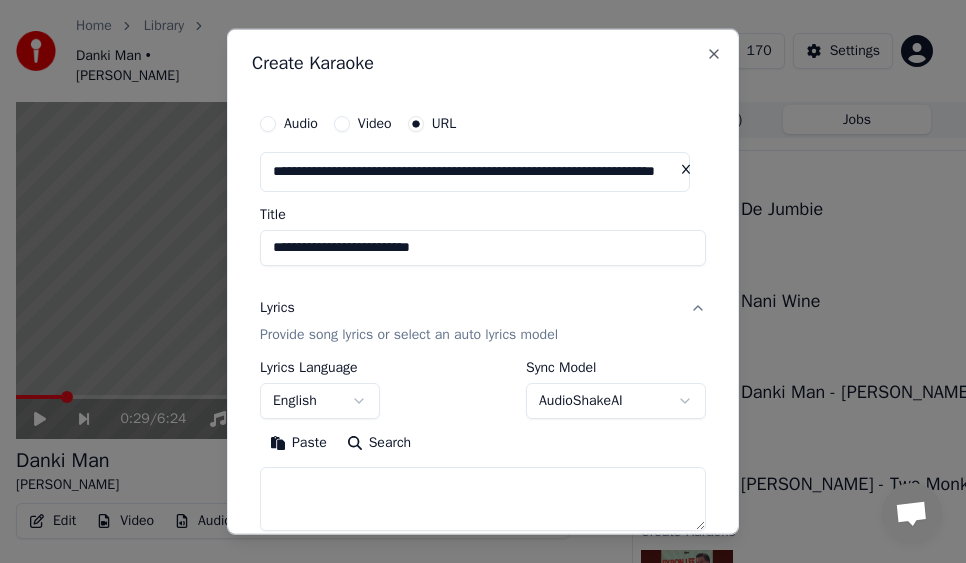 type on "**********" 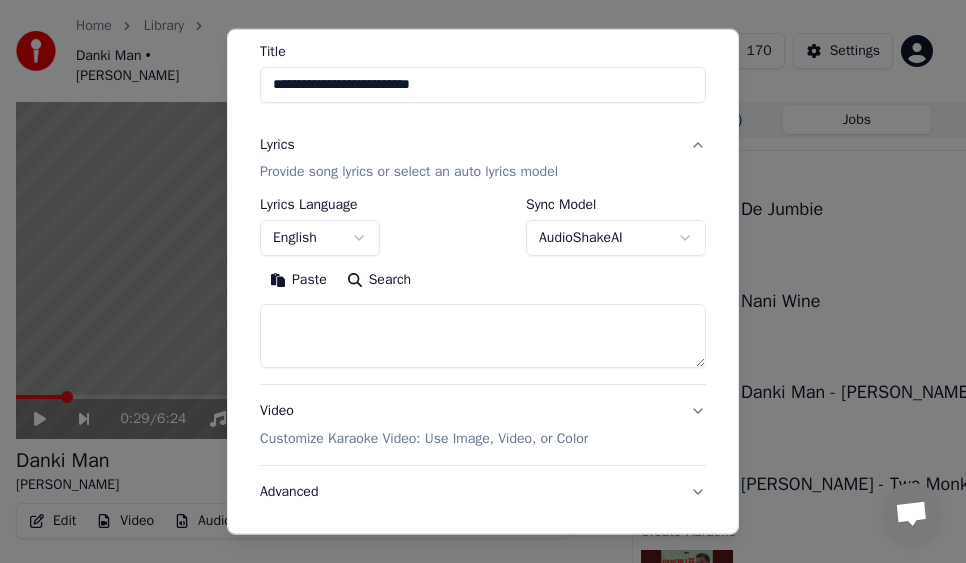 scroll, scrollTop: 168, scrollLeft: 0, axis: vertical 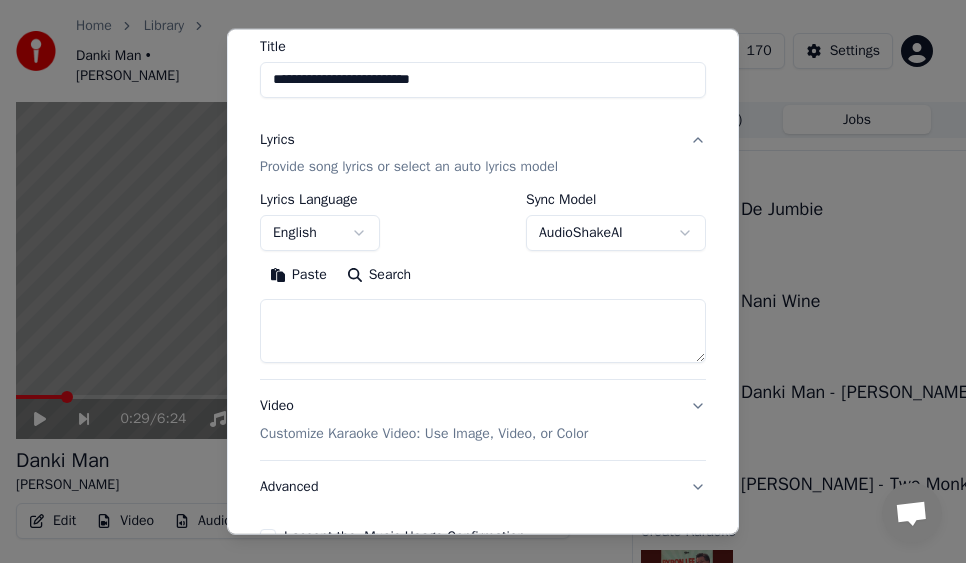 type on "**********" 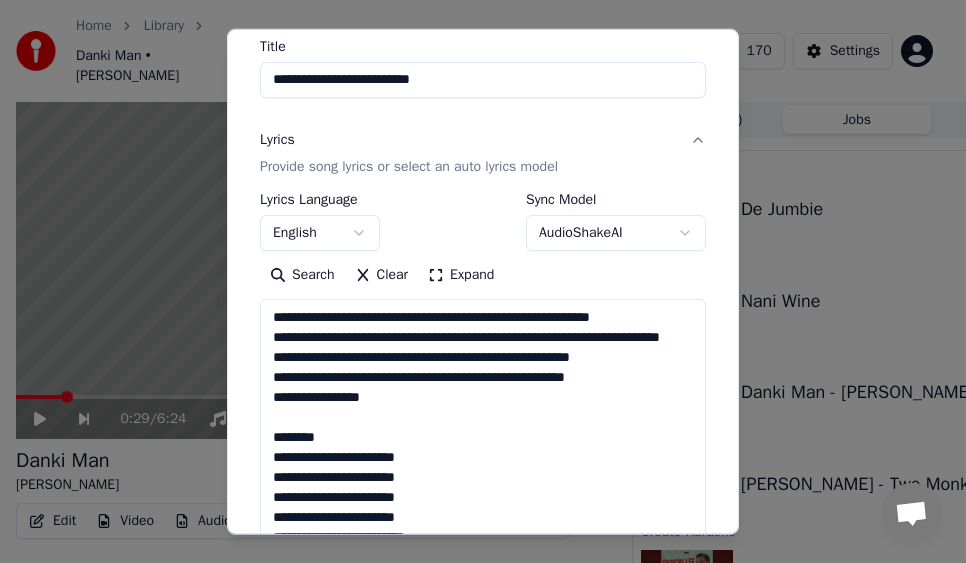 scroll, scrollTop: 464, scrollLeft: 0, axis: vertical 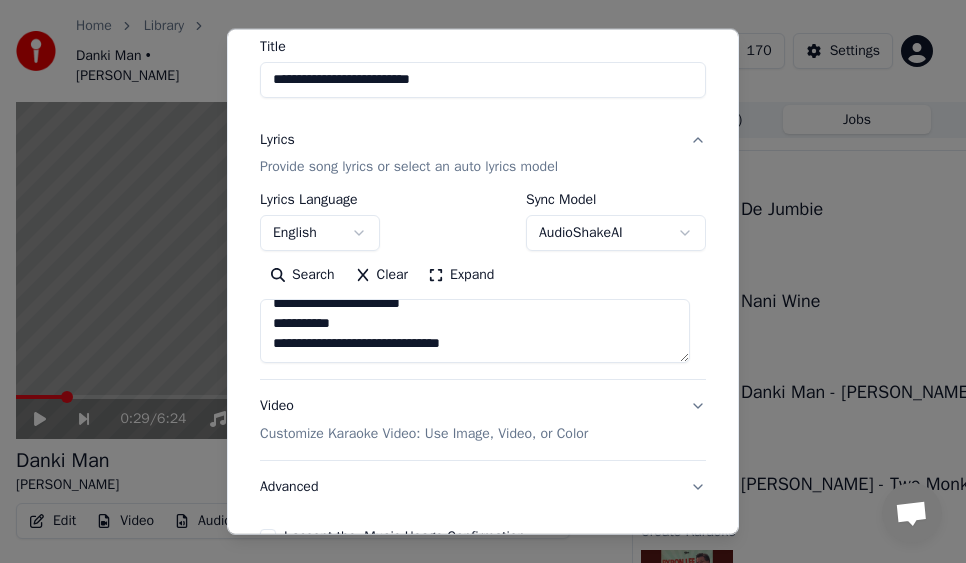 paste on "**********" 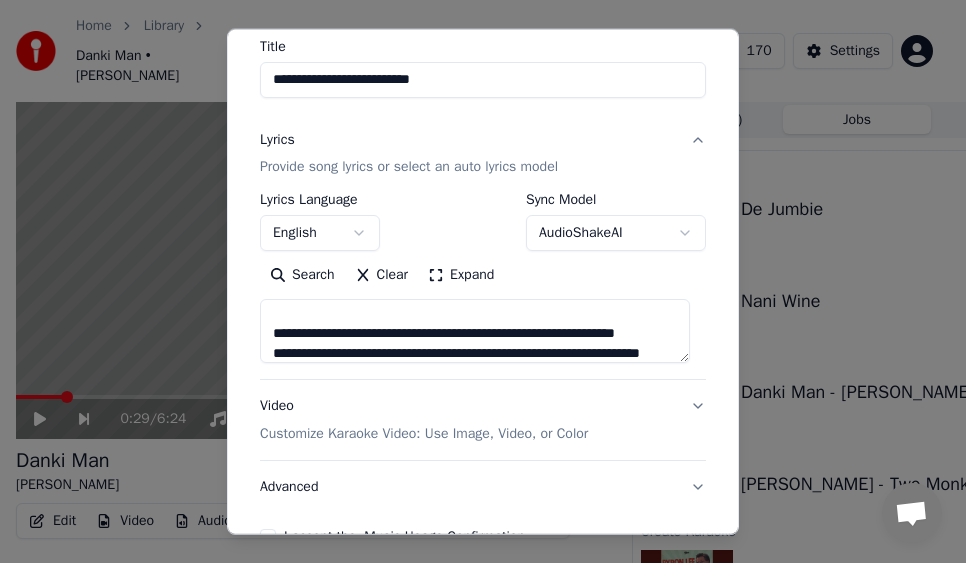 scroll, scrollTop: 644, scrollLeft: 0, axis: vertical 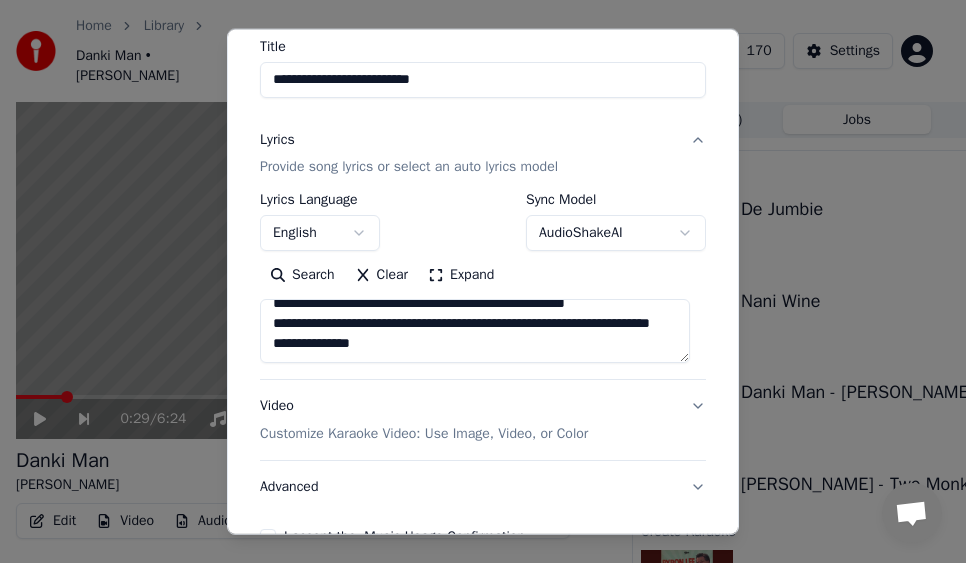 paste on "**********" 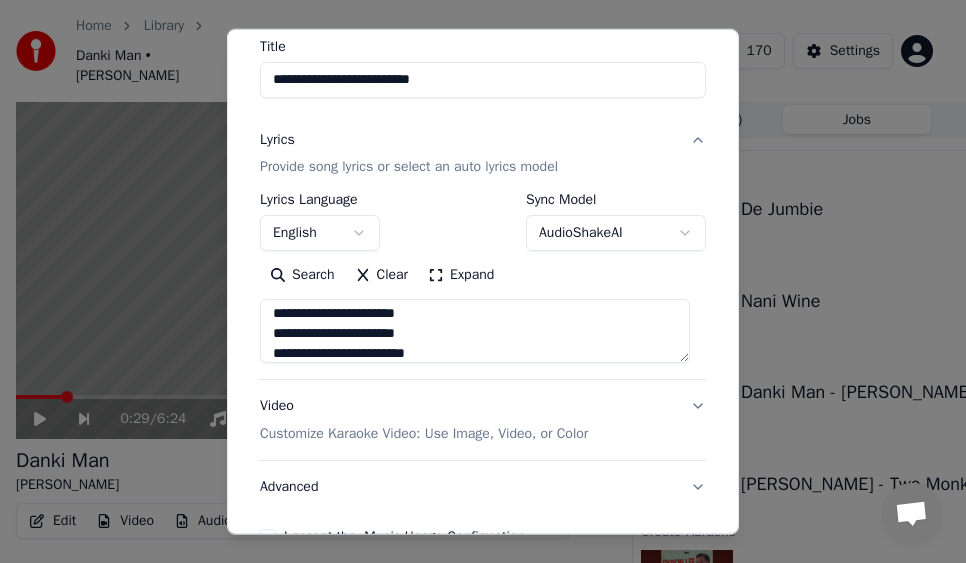 scroll, scrollTop: 1024, scrollLeft: 0, axis: vertical 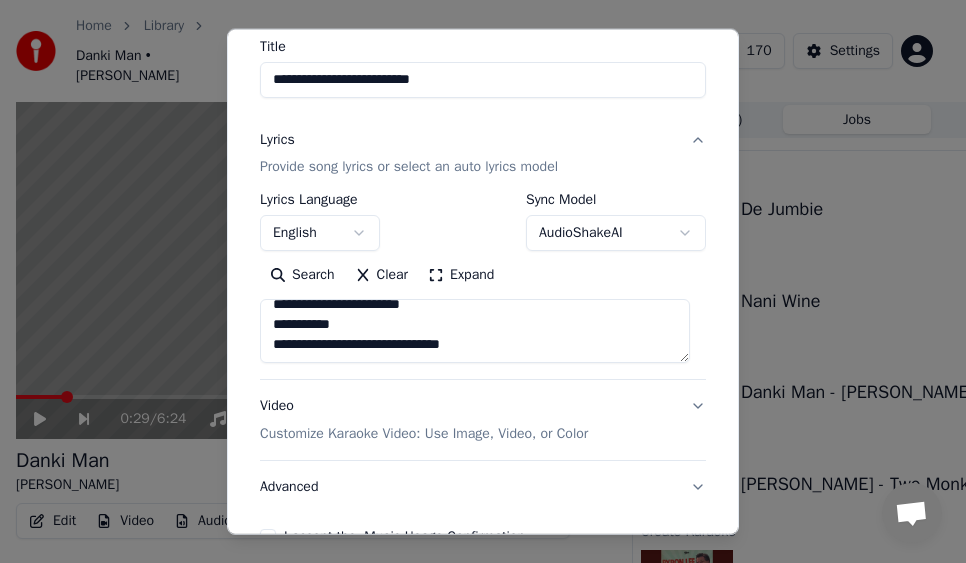 paste on "**********" 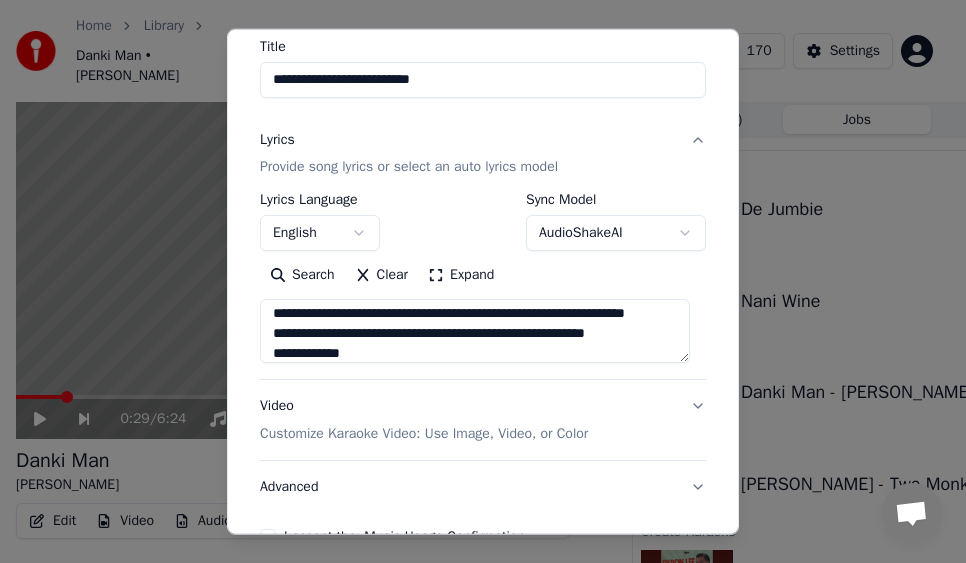 scroll, scrollTop: 1184, scrollLeft: 0, axis: vertical 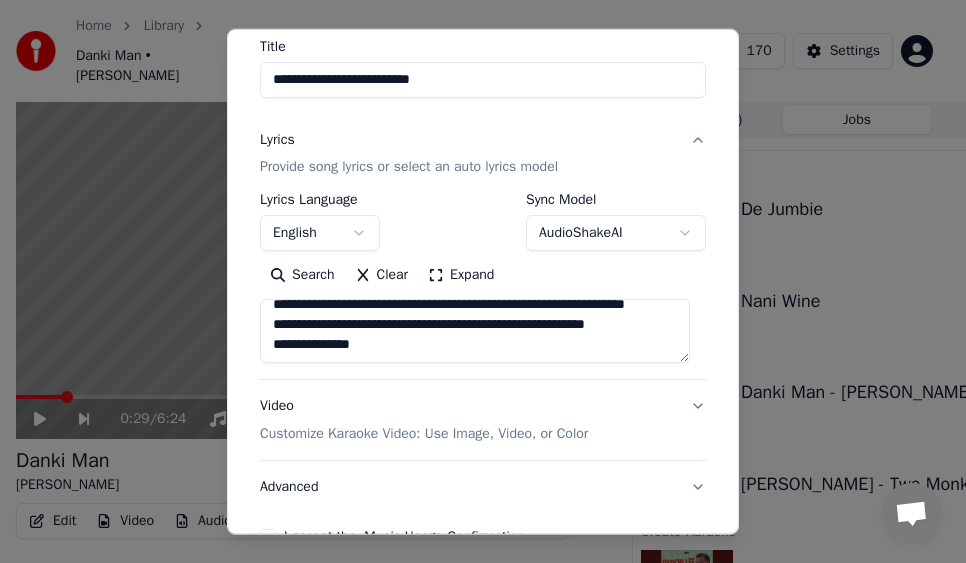paste on "**********" 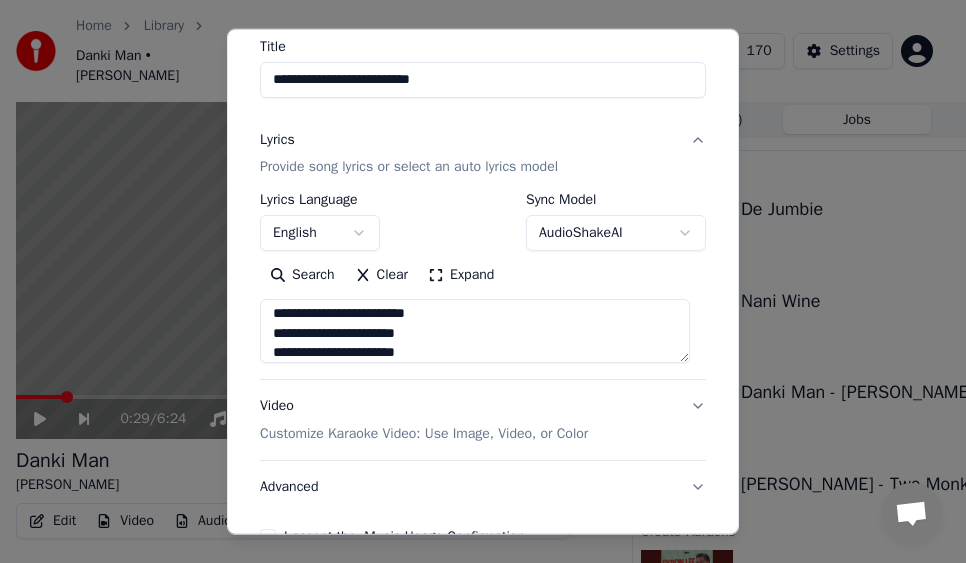 scroll, scrollTop: 1563, scrollLeft: 0, axis: vertical 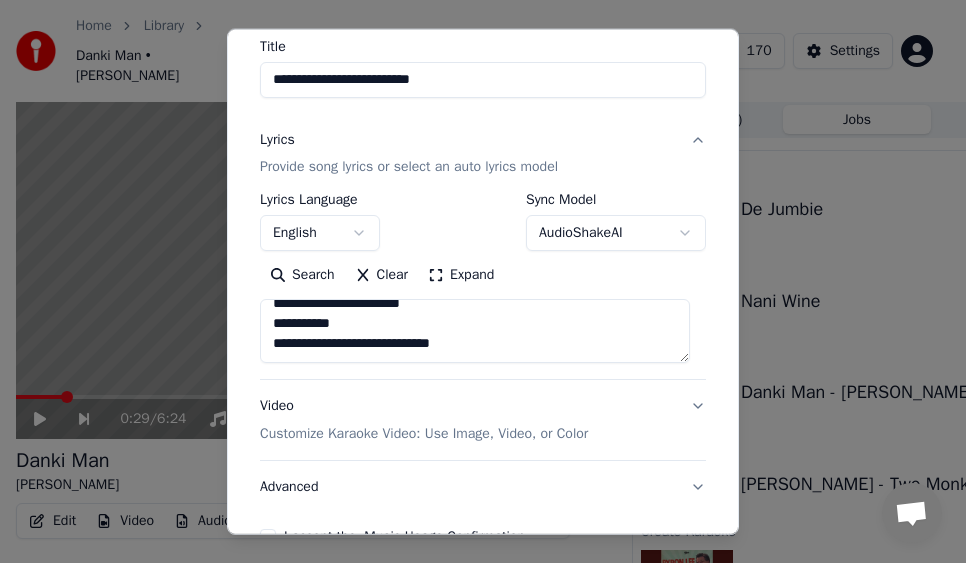 type on "**********" 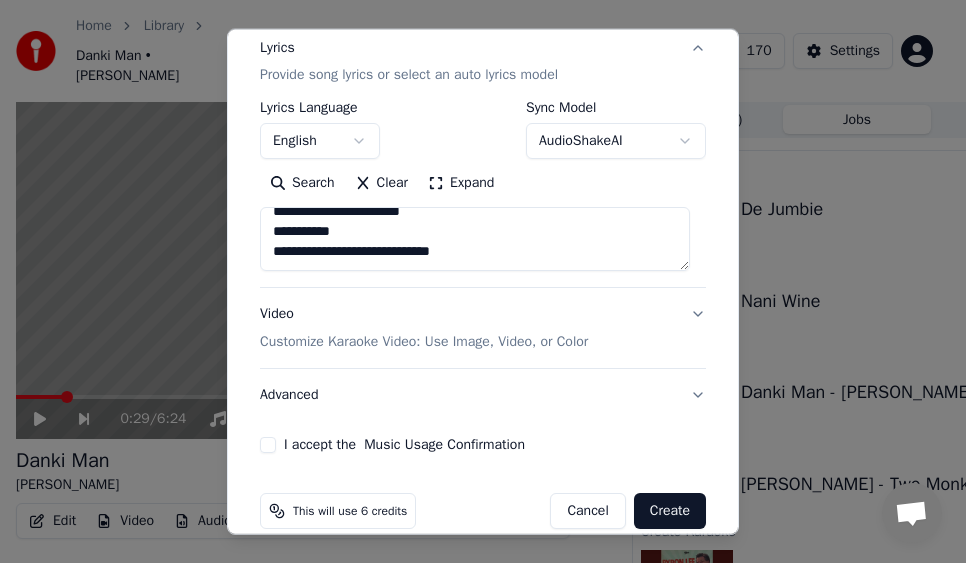 scroll, scrollTop: 285, scrollLeft: 0, axis: vertical 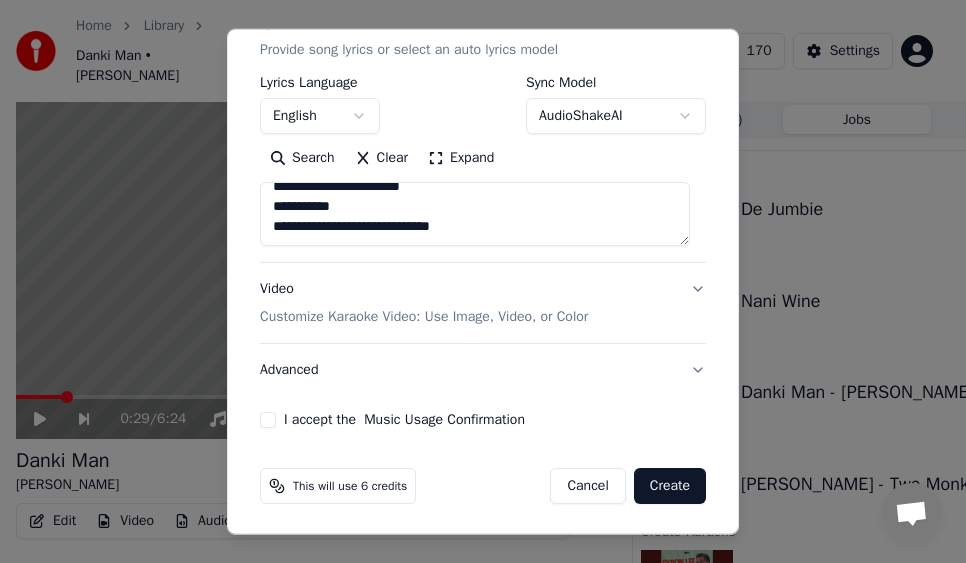 click on "Create" at bounding box center (670, 486) 